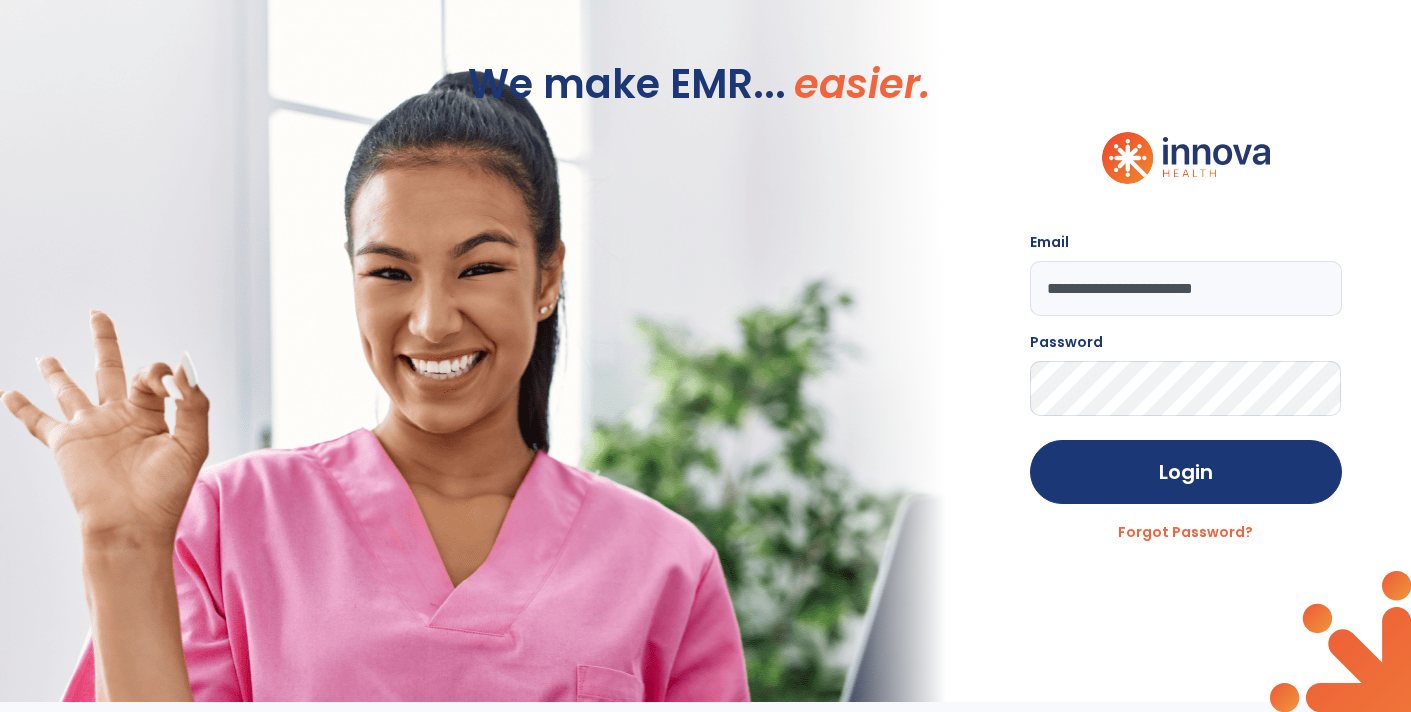 scroll, scrollTop: 0, scrollLeft: 0, axis: both 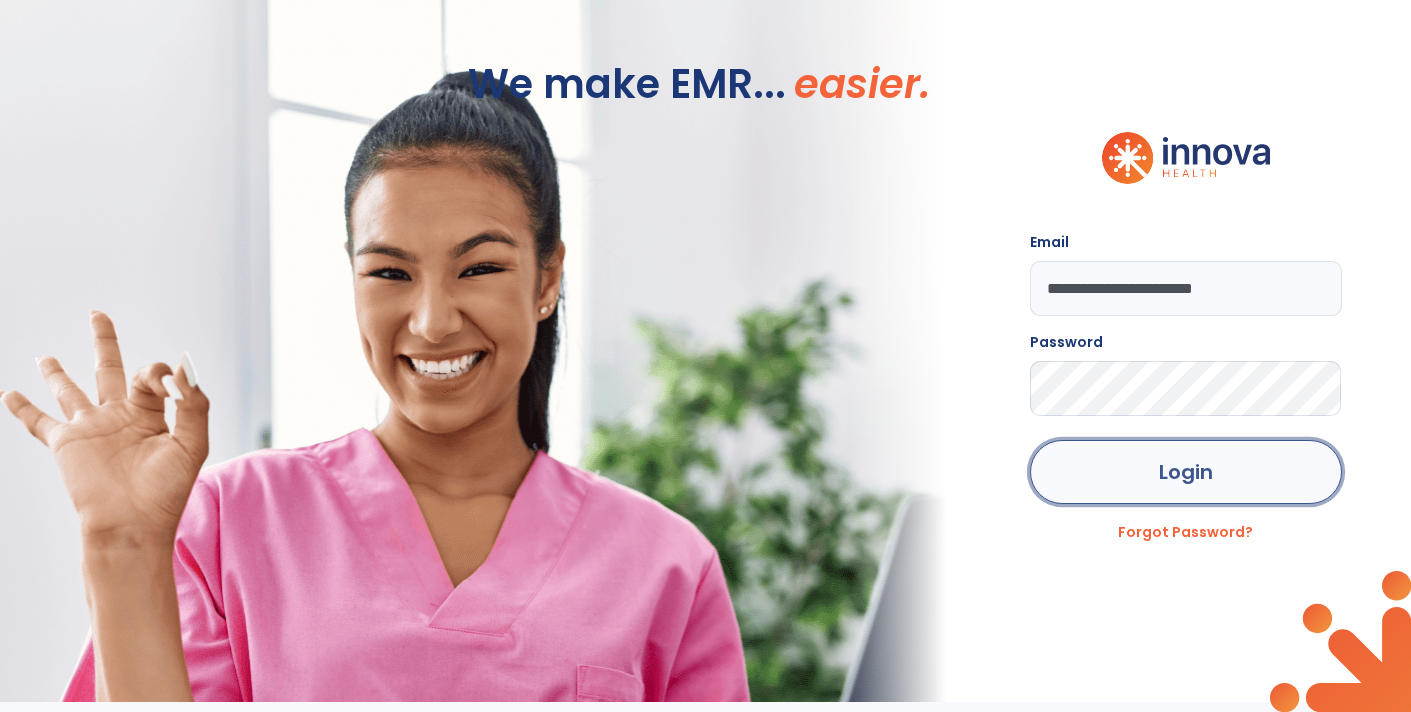 click on "Login" 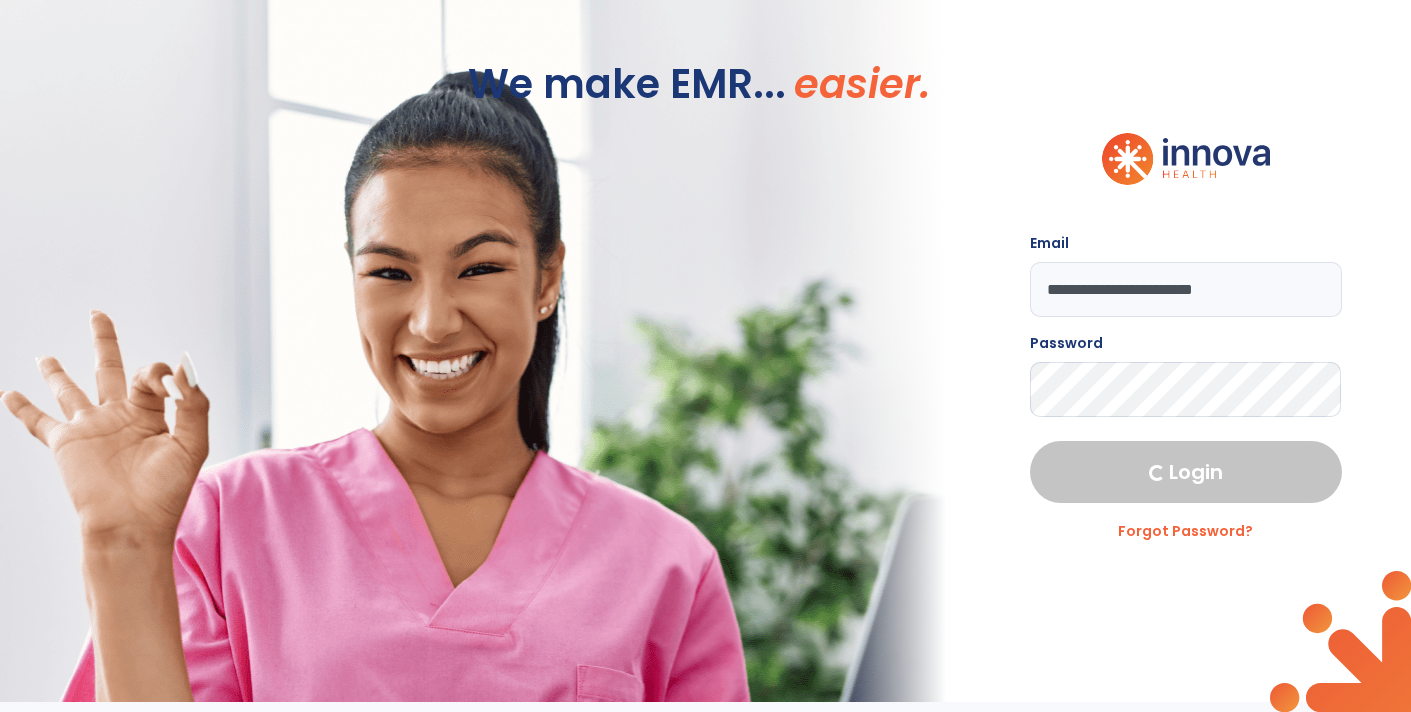 select on "****" 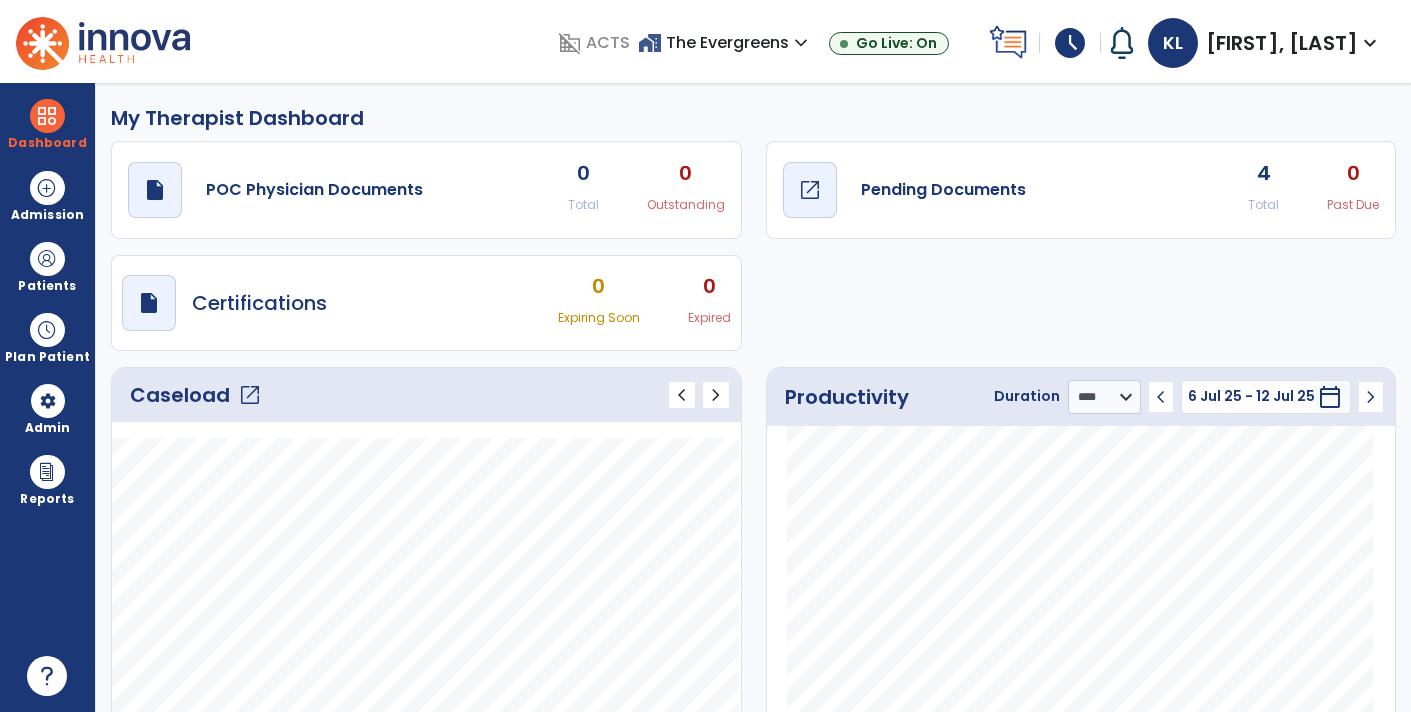 click on "Pending Documents" 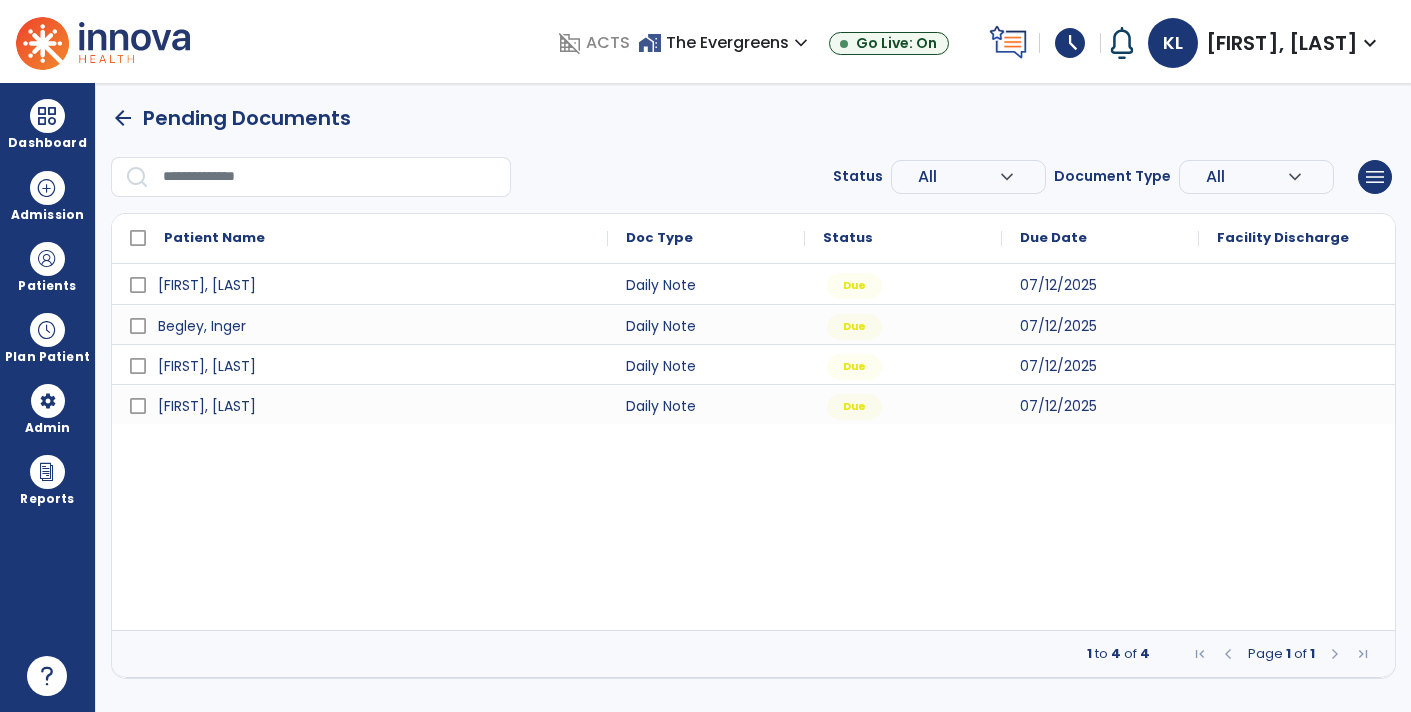 scroll, scrollTop: 0, scrollLeft: 0, axis: both 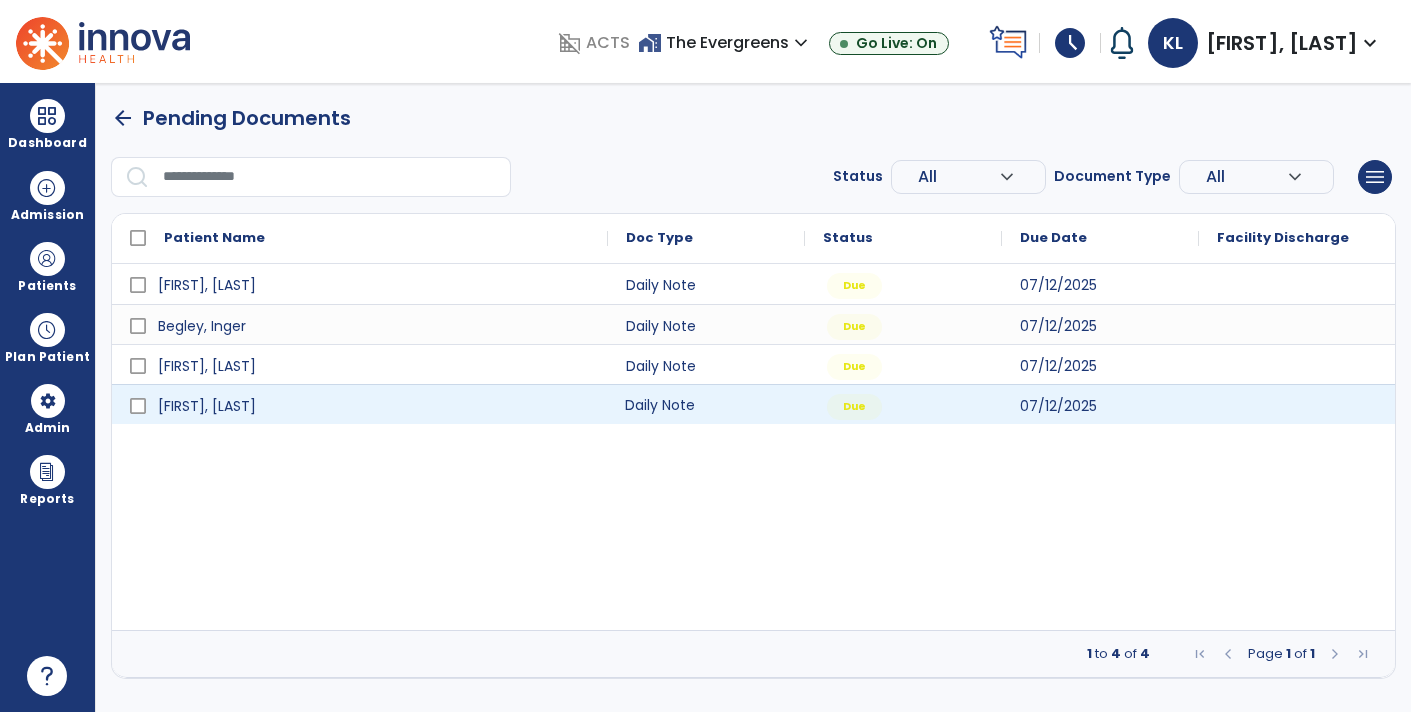 click on "Daily Note" at bounding box center [706, 404] 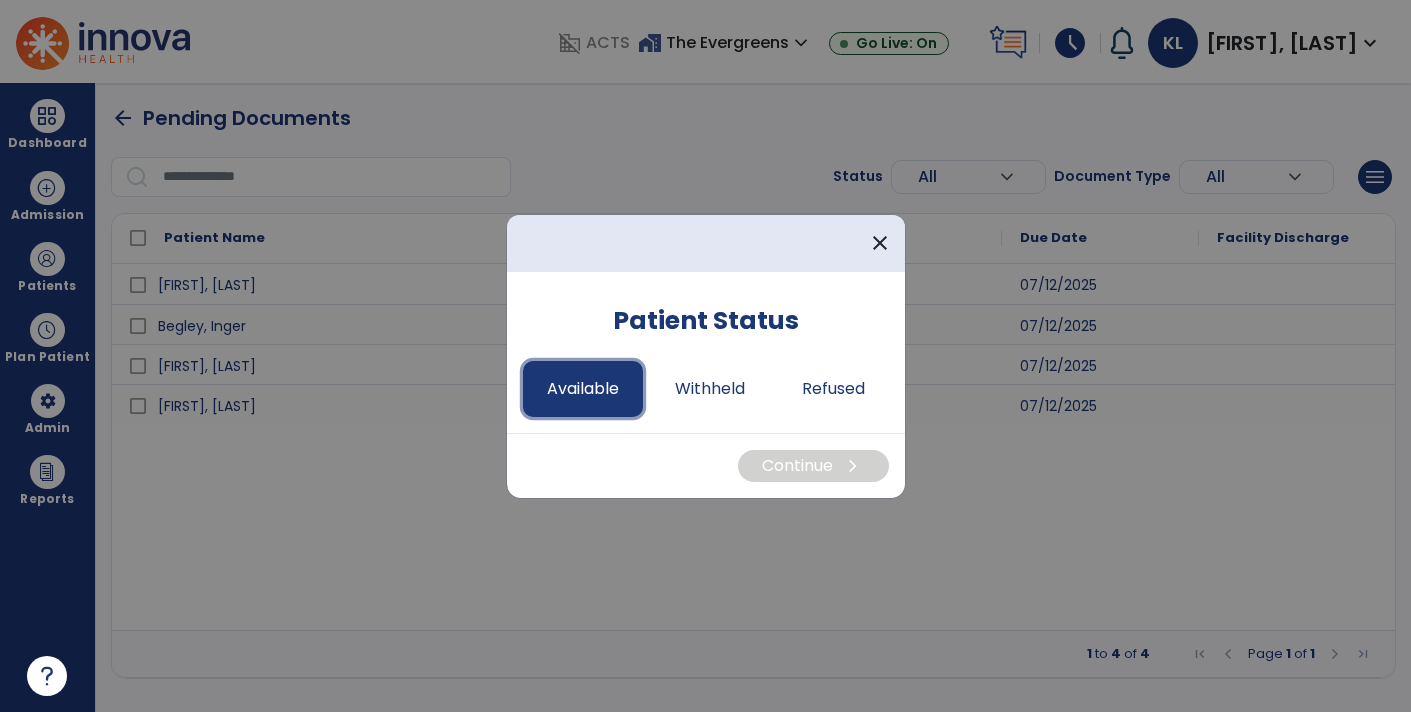 click on "Available" at bounding box center (583, 389) 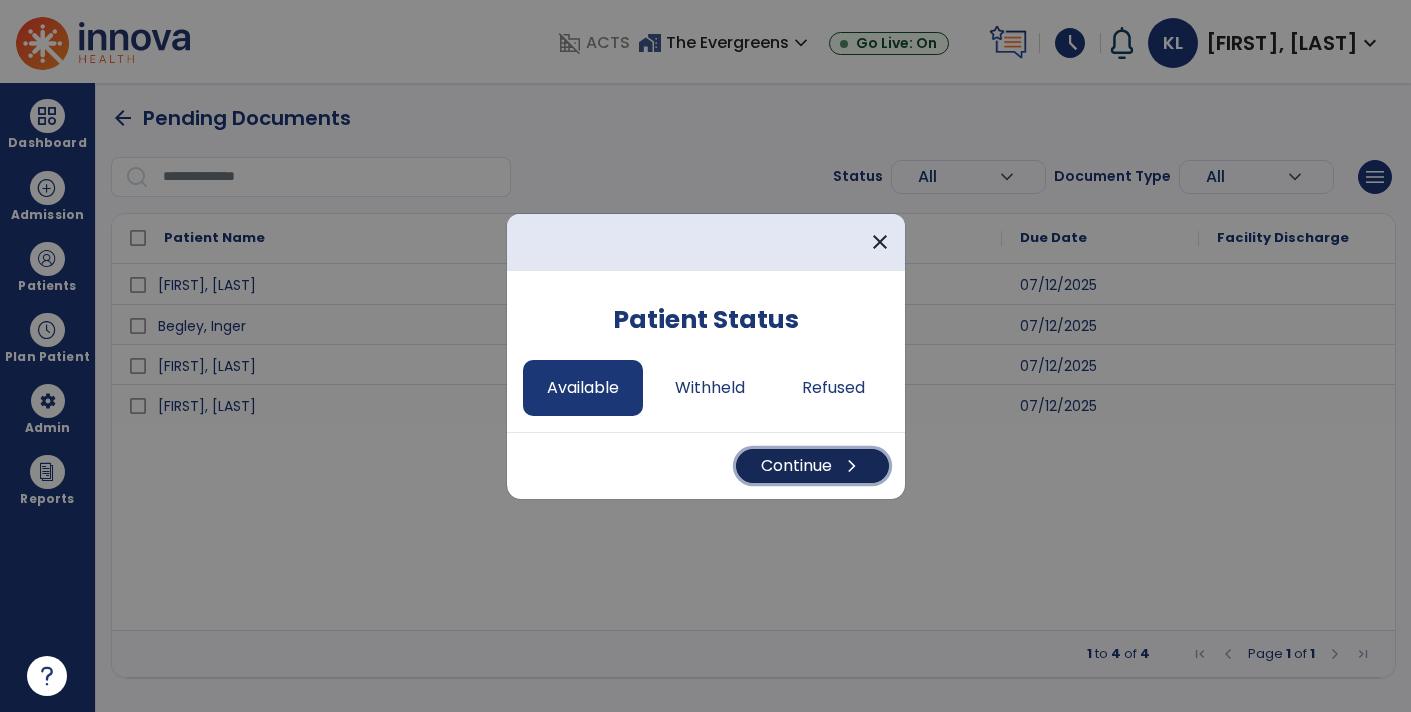click on "chevron_right" at bounding box center [852, 466] 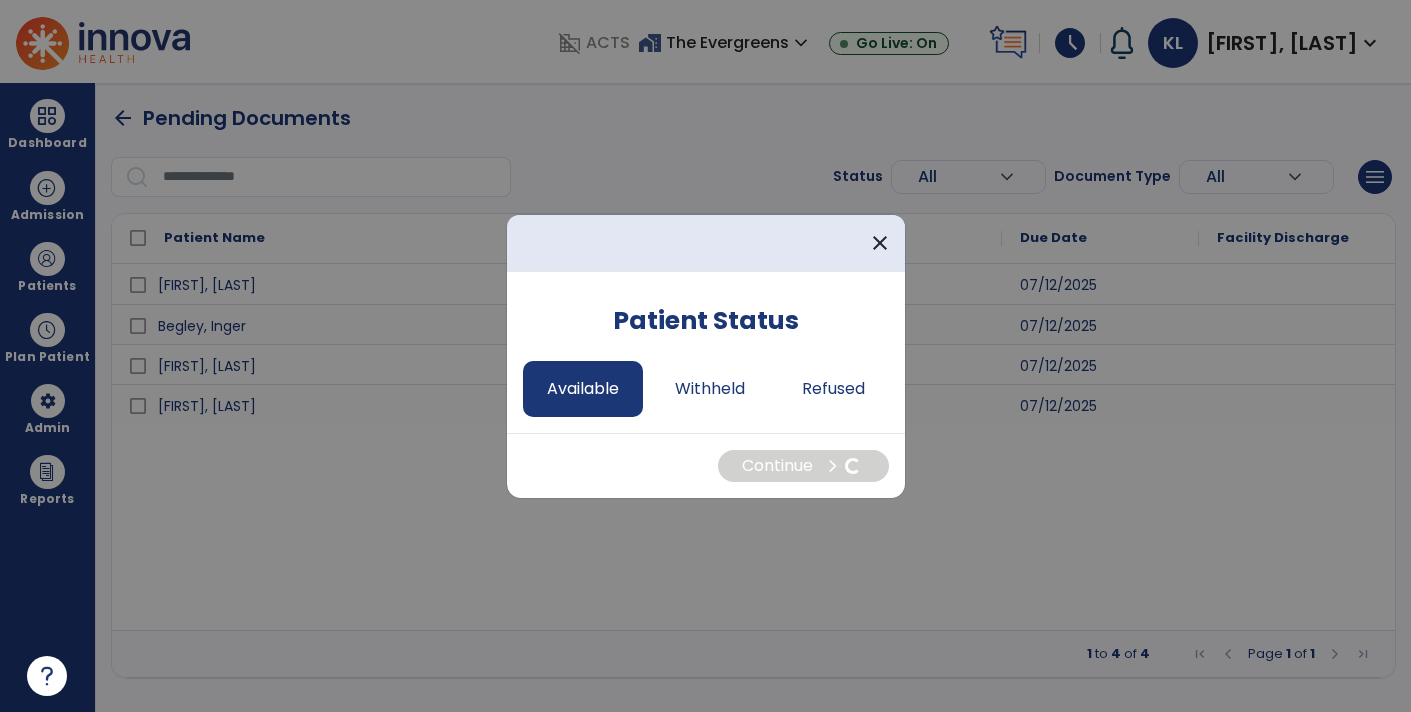 select on "*" 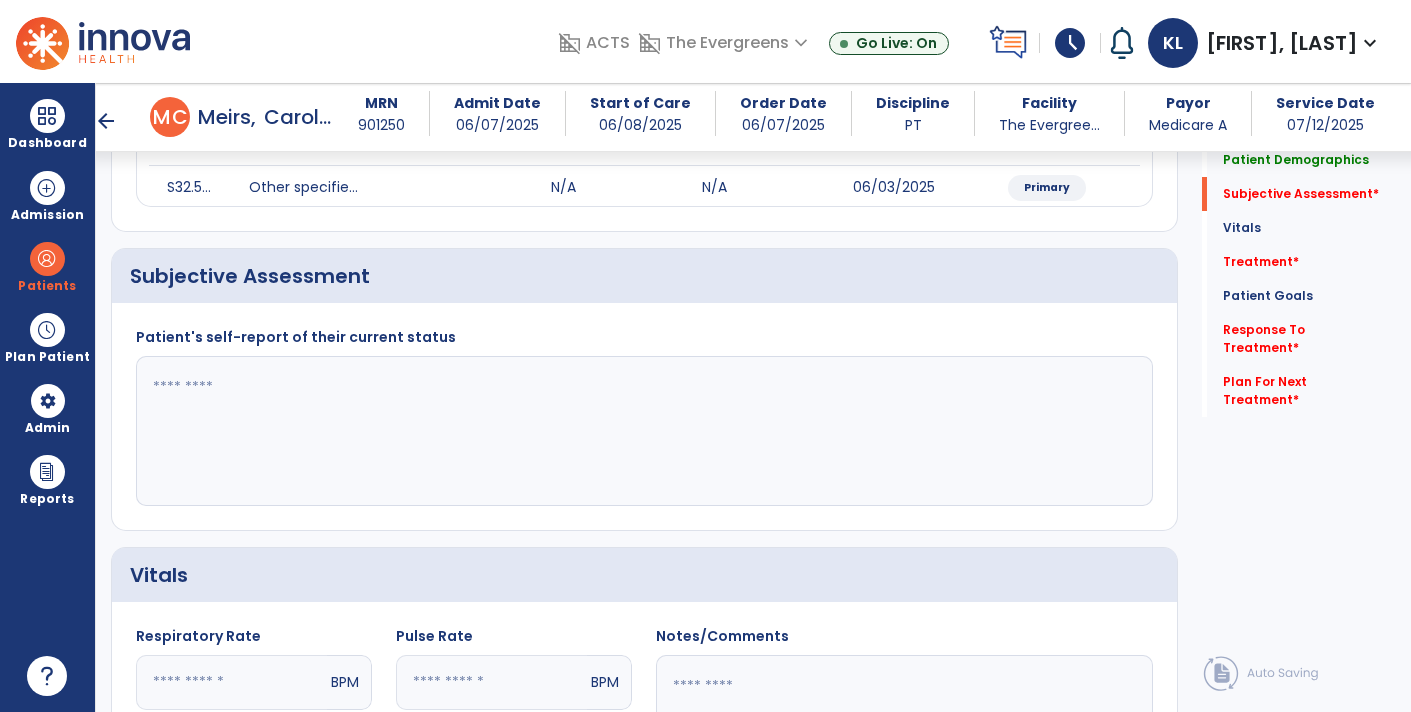 scroll, scrollTop: 201, scrollLeft: 0, axis: vertical 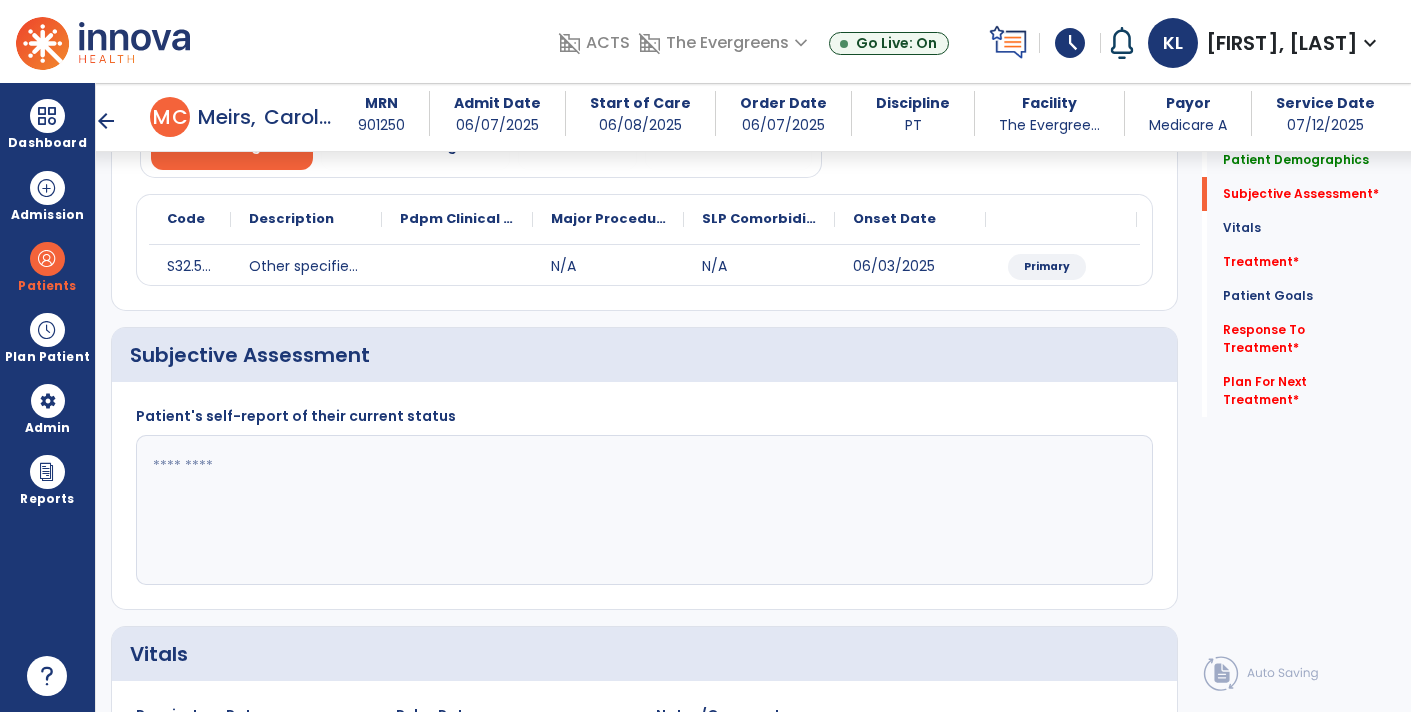 click 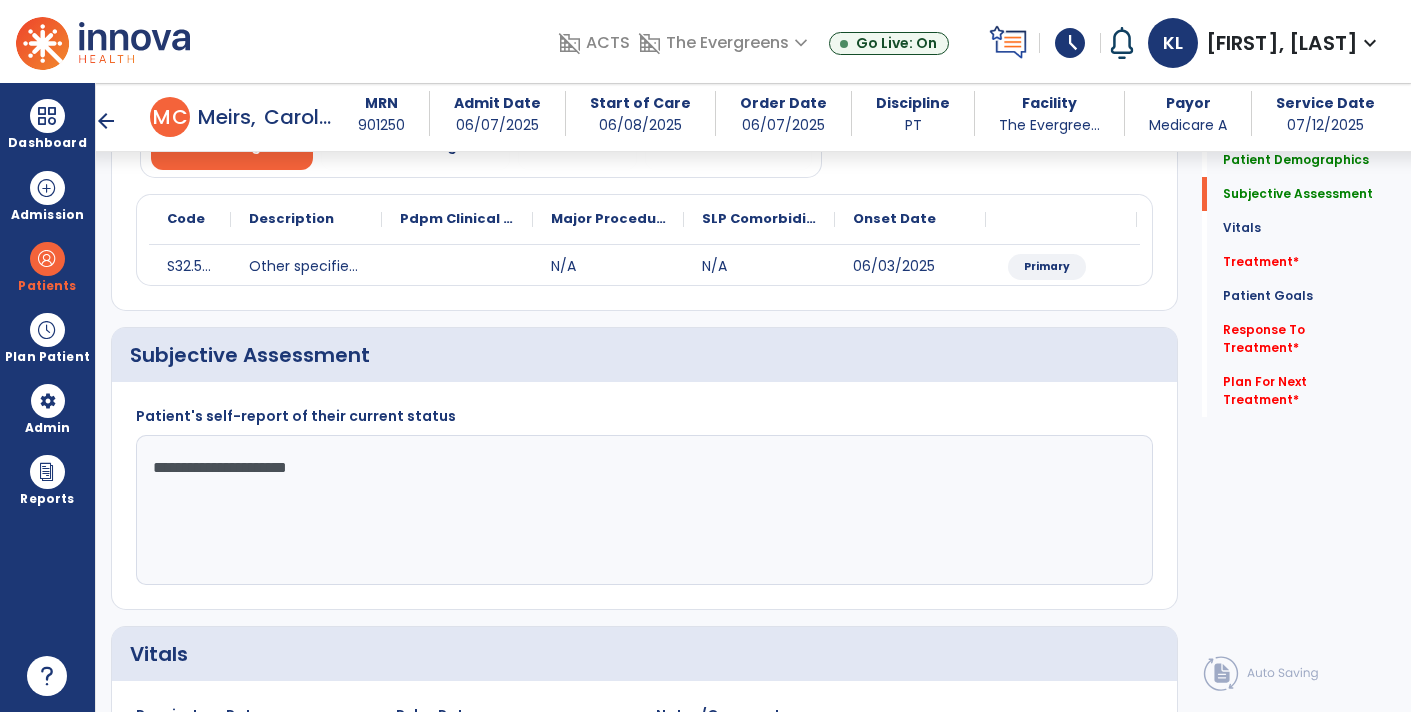 click on "**********" 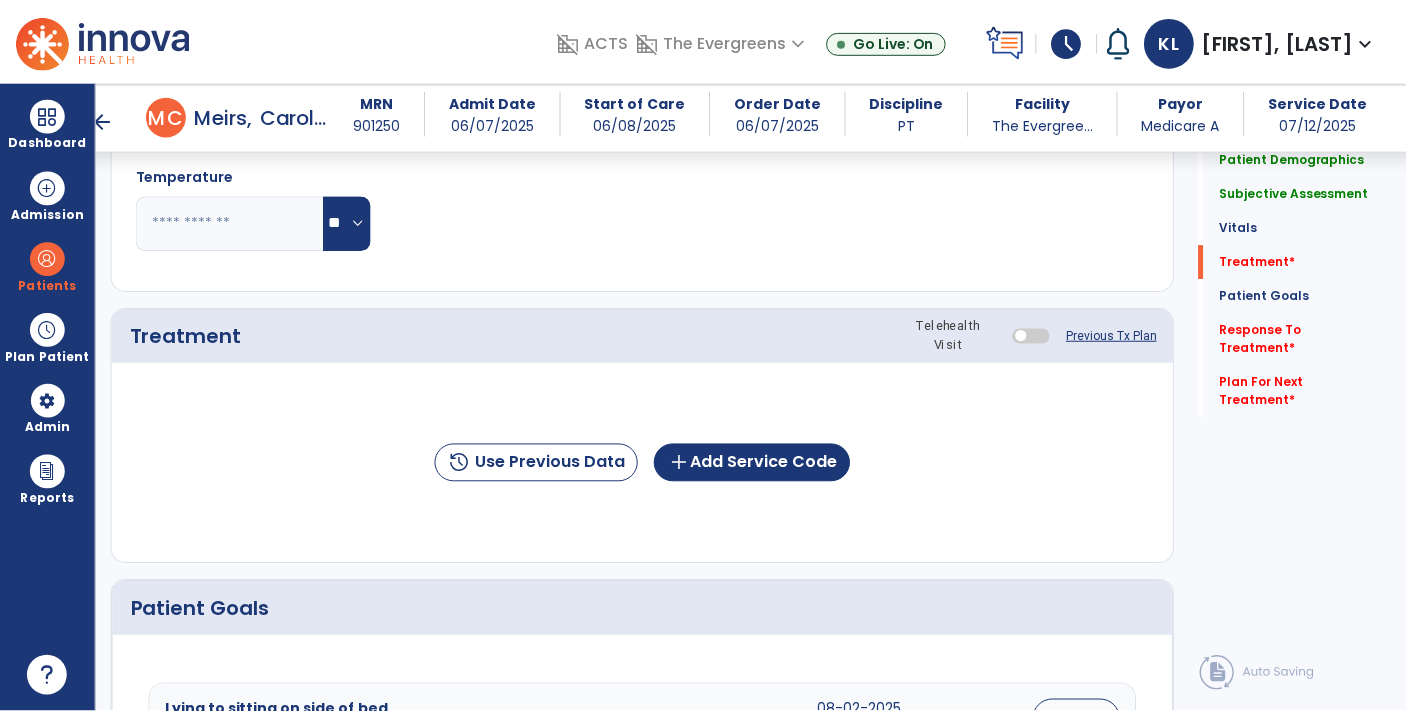scroll, scrollTop: 946, scrollLeft: 0, axis: vertical 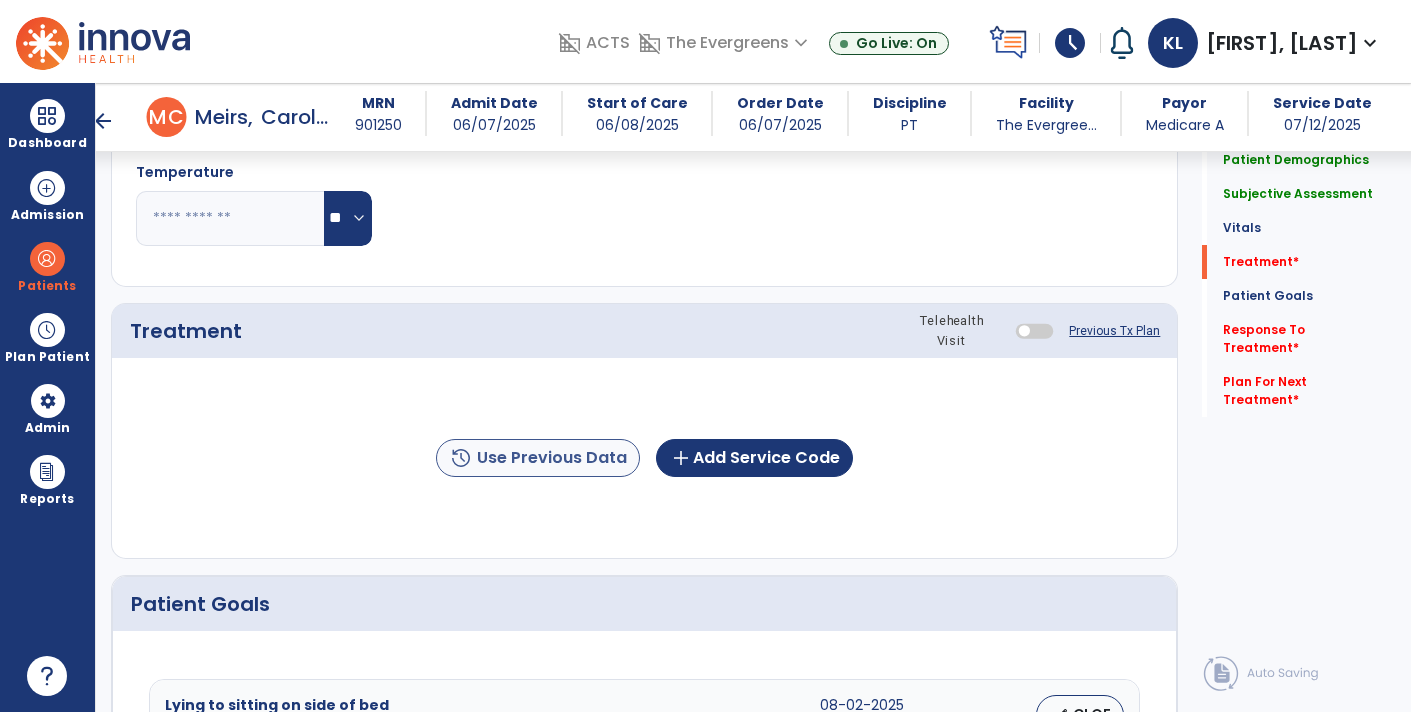 type on "**********" 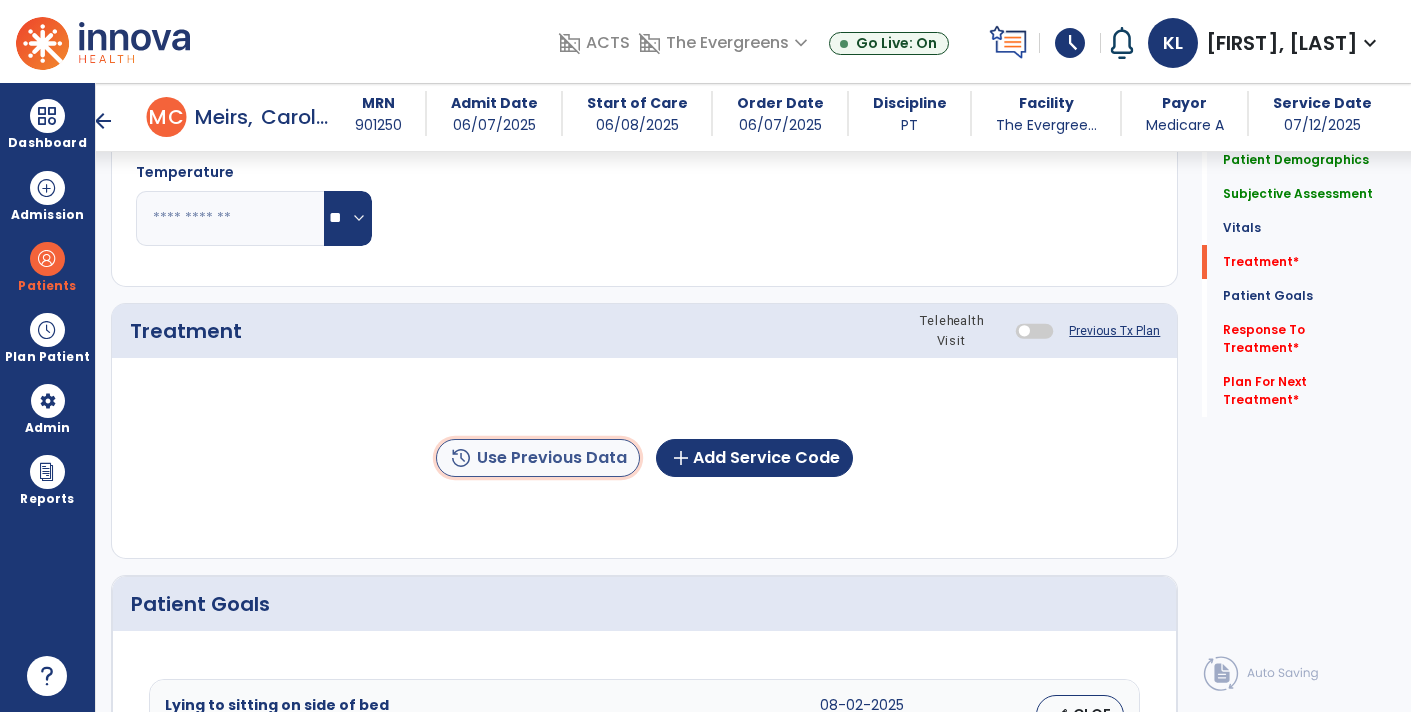 click on "history  Use Previous Data" 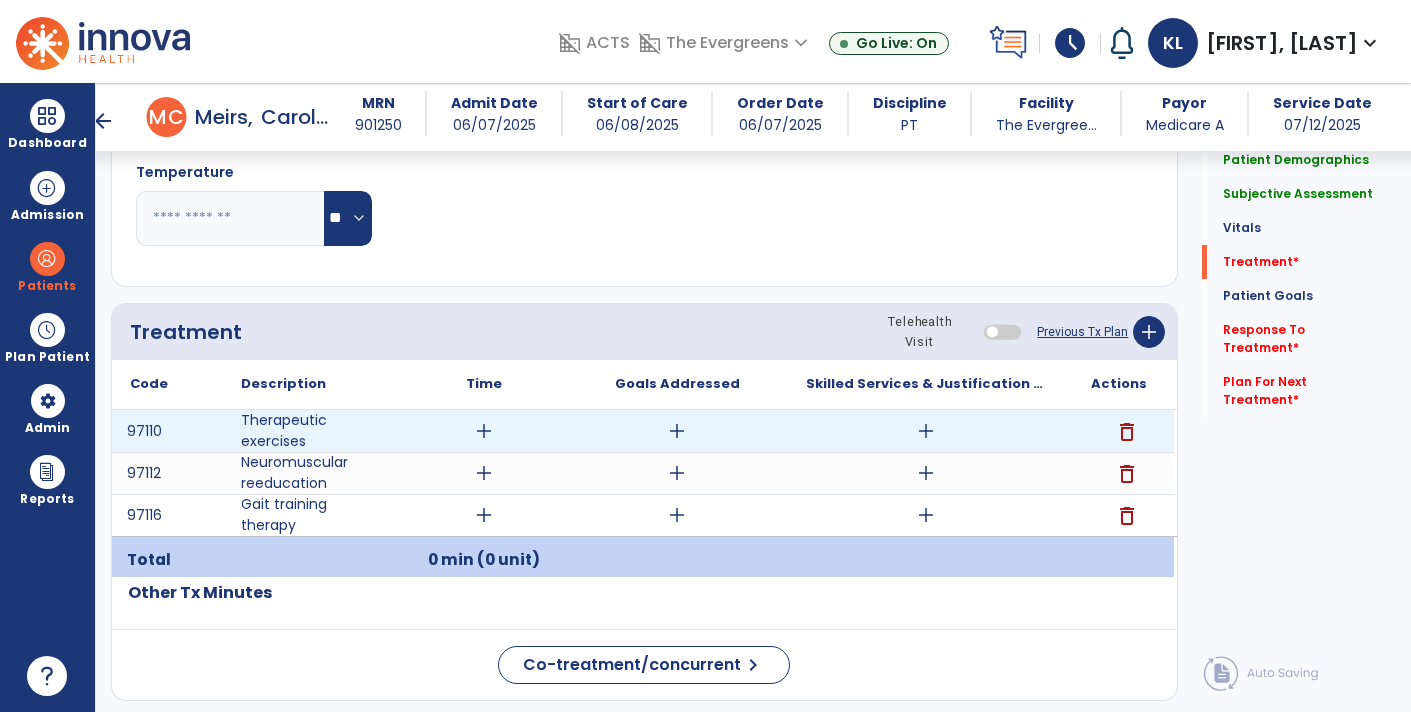 click on "add" at bounding box center (926, 431) 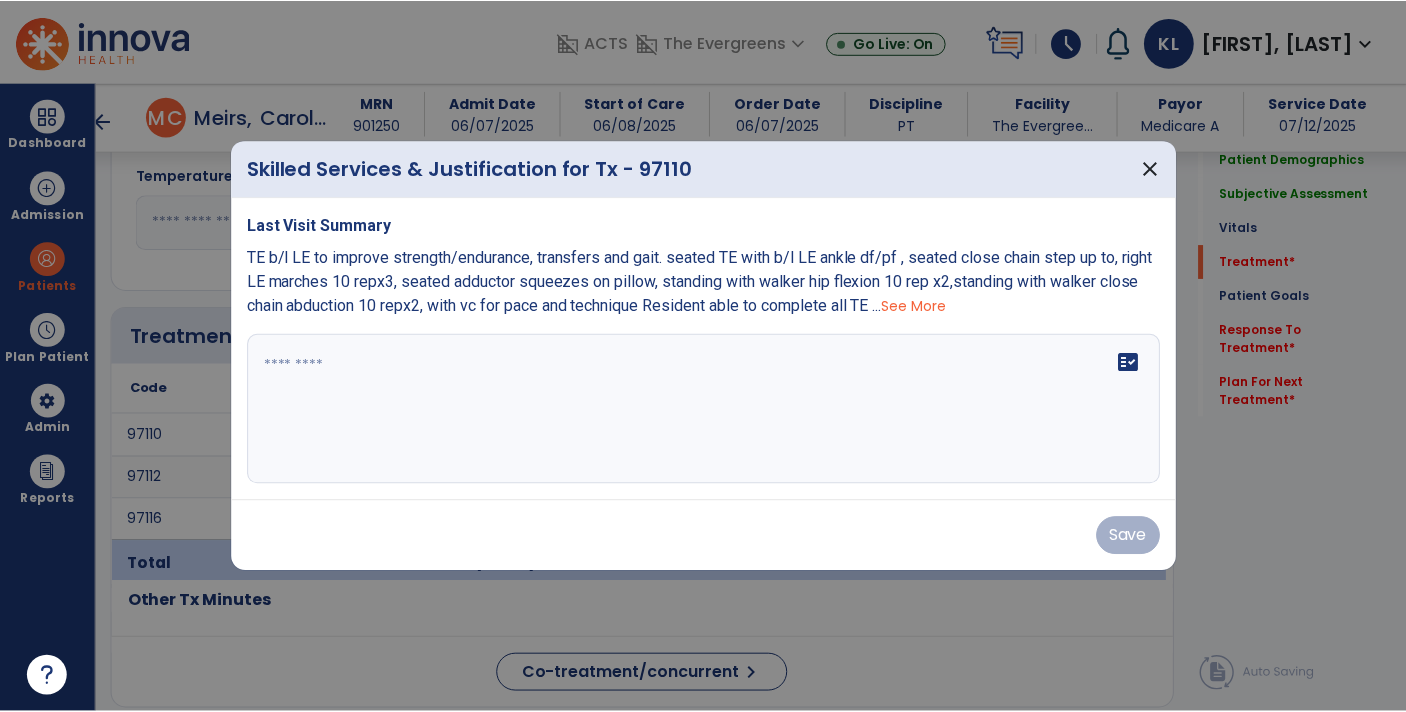 scroll, scrollTop: 946, scrollLeft: 0, axis: vertical 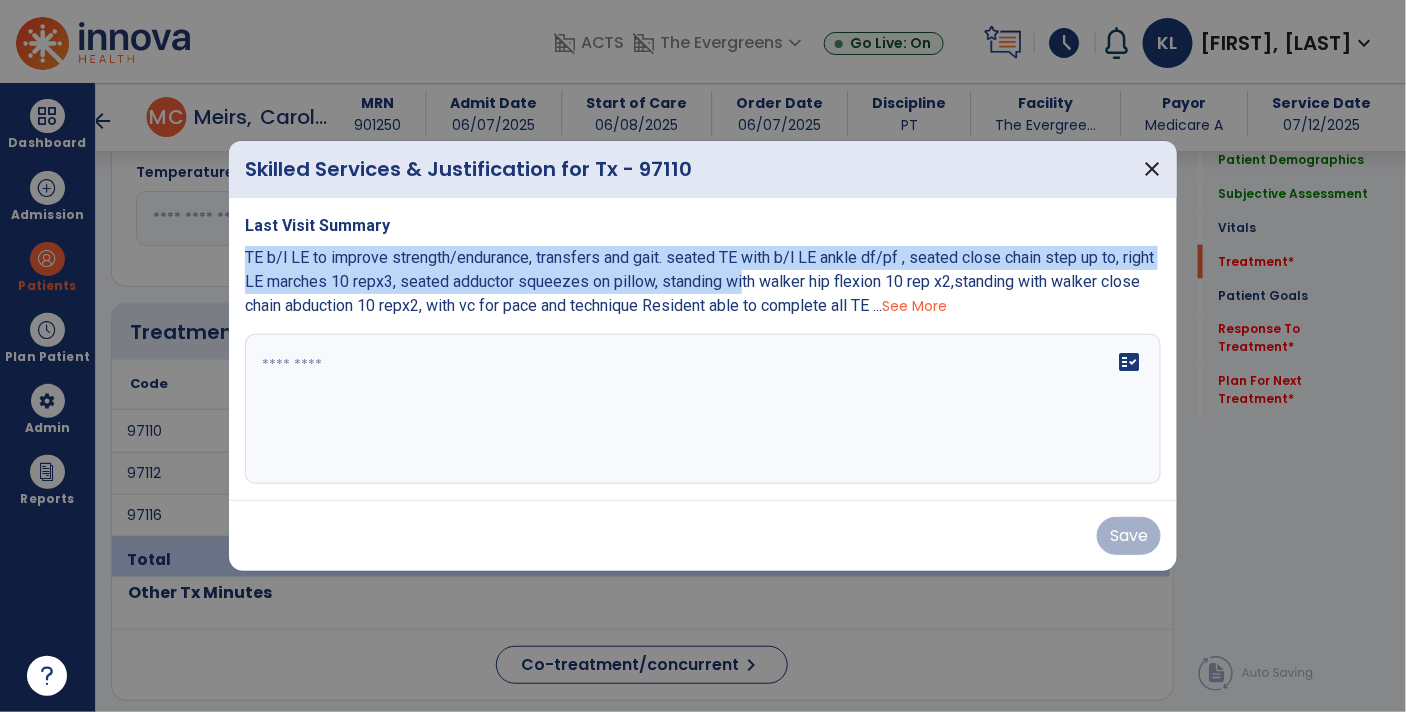 drag, startPoint x: 248, startPoint y: 256, endPoint x: 781, endPoint y: 274, distance: 533.30383 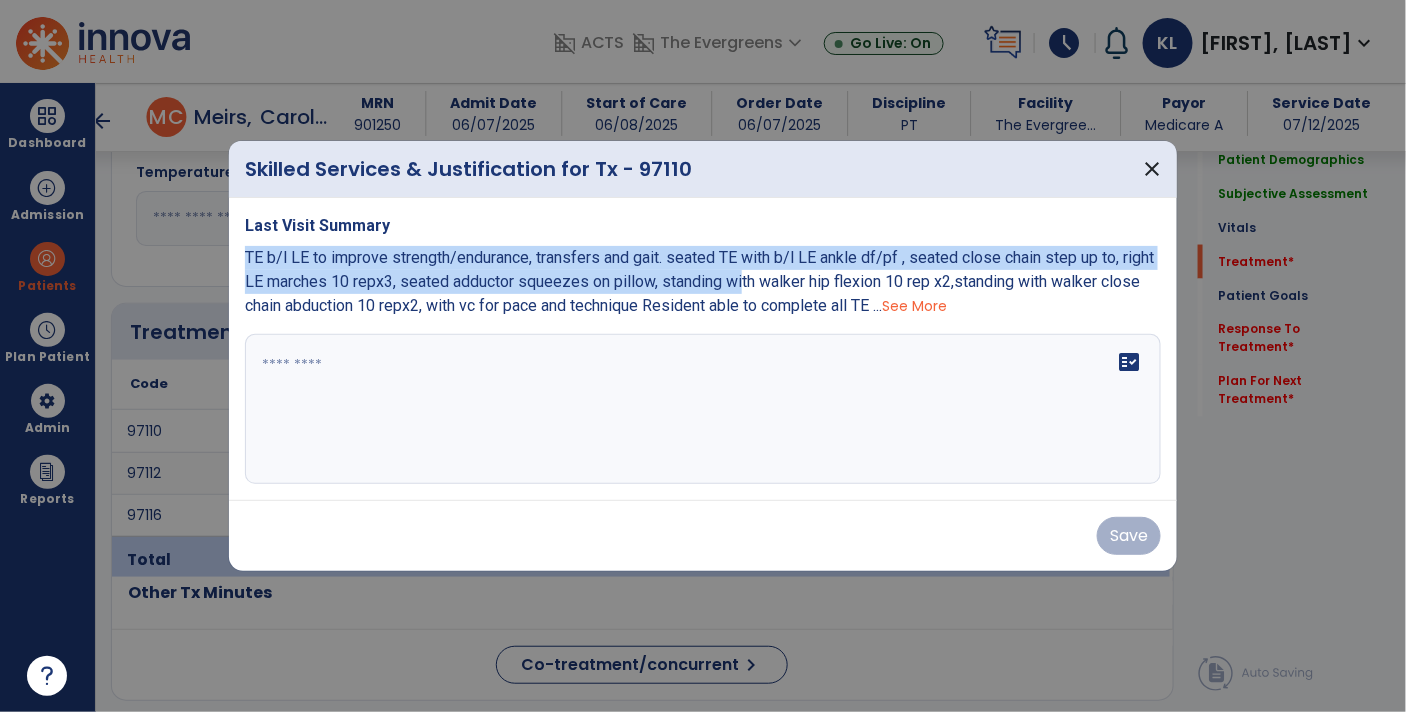 click on "TE b/l LE to improve strength/endurance, transfers and gait. seated TE with b/l LE ankle df/pf , seated close chain step up to, right LE marches 10 repx3, seated adductor squeezes on pillow, standing with walker hip flexion 10 rep x2,standing with walker close chain abduction 10 repx2, with vc for pace and technique Resident able to complete all TE ..." at bounding box center [699, 281] 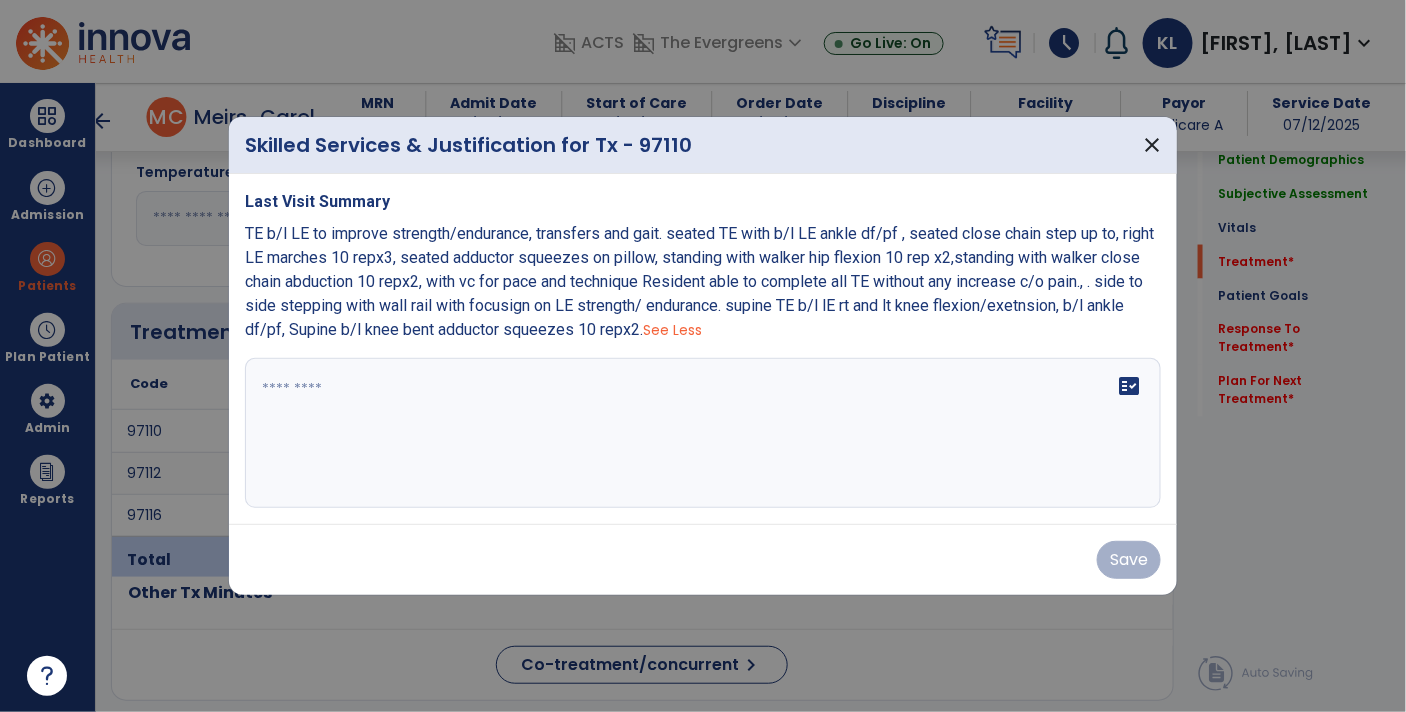 drag, startPoint x: 249, startPoint y: 228, endPoint x: 687, endPoint y: 338, distance: 451.6016 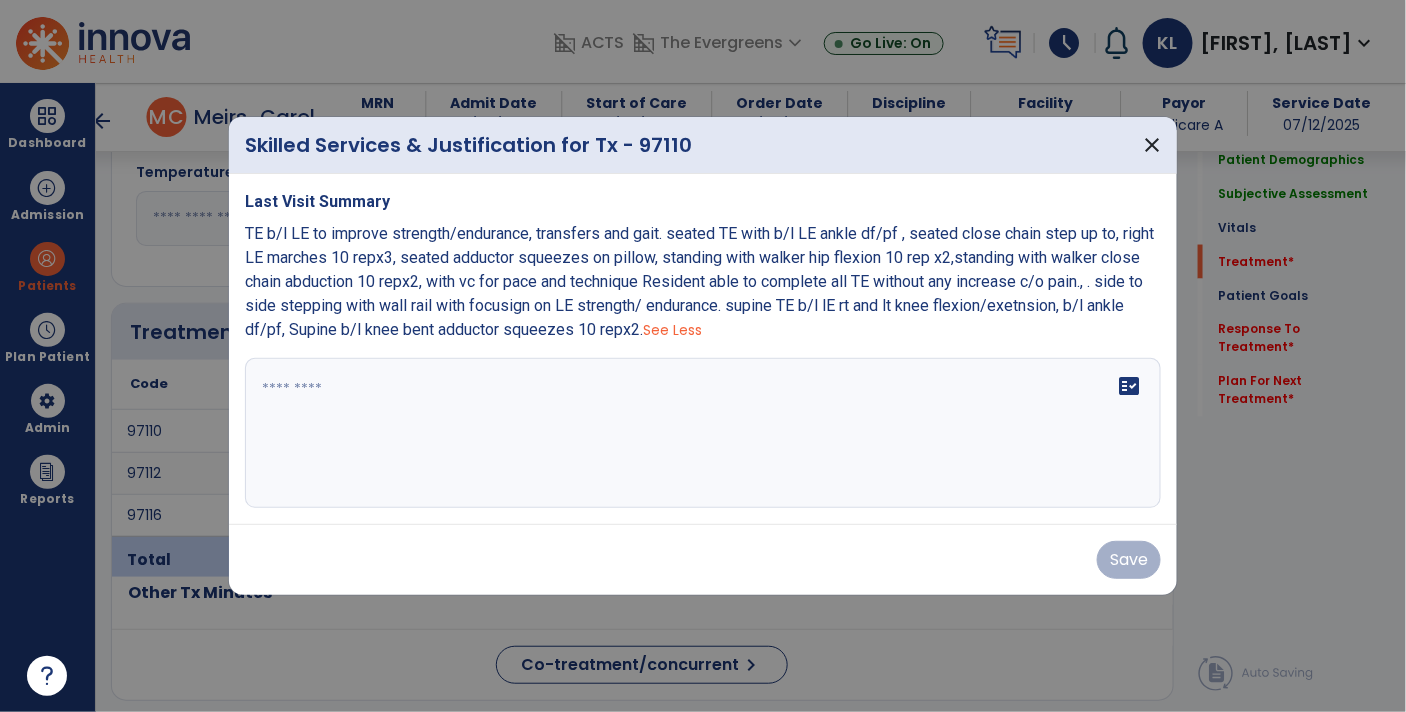 click on "TE b/l LE to improve strength/endurance, transfers and gait. seated TE with b/l LE ankle df/pf , seated close chain step up to, right LE marches 10 repx3, seated adductor squeezes on pillow, standing with walker hip flexion 10 rep x2,standing with walker close chain abduction 10 repx2, with vc for pace and technique Resident able to complete all TE without any increase c/o pain., . side to side stepping with wall rail with focusign on LE strength/ endurance. supine TE b/l lE rt and lt knee flexion/exetnsion, b/l ankle df/pf, Supine b/l knee bent  adductor squeezes 10 repx2.   See Less" at bounding box center [703, 282] 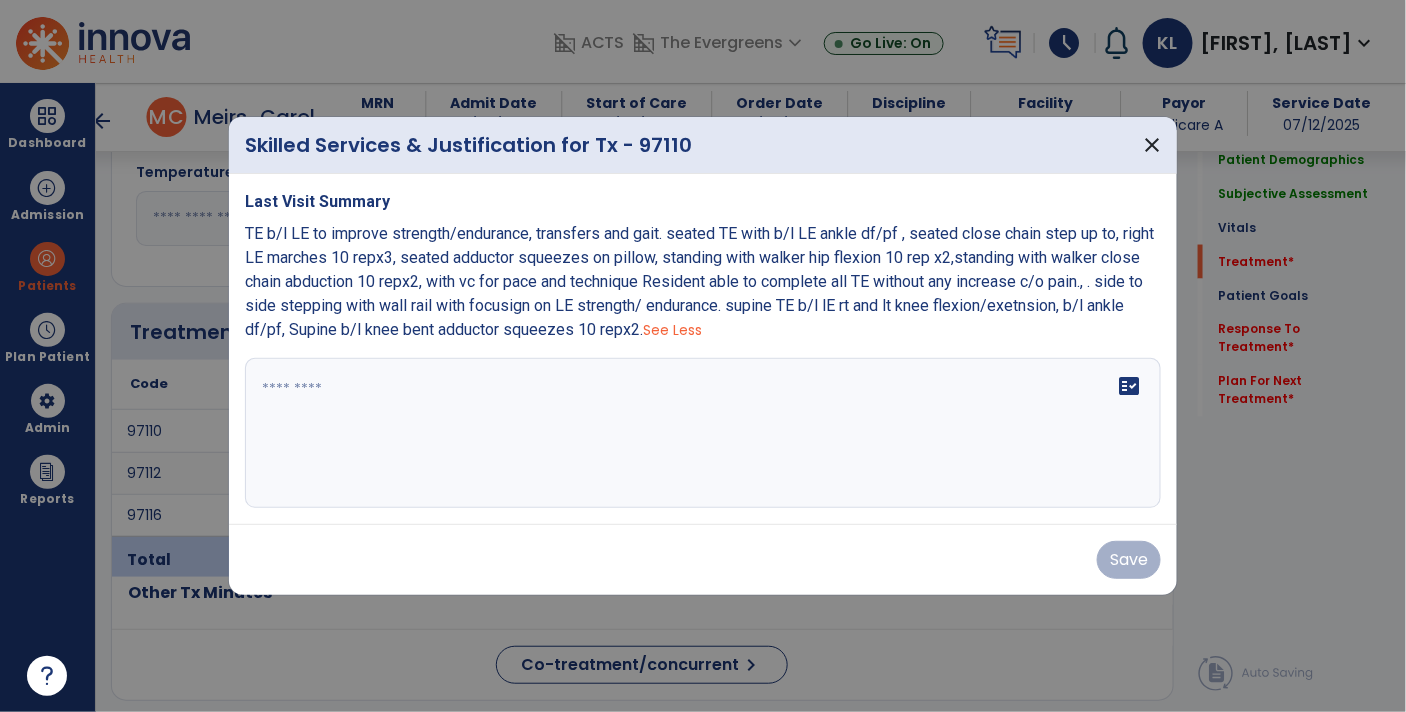 copy on "TE b/l LE to improve strength/endurance, transfers and gait. seated TE with b/l LE ankle df/pf , seated close chain step up to, right LE marches 10 repx3, seated adductor squeezes on pillow, standing with walker hip flexion 10 rep x2,standing with walker close chain abduction 10 repx2, with vc for pace and technique Resident able to complete all TE without any increase c/o pain., . side to side stepping with wall rail with focusign on LE strength/ endurance. supine TE b/l lE rt and lt knee flexion/exetnsion, b/l ankle df/pf, Supine b/l knee bent  adductor squeezes 10 repx2." 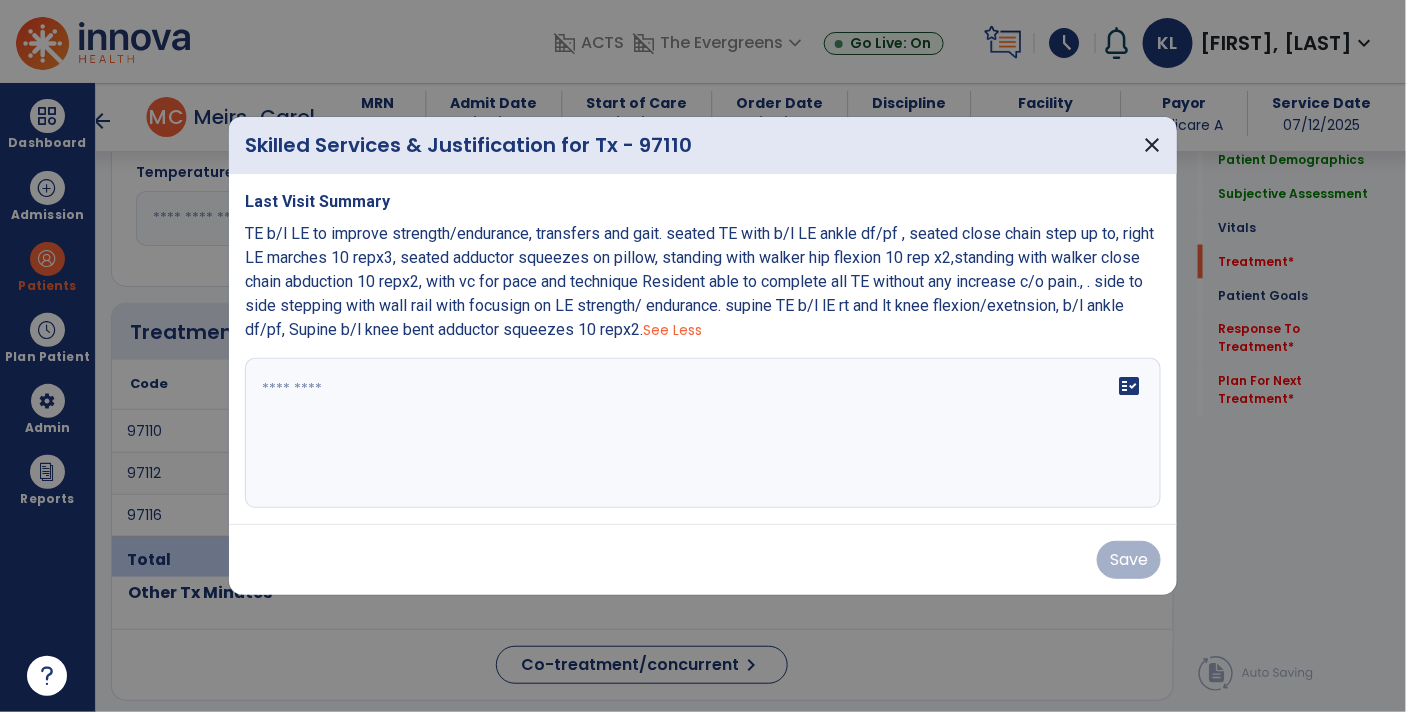 click on "fact_check" at bounding box center (703, 433) 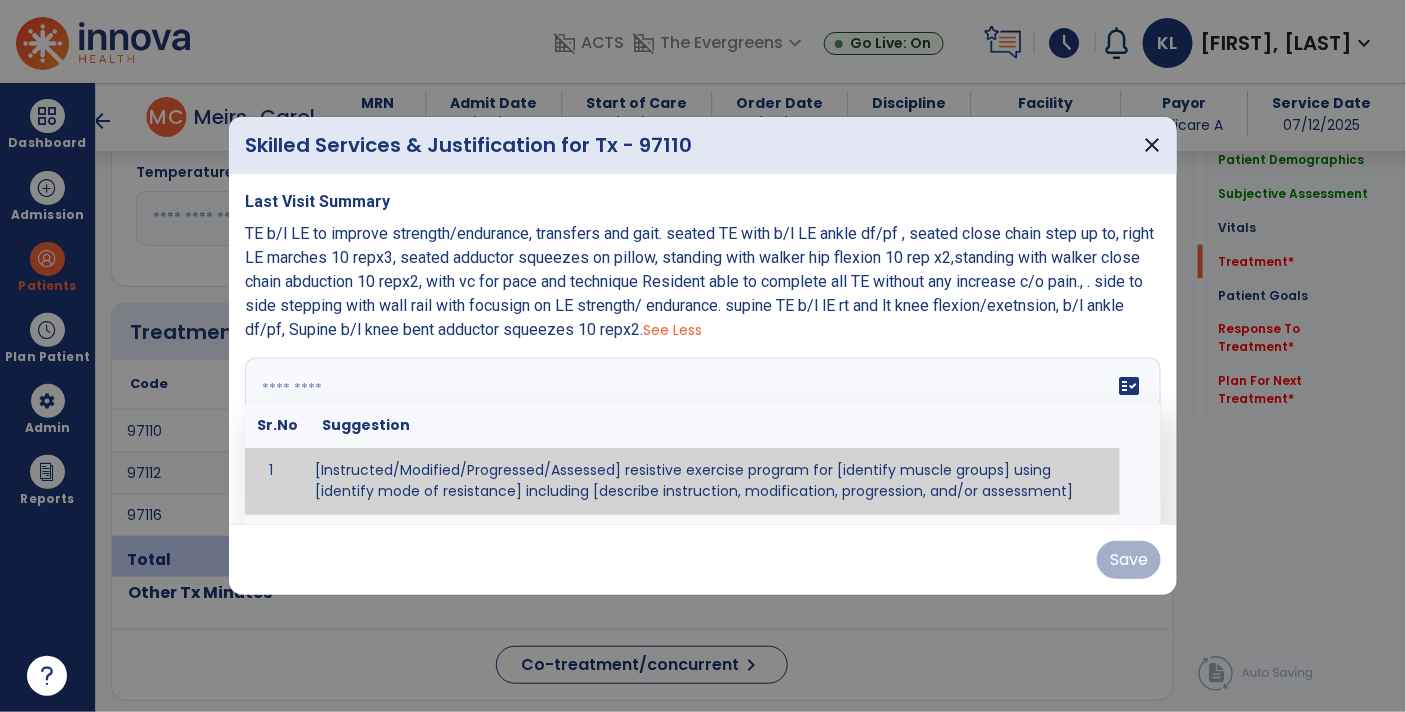 paste on "**********" 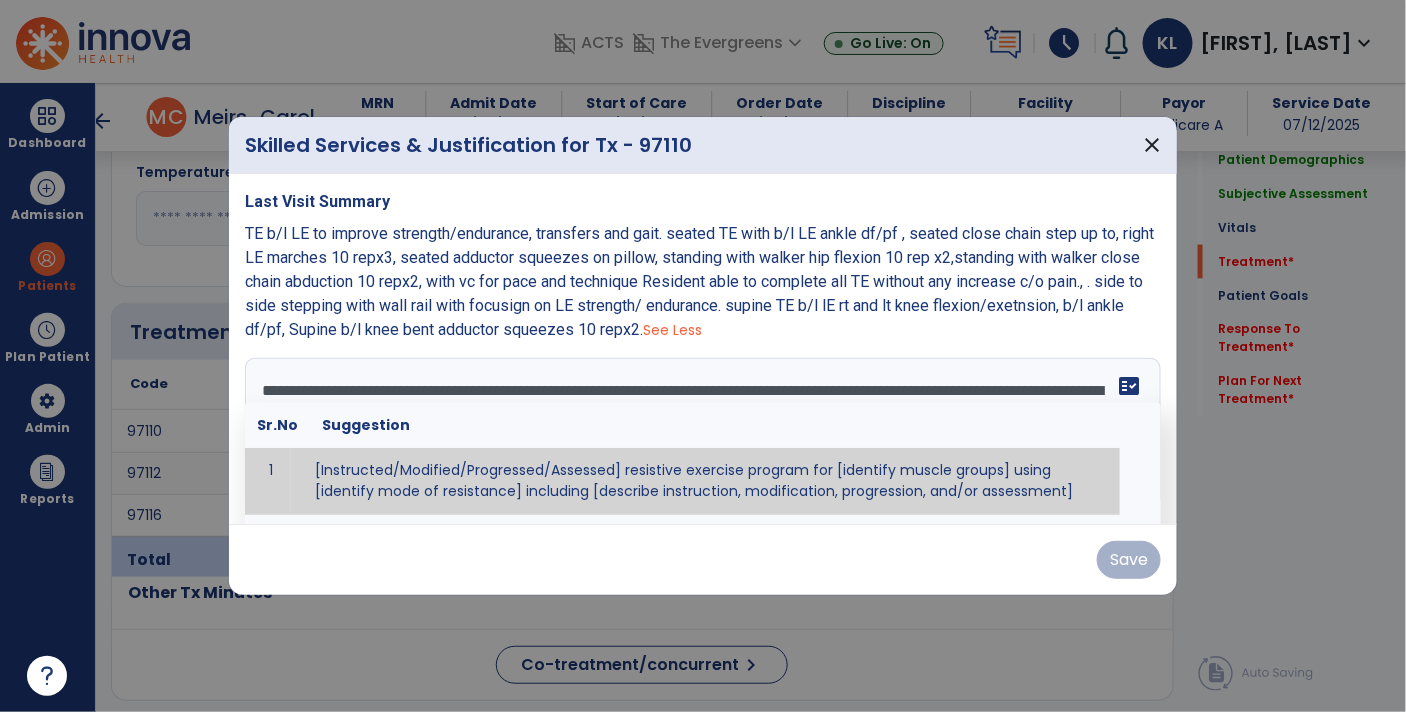 scroll, scrollTop: 15, scrollLeft: 0, axis: vertical 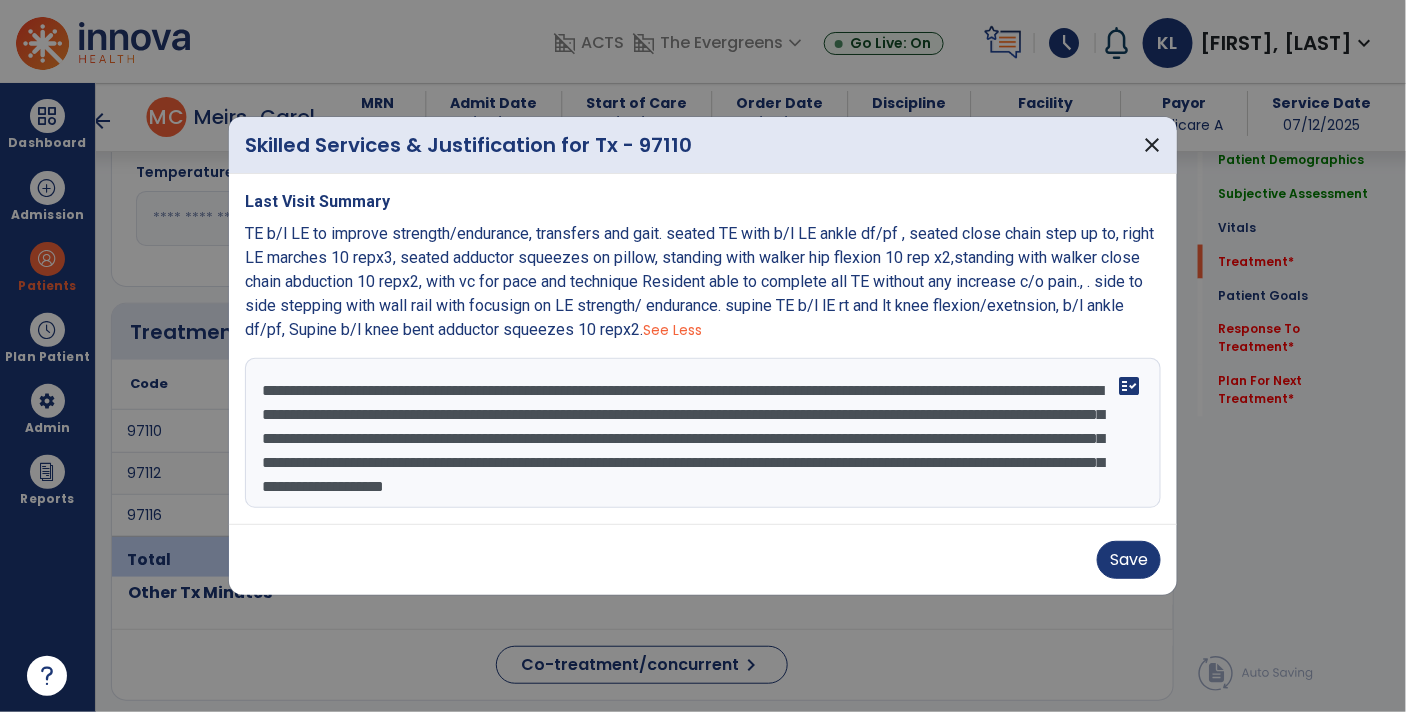 click on "**********" at bounding box center [703, 433] 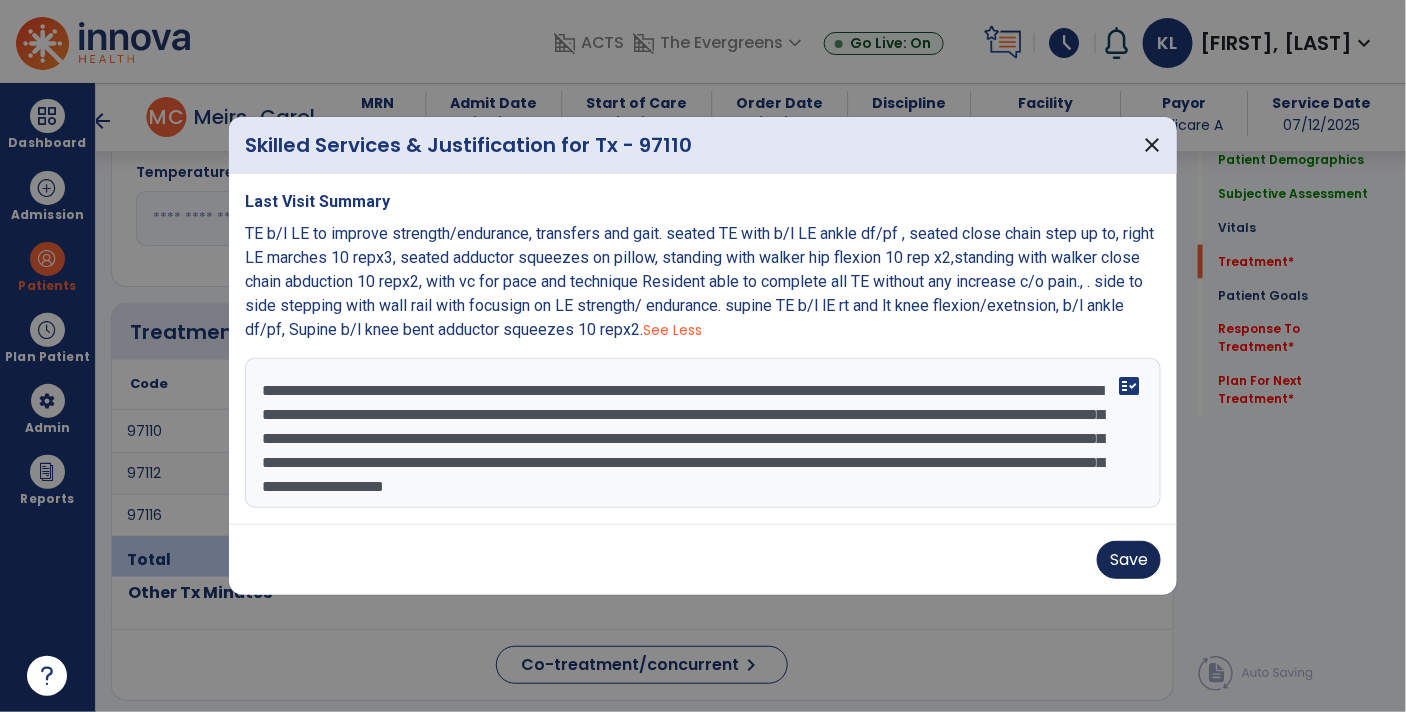 type on "**********" 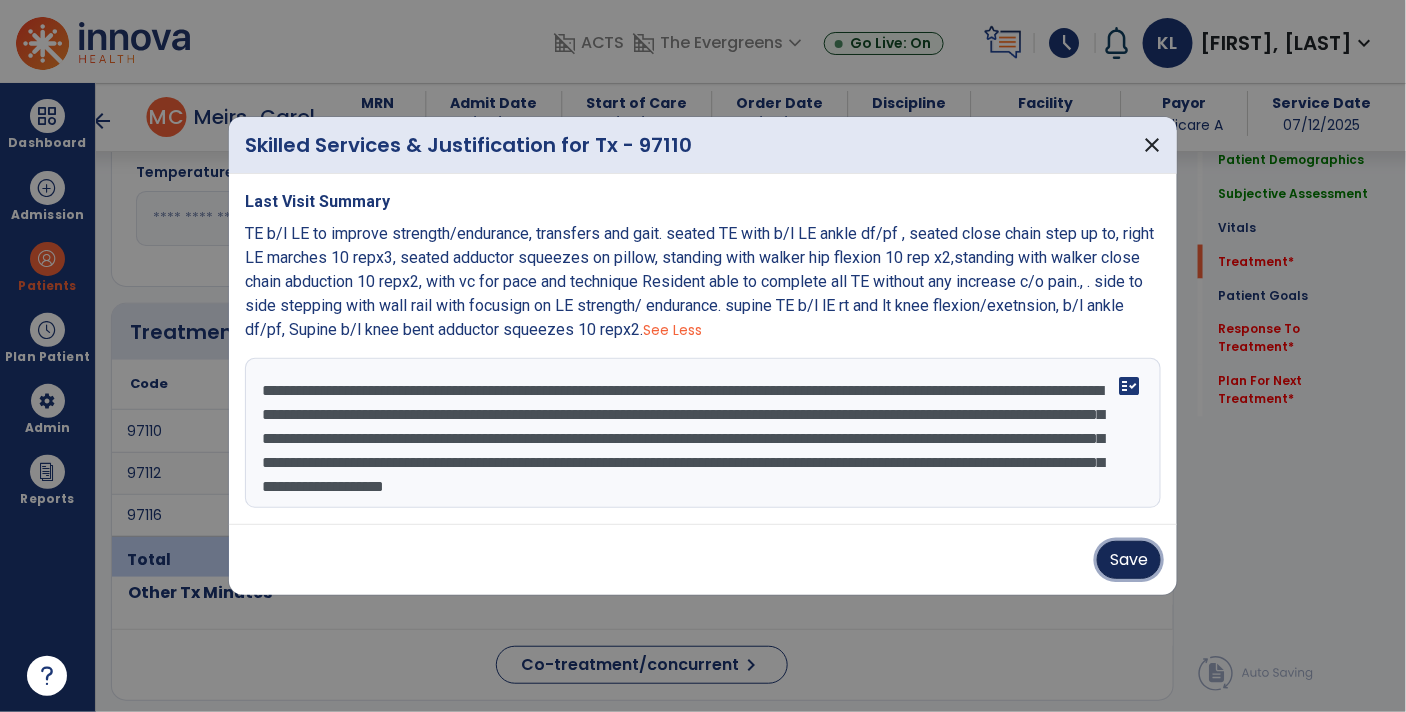 click on "Save" at bounding box center (1129, 560) 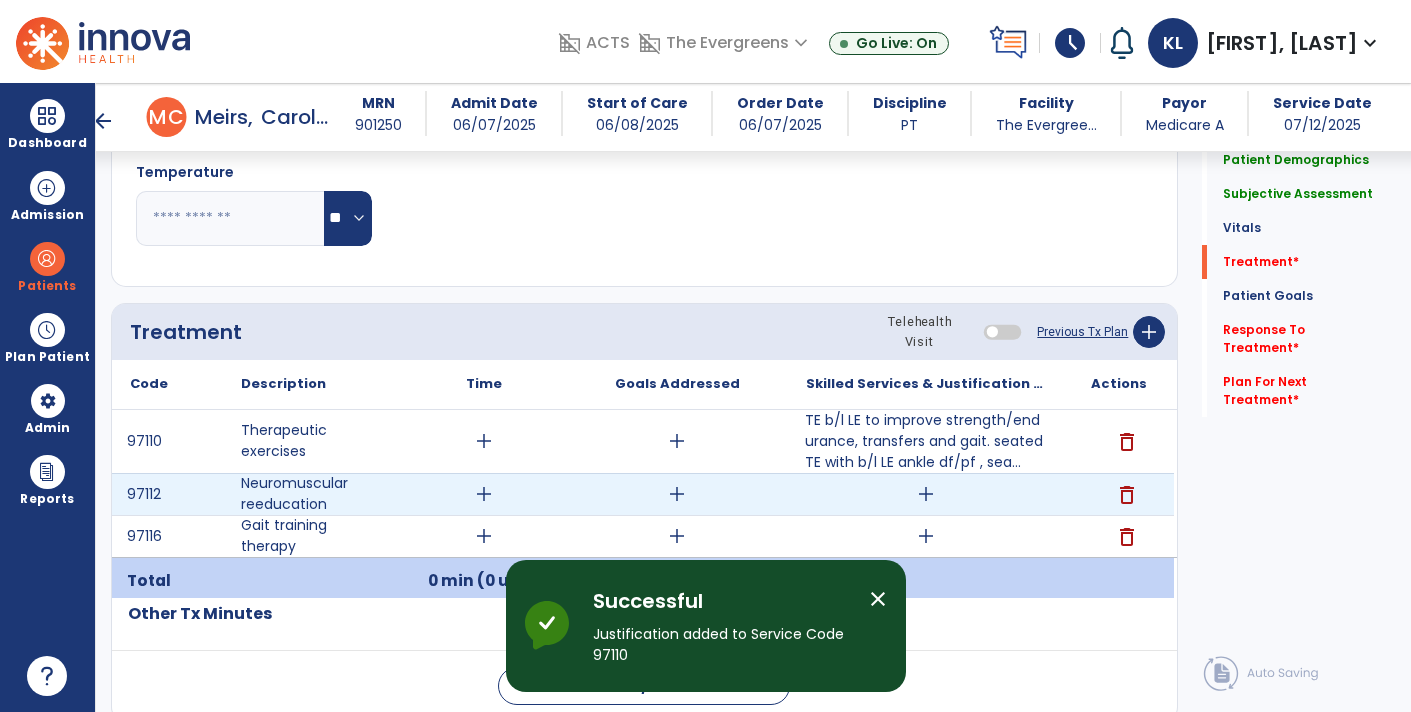 click on "add" at bounding box center (926, 494) 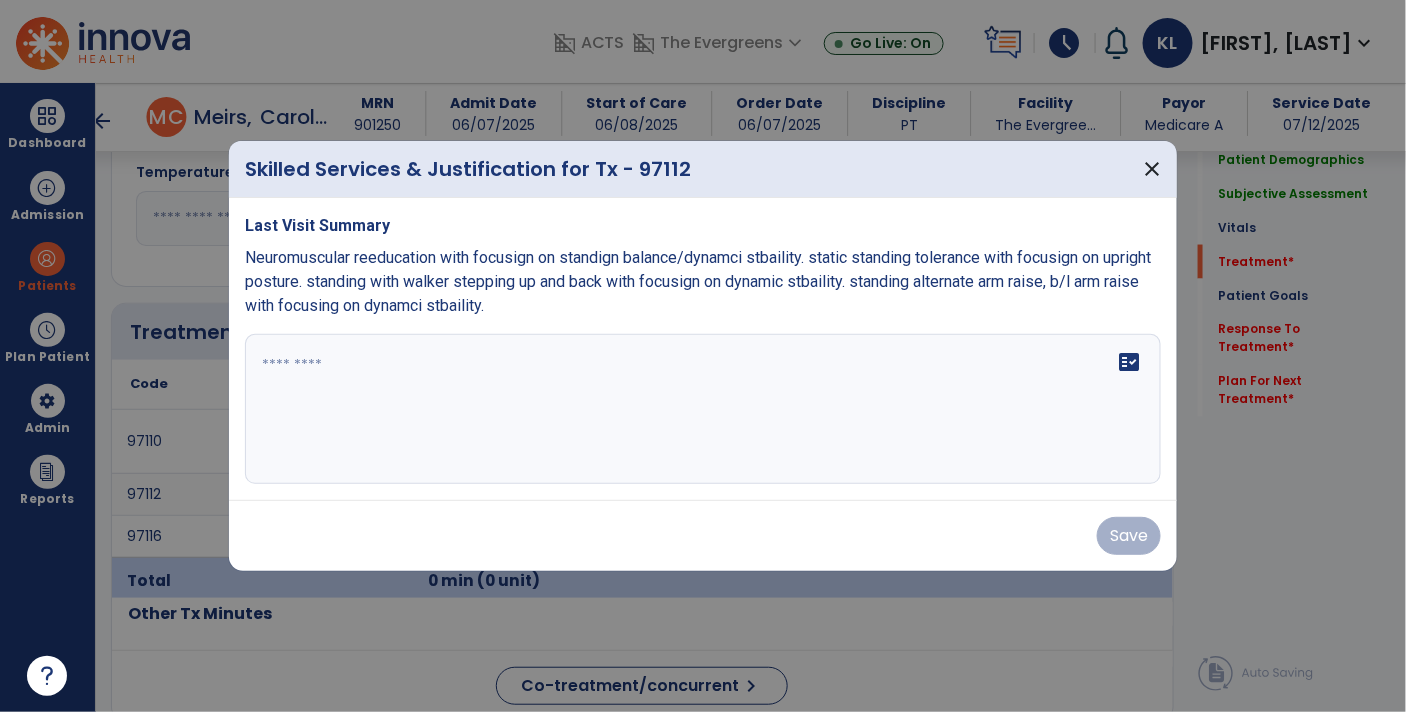 scroll, scrollTop: 946, scrollLeft: 0, axis: vertical 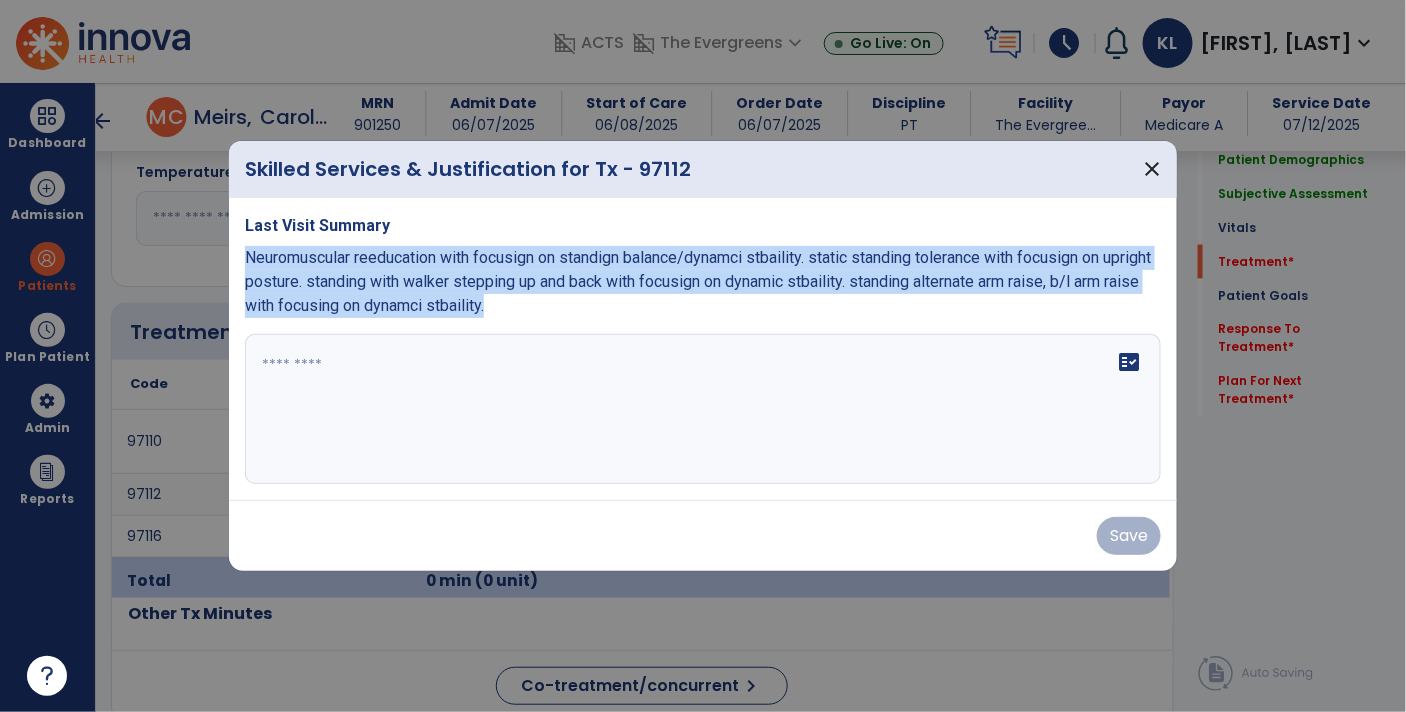 drag, startPoint x: 247, startPoint y: 255, endPoint x: 616, endPoint y: 312, distance: 373.3765 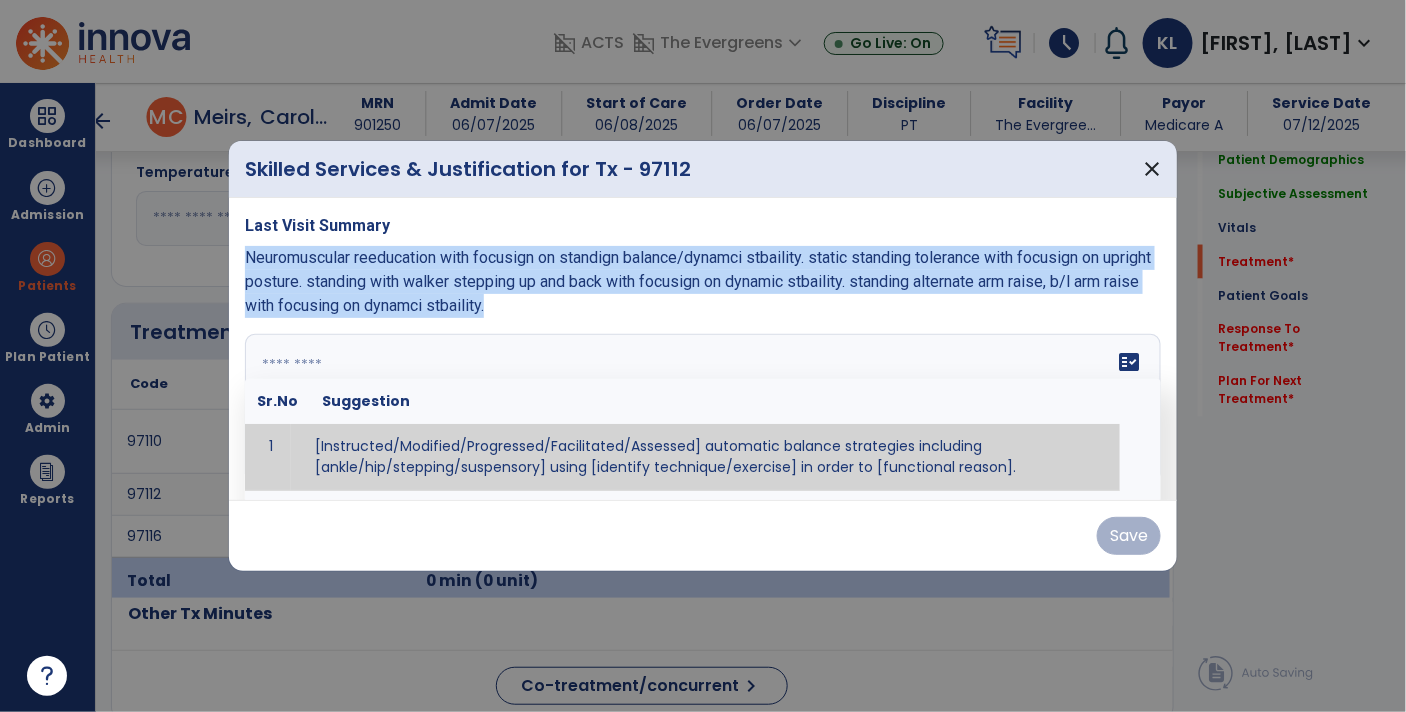 click on "fact_check  Sr.No Suggestion 1 [Instructed/Modified/Progressed/Facilitated/Assessed] automatic balance strategies including [ankle/hip/stepping/suspensory] using [identify technique/exercise] in order to [functional reason]. 2 [Instructed/Modified/Progressed/Facilitated/Assessed] sensory integration techniques including [visual inhibition/somatosensory inhibition/visual excitatory/somatosensory excitatory/vestibular excitatory] using [identify technique/exercise] in order to [functional reason]. 3 [Instructed/Modified/Progressed/Facilitated/Assessed] visual input including [oculomotor exercises, smooth pursuits, saccades, visual field, other] in order to [functional reasons]. 4 [Instructed/Modified/Progressed/Assessed] somatosensory techniques including [joint compression, proprioceptive activities, other] in order to [functional reasons]. 5 [Instructed/Modified/Progressed/Assessed] vestibular techniques including [gaze stabilization, Brandt-Darhoff, Epley, other] in order to [functional reasons]. 6 7" at bounding box center [703, 409] 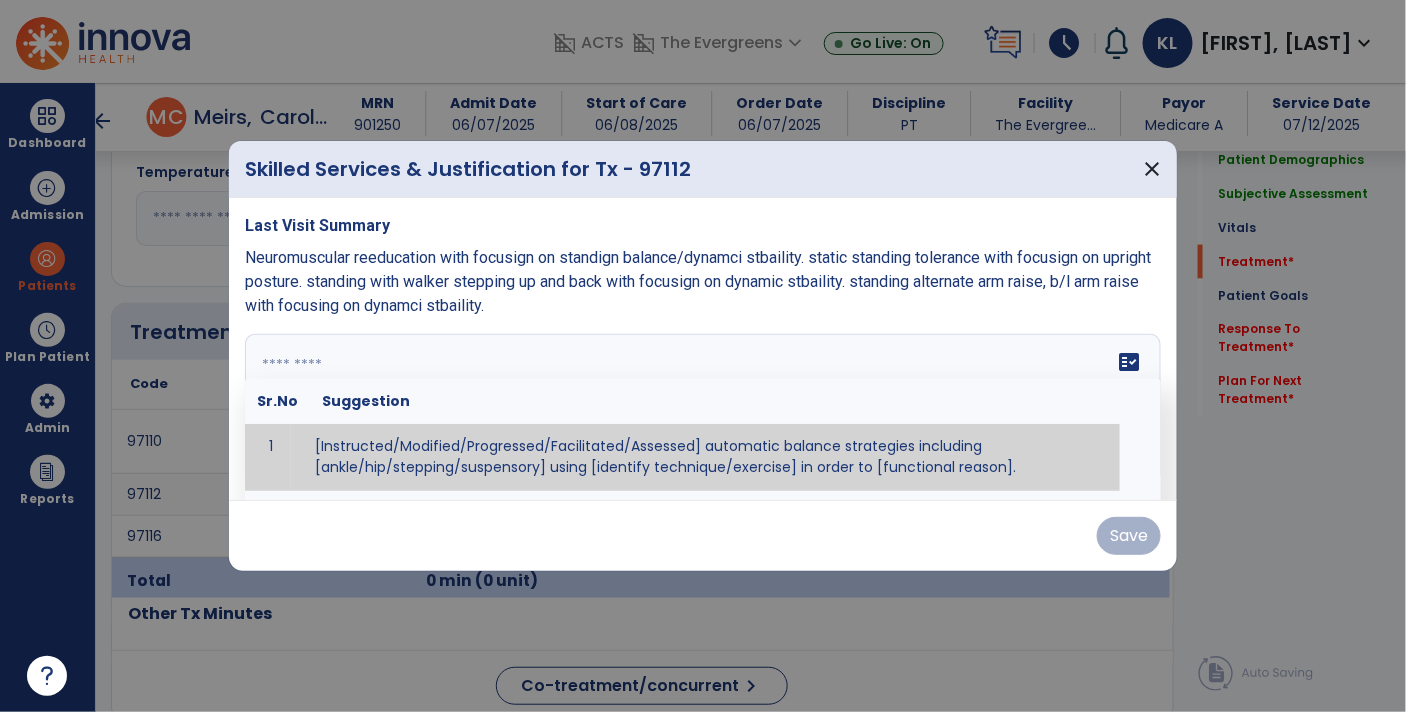paste on "**********" 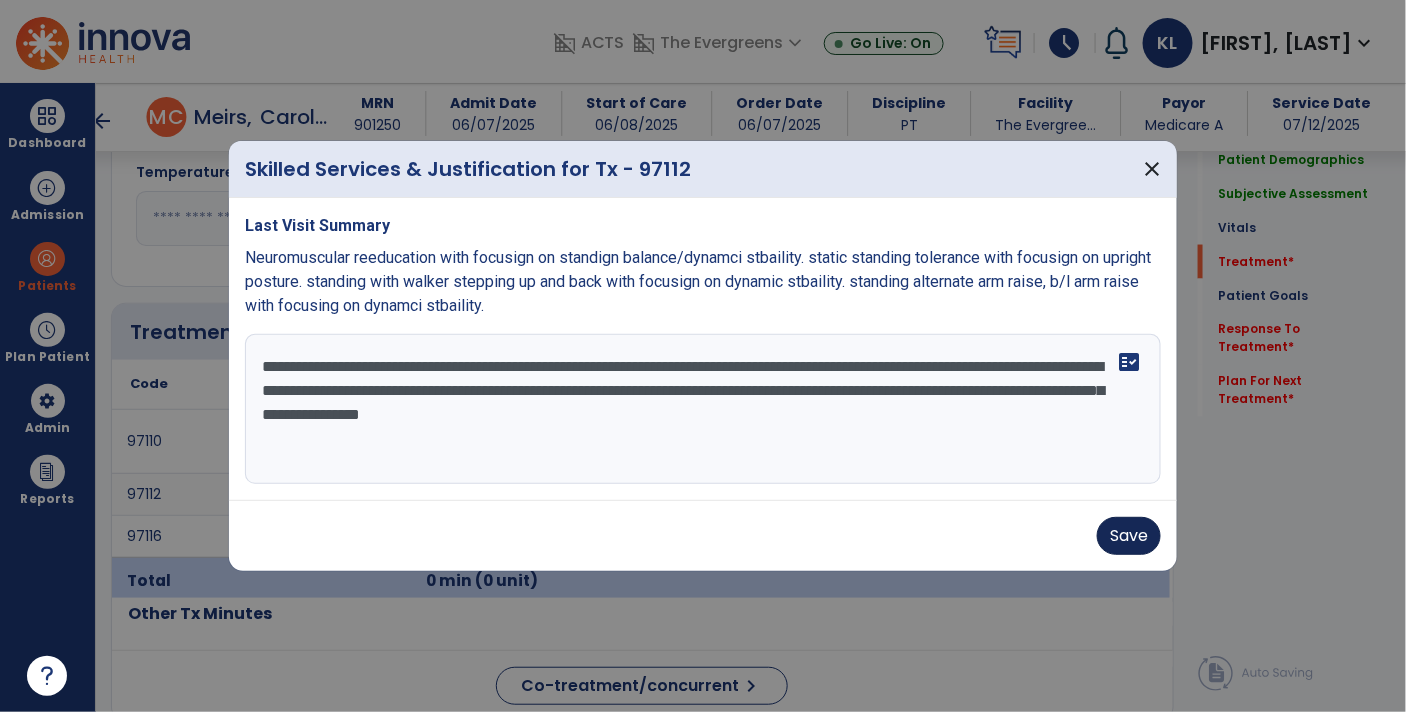 type on "**********" 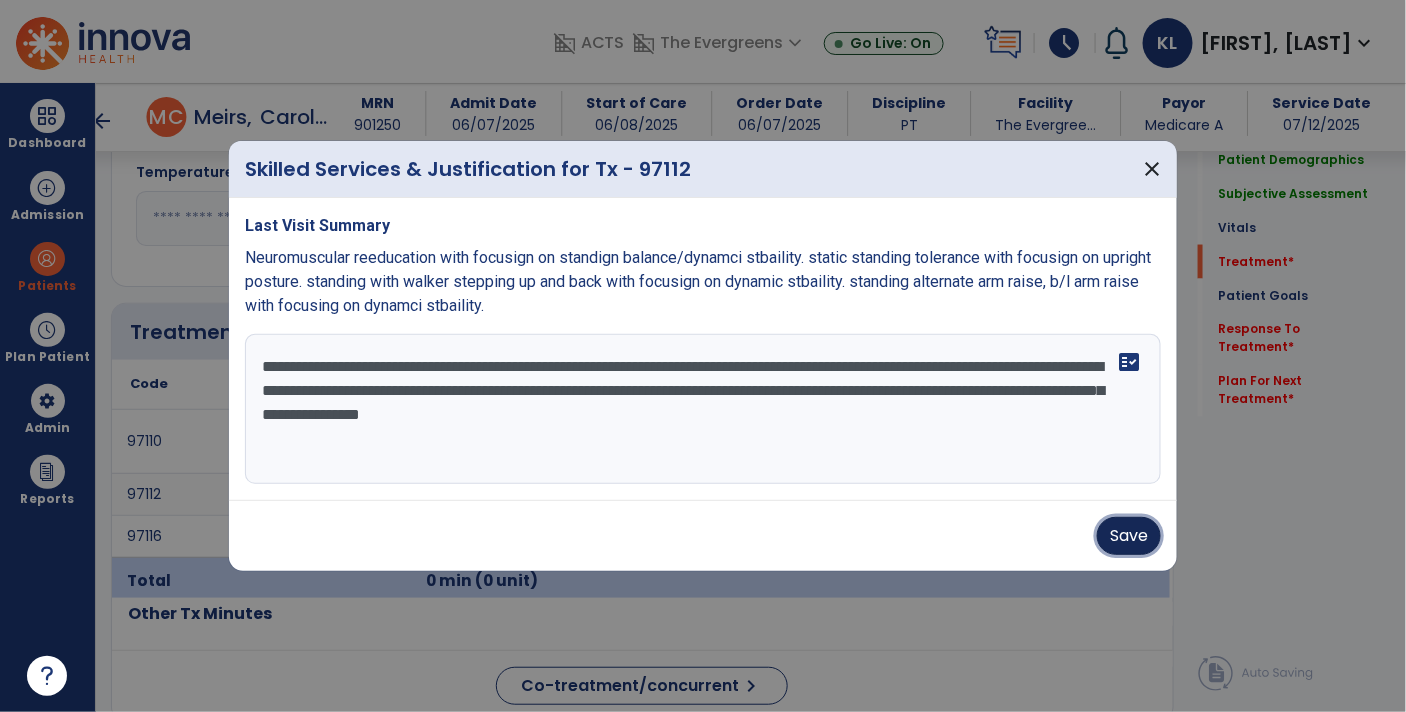 click on "Save" at bounding box center [1129, 536] 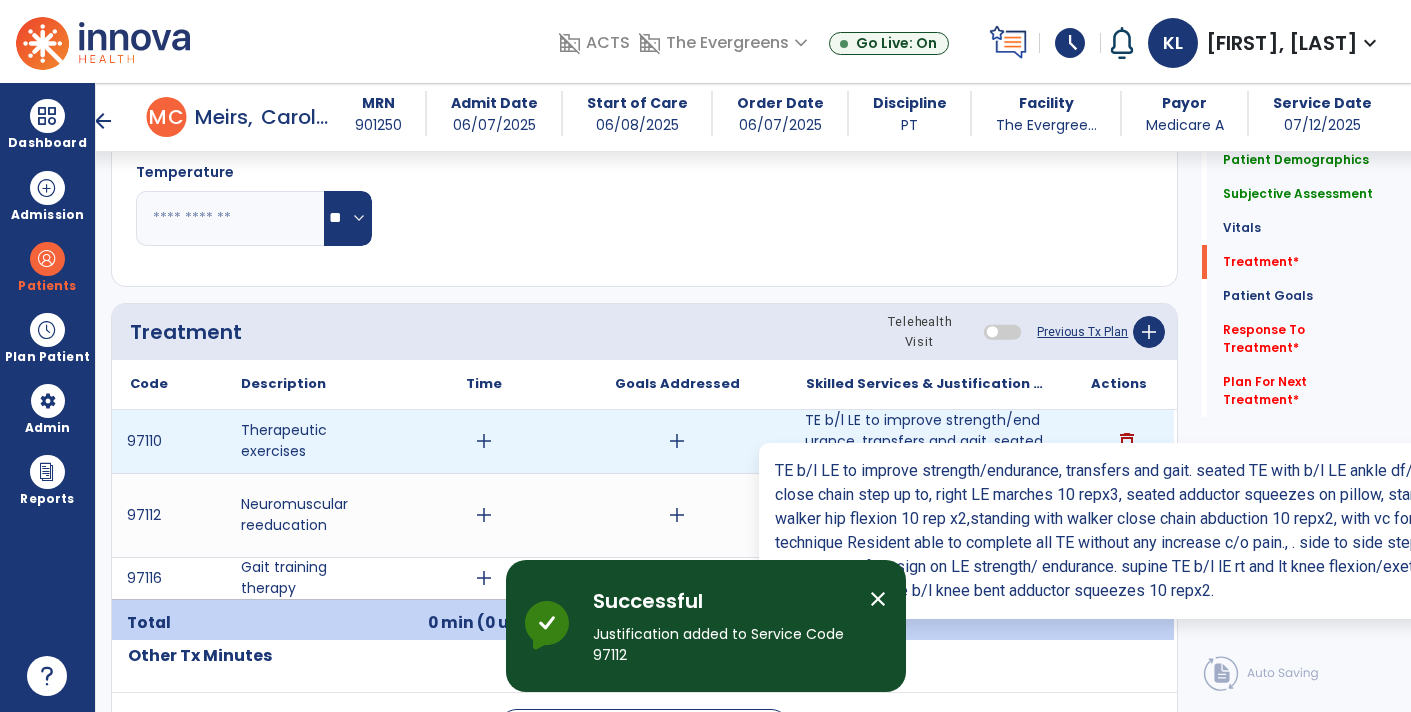 click on "TE b/l LE to improve strength/endurance, transfers and gait. seated TE with b/l LE ankle df/pf , sea..." at bounding box center (926, 441) 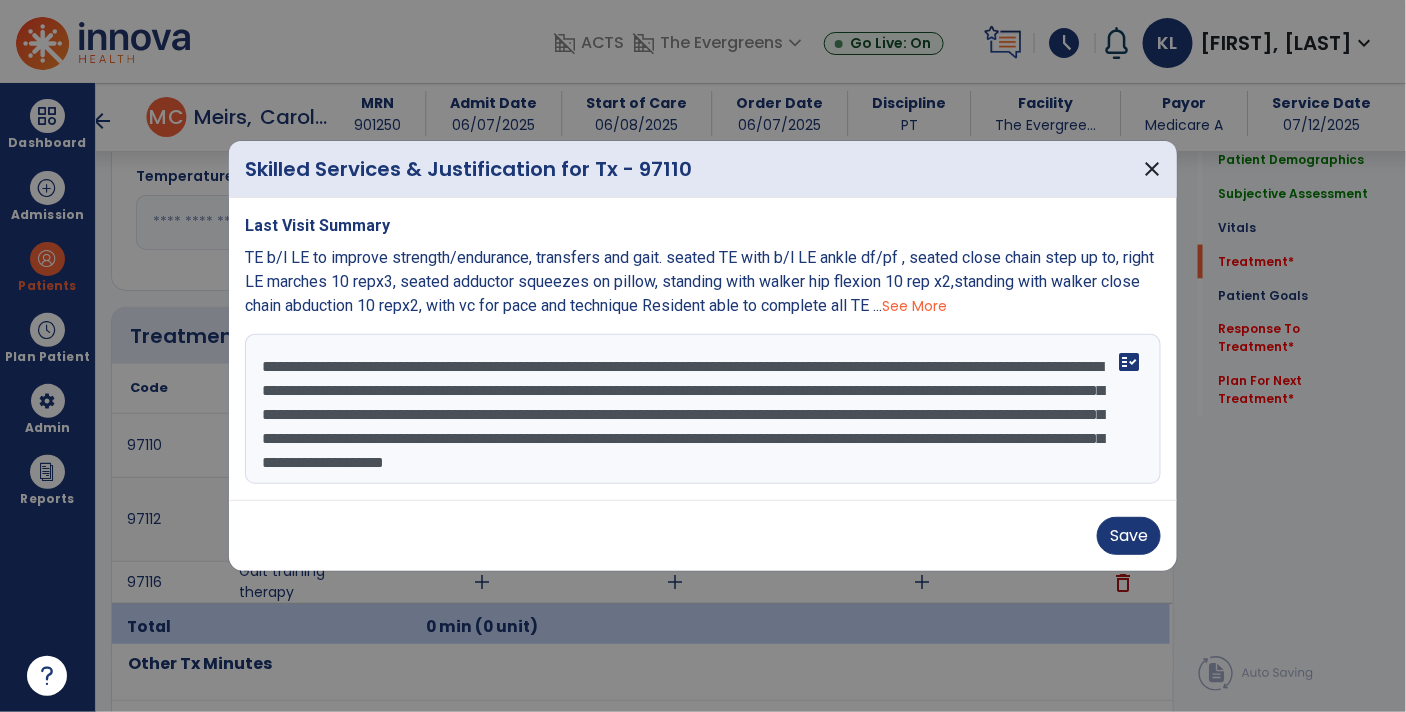scroll, scrollTop: 946, scrollLeft: 0, axis: vertical 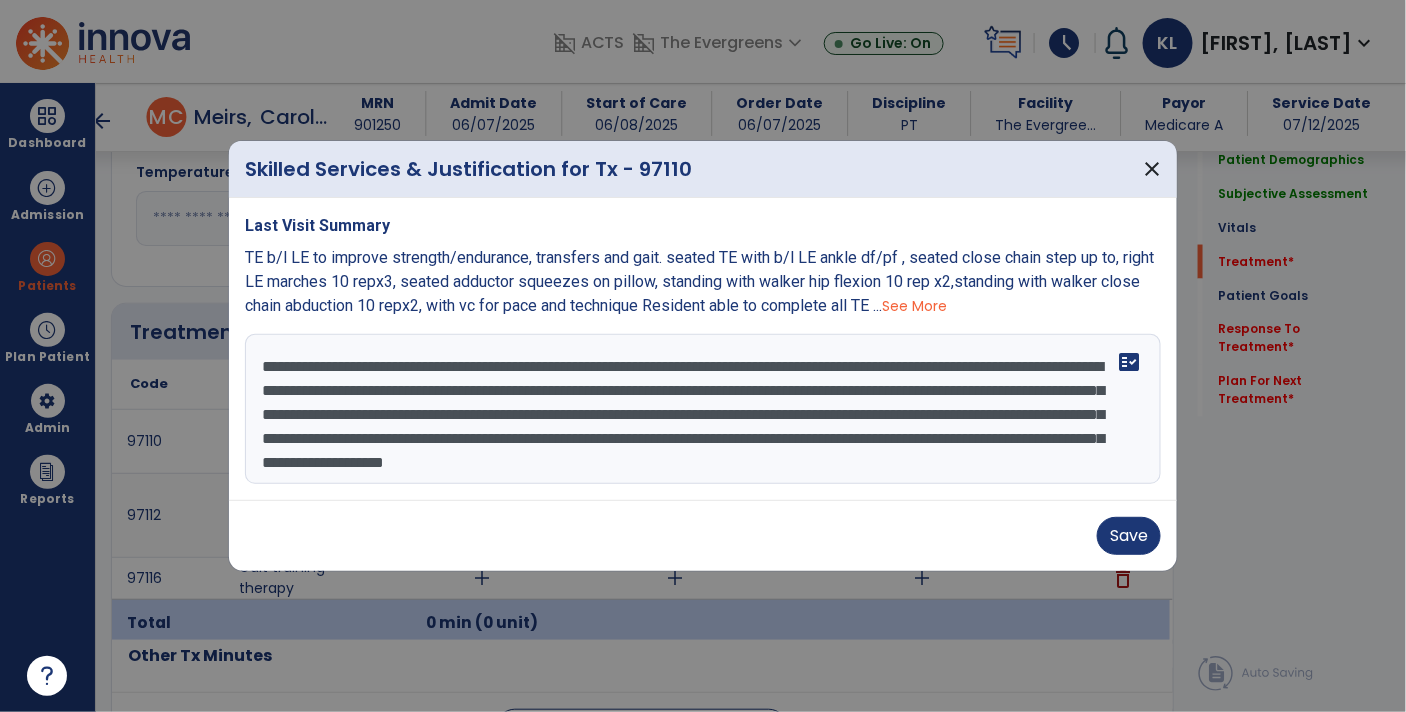 drag, startPoint x: 556, startPoint y: 441, endPoint x: 598, endPoint y: 466, distance: 48.8774 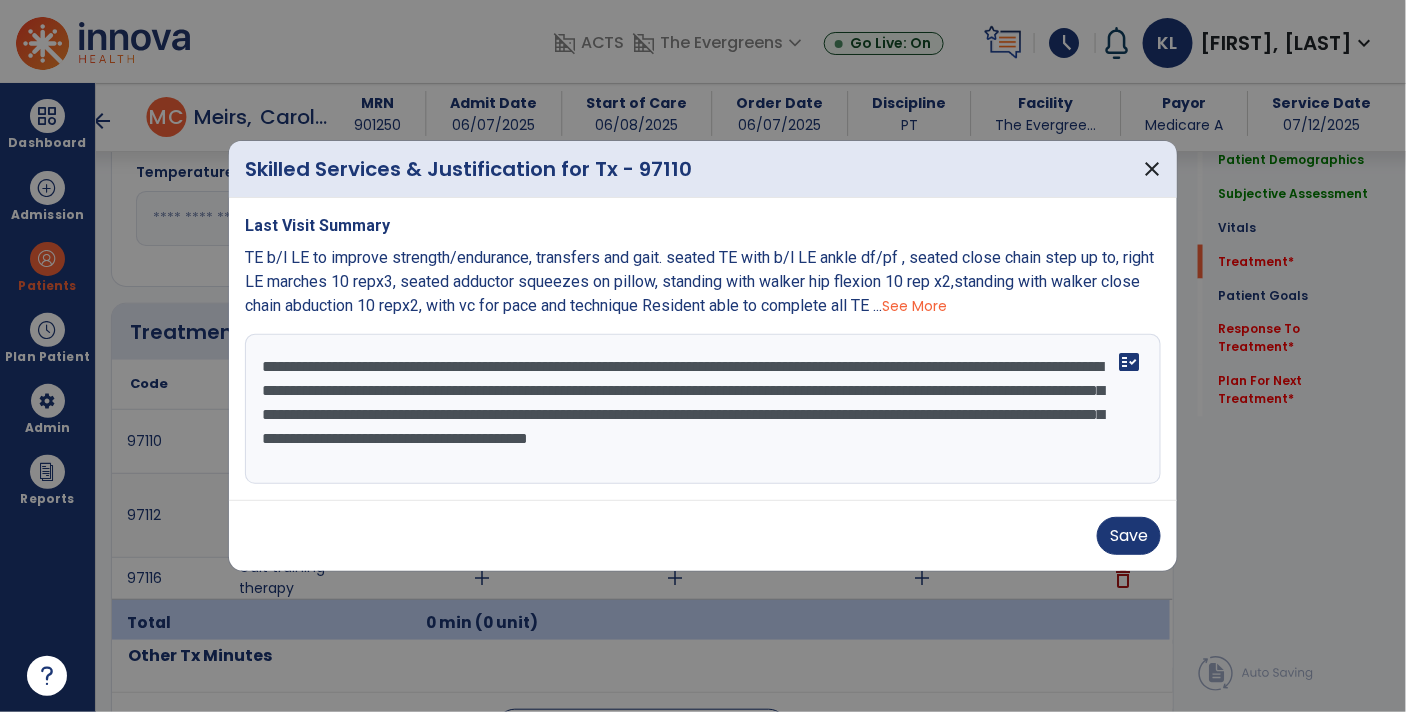 scroll, scrollTop: 0, scrollLeft: 0, axis: both 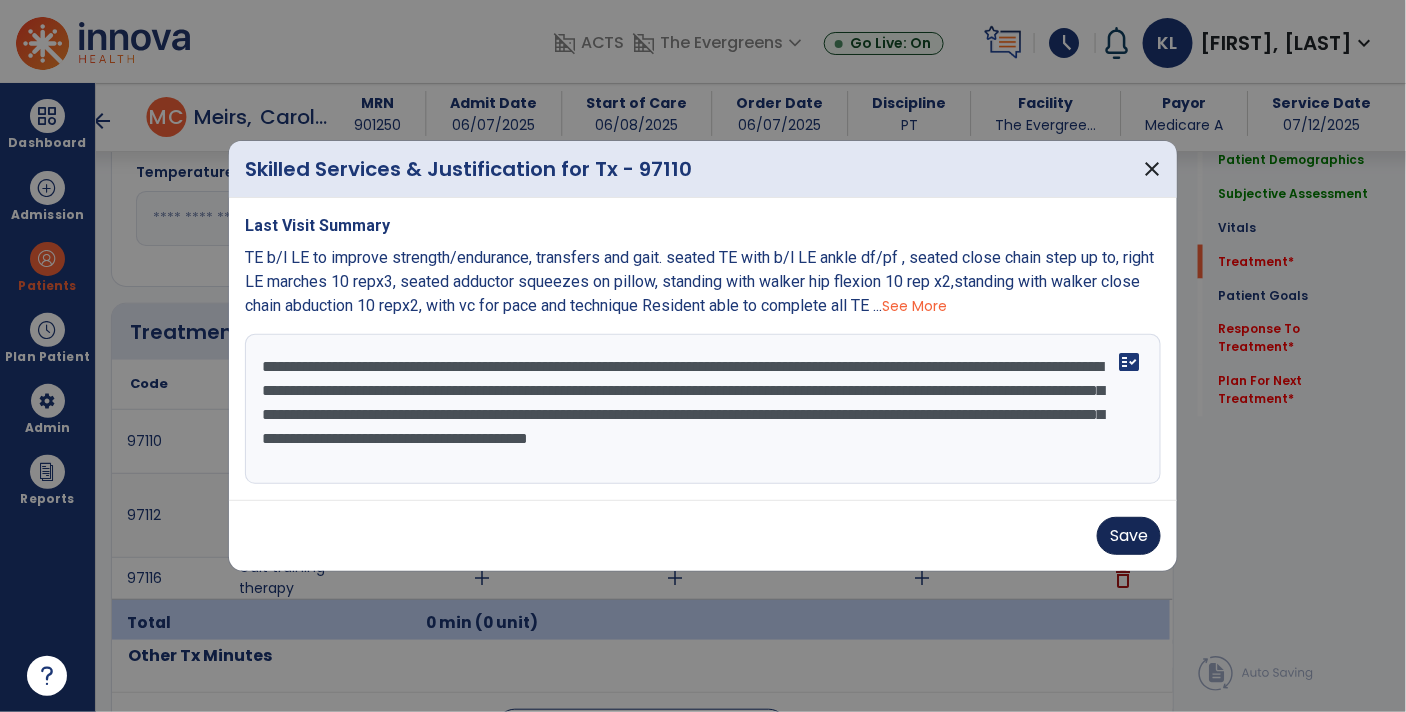type on "**********" 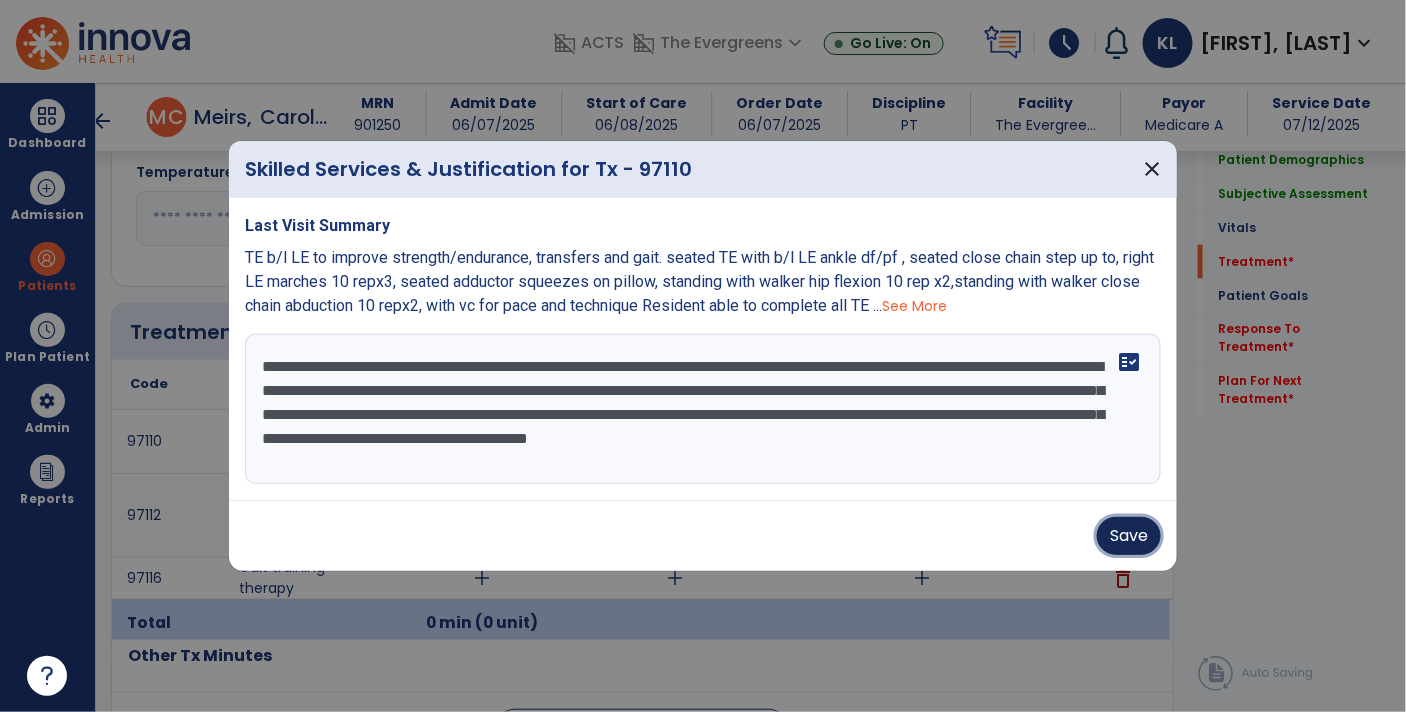 click on "Save" at bounding box center [1129, 536] 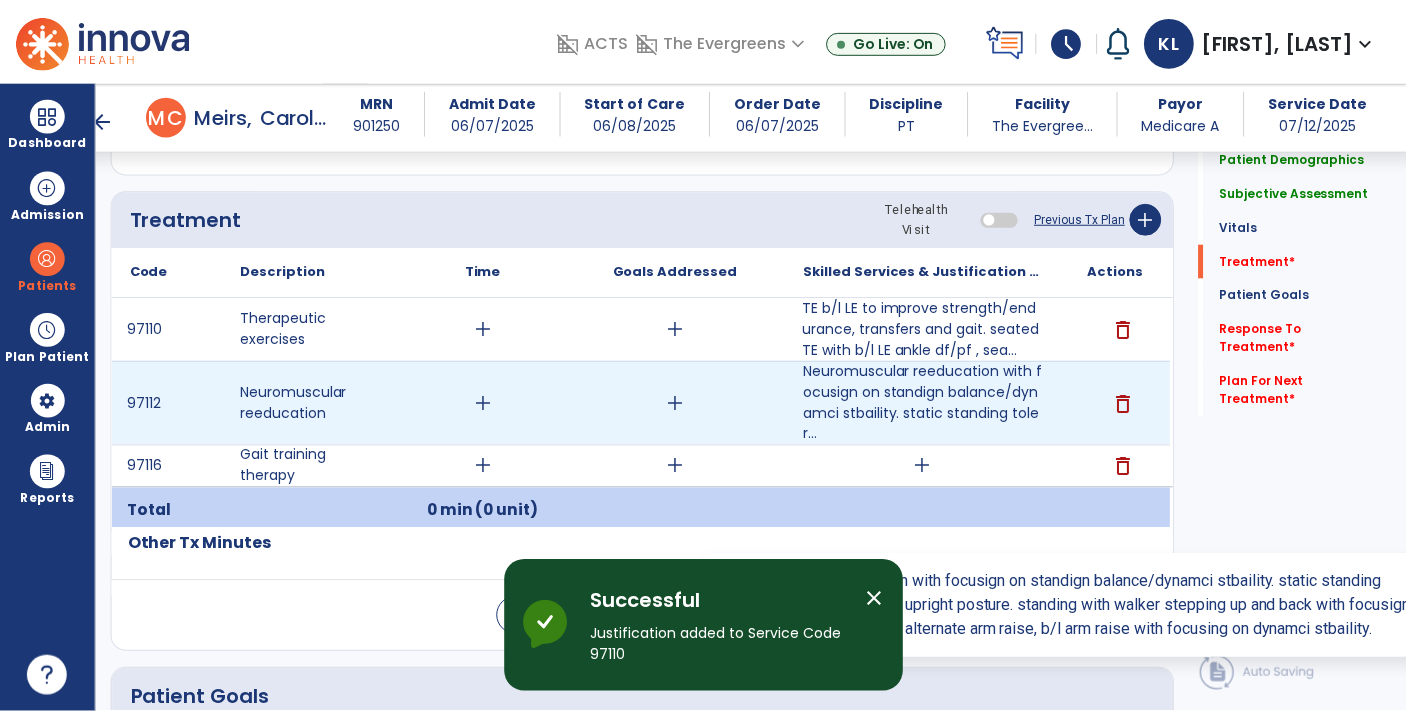 scroll, scrollTop: 1092, scrollLeft: 0, axis: vertical 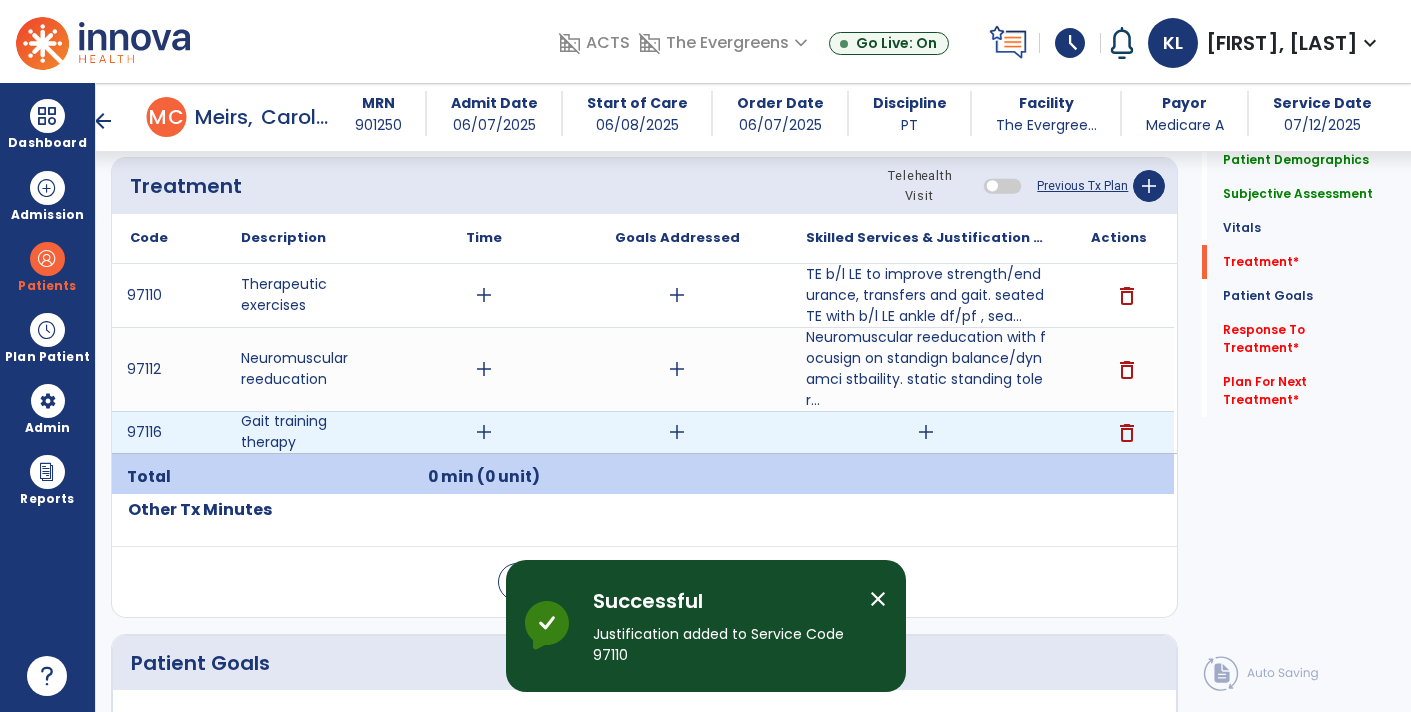 click on "add" at bounding box center (926, 432) 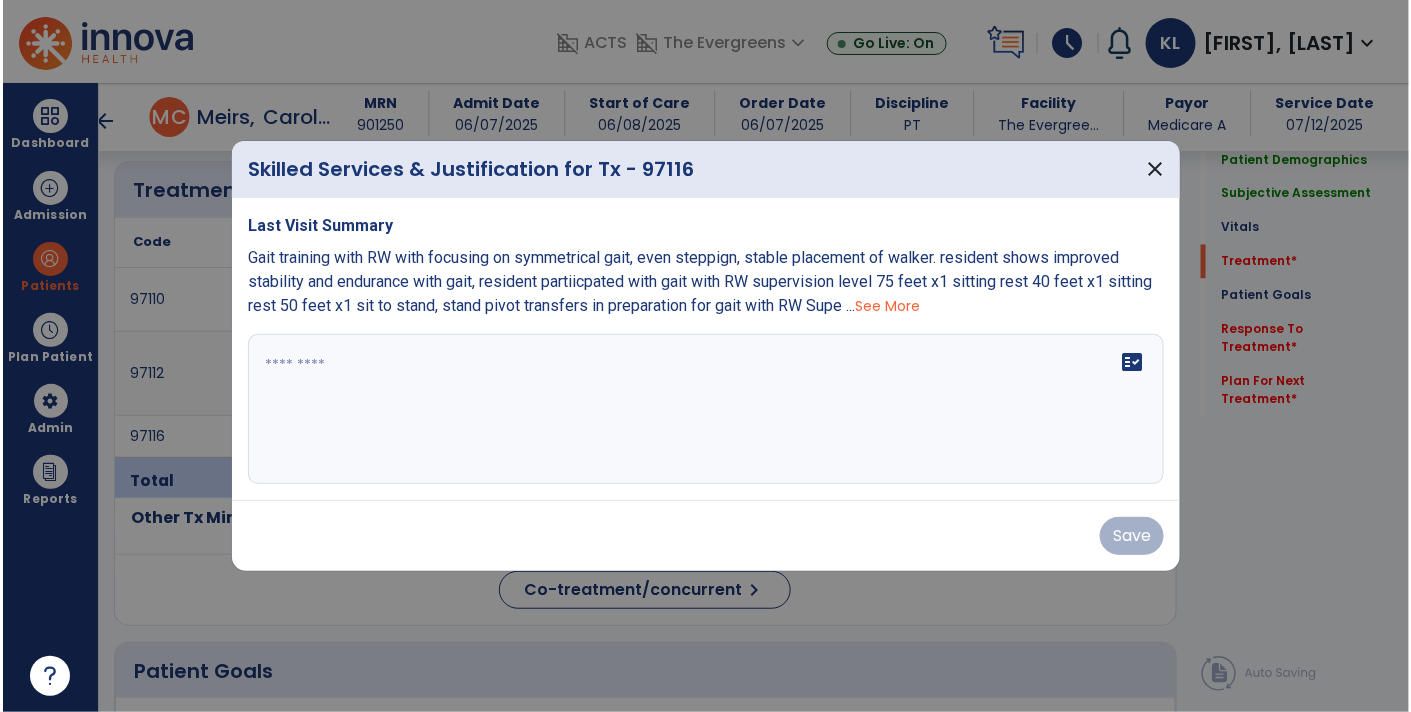 scroll, scrollTop: 1092, scrollLeft: 0, axis: vertical 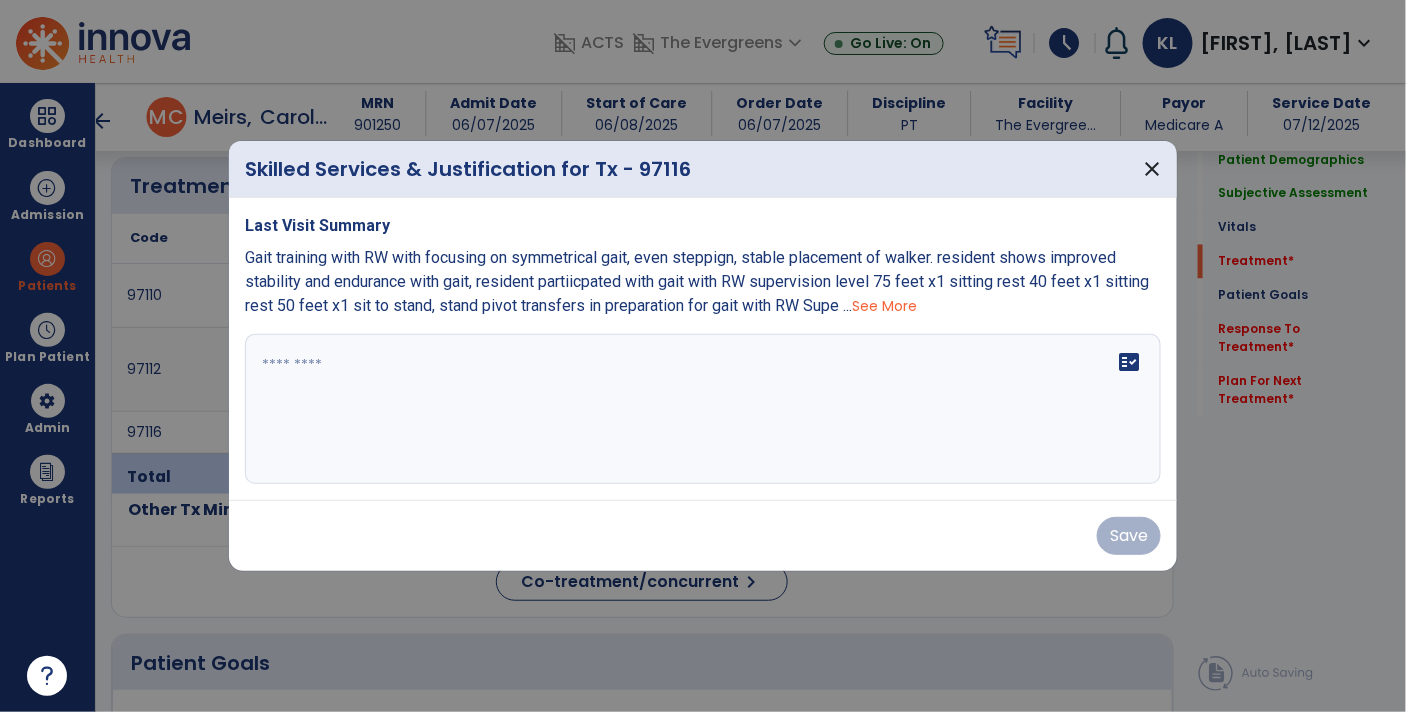 click on "See More" at bounding box center (884, 306) 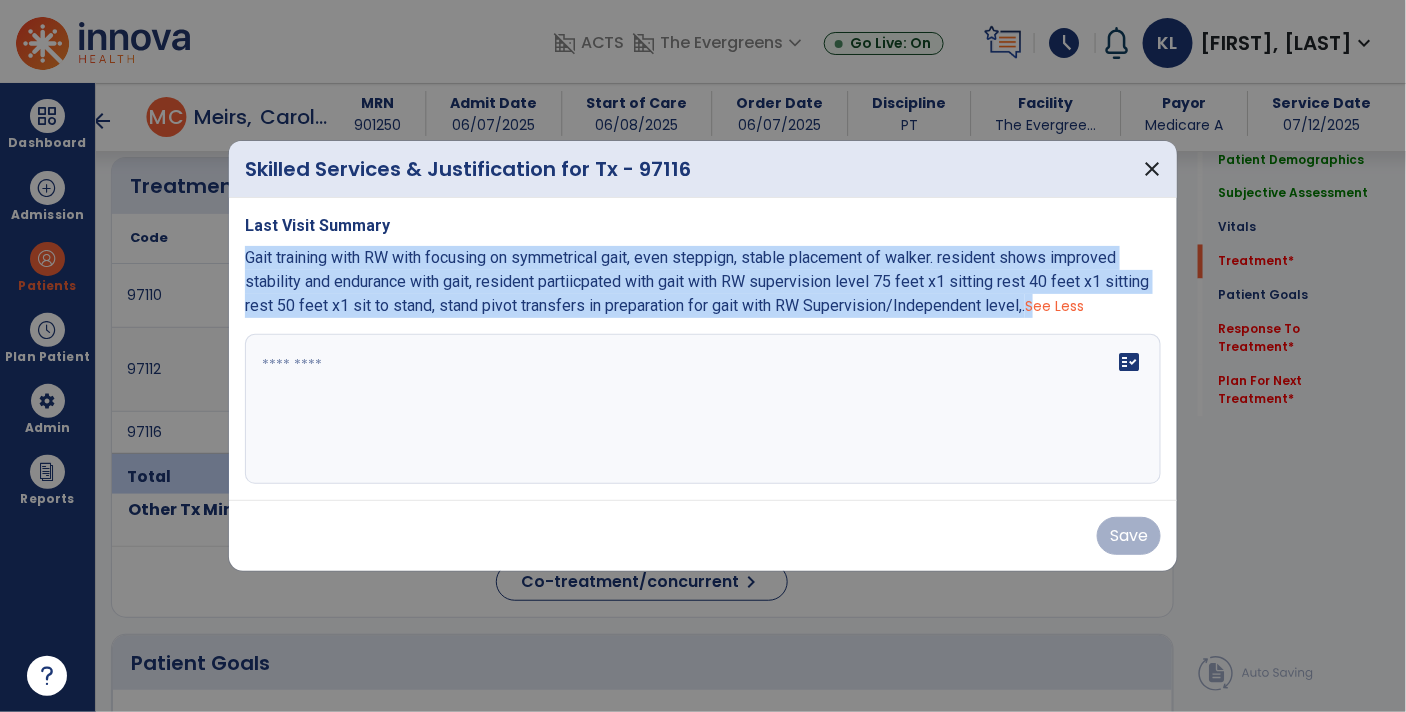 drag, startPoint x: 247, startPoint y: 256, endPoint x: 1031, endPoint y: 316, distance: 786.29254 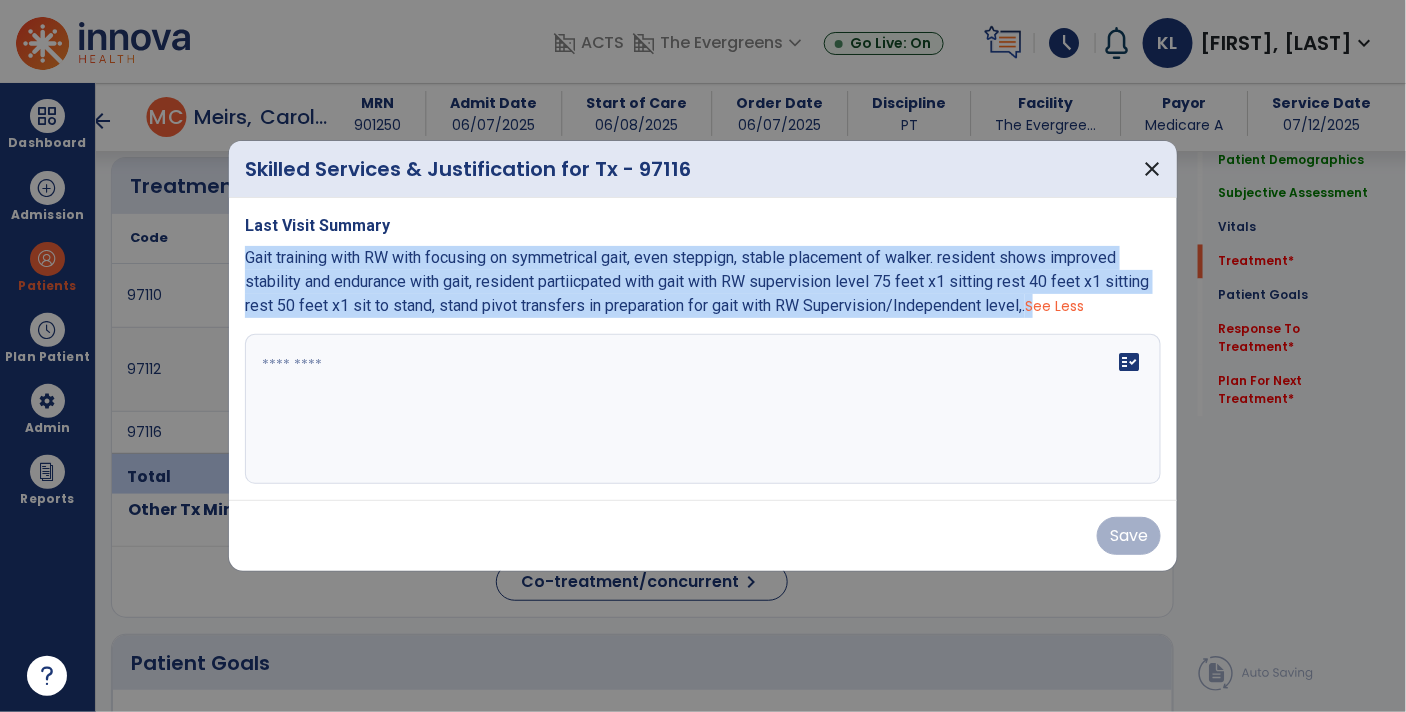 click on "Gait training with RW with focusing on symmetrical gait, even steppign, stable placement of walker. resident shows improved stability and endurance with gait, resident partiicpated with gait with RW supervision level  75  feet x1 sitting rest 40 feet x1 sitting rest 50 feet x1 sit to stand, stand pivot transfers in preparation for gait with RW Supervision/Independent level,.  See Less" at bounding box center (703, 282) 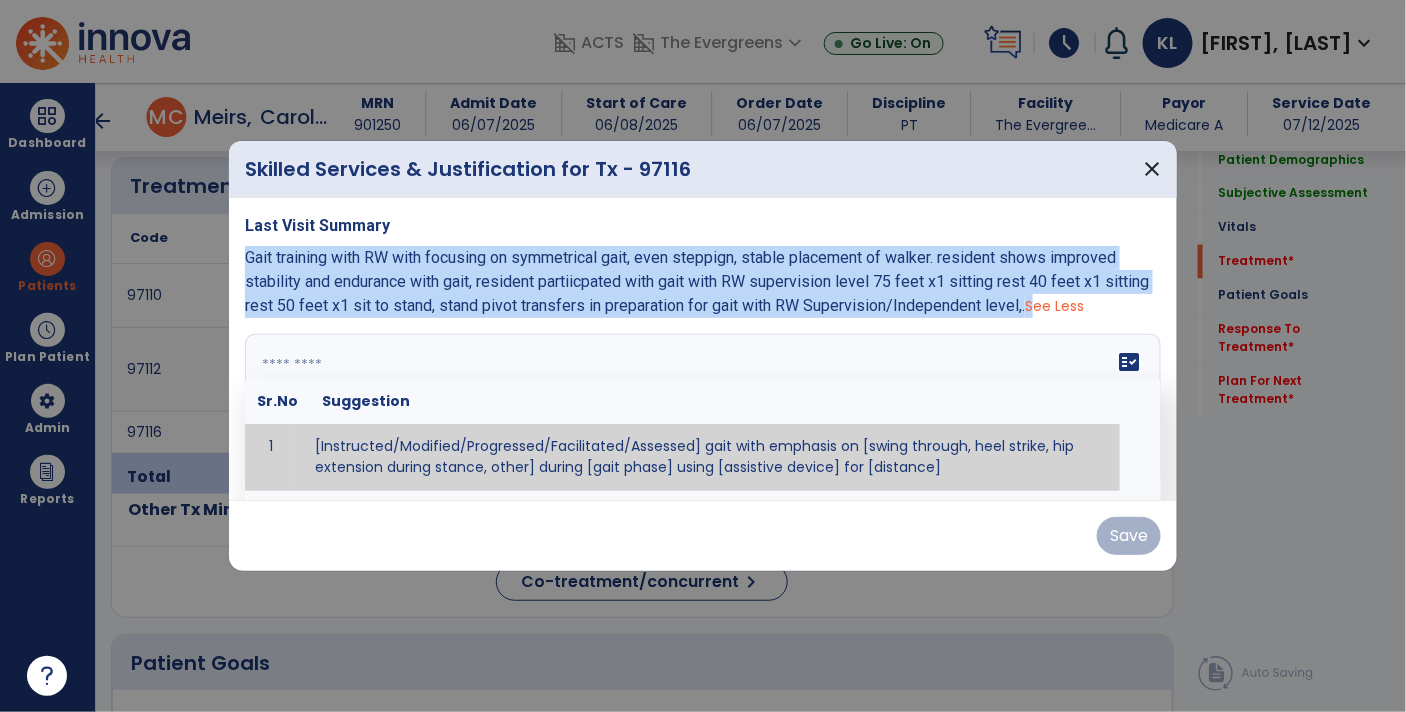 click at bounding box center [703, 409] 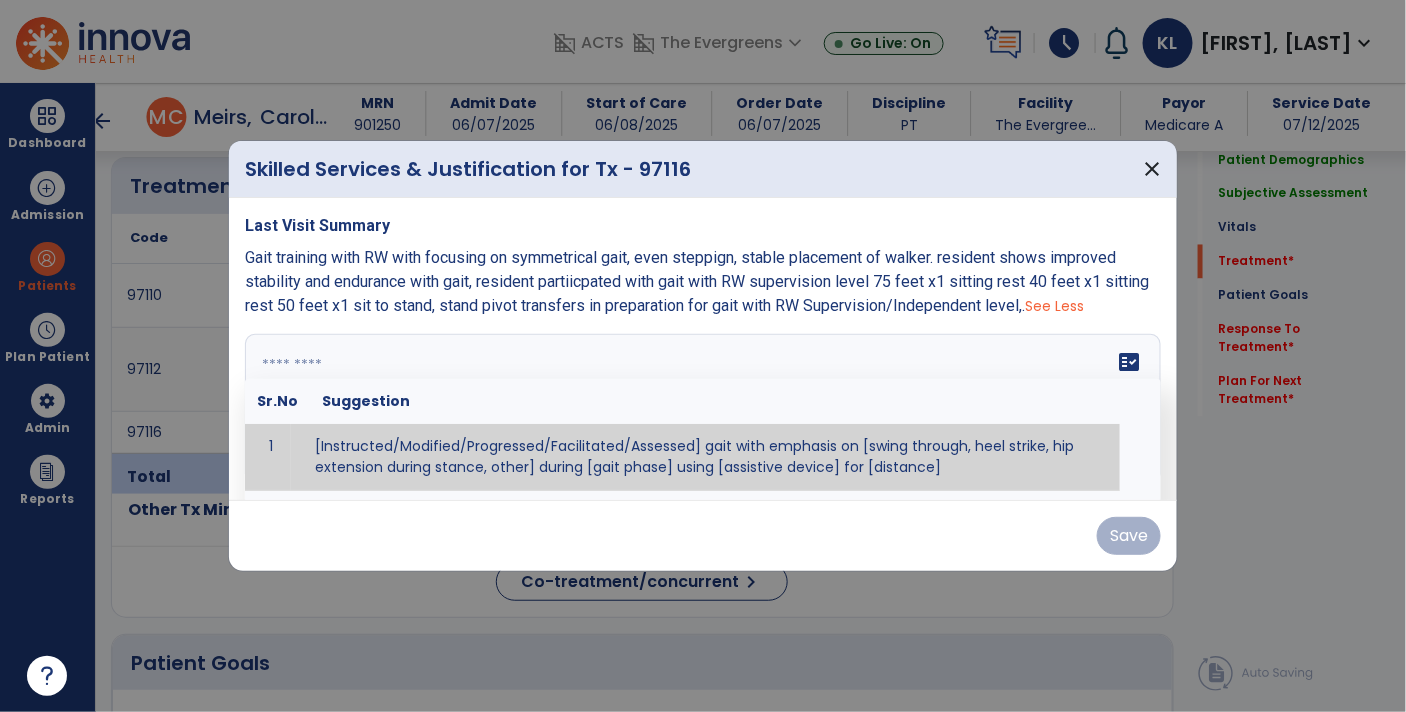 paste on "**********" 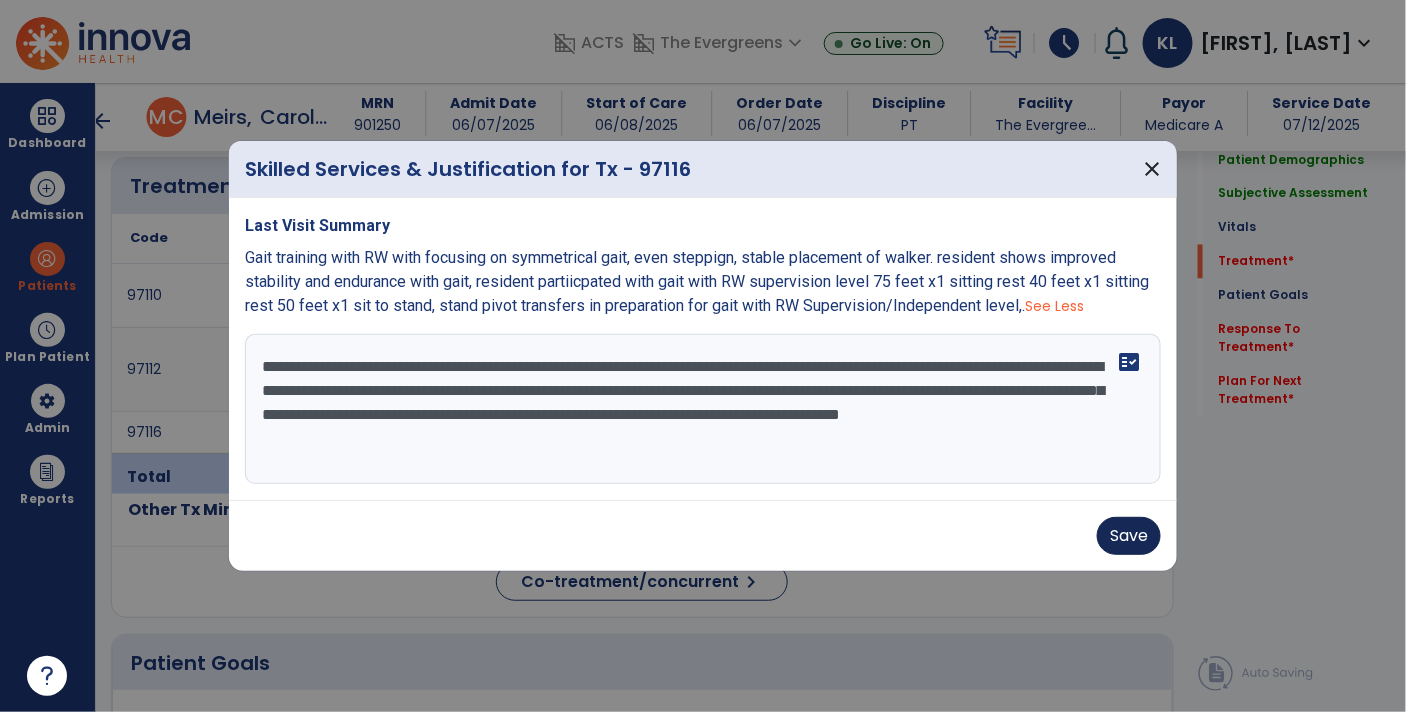 type on "**********" 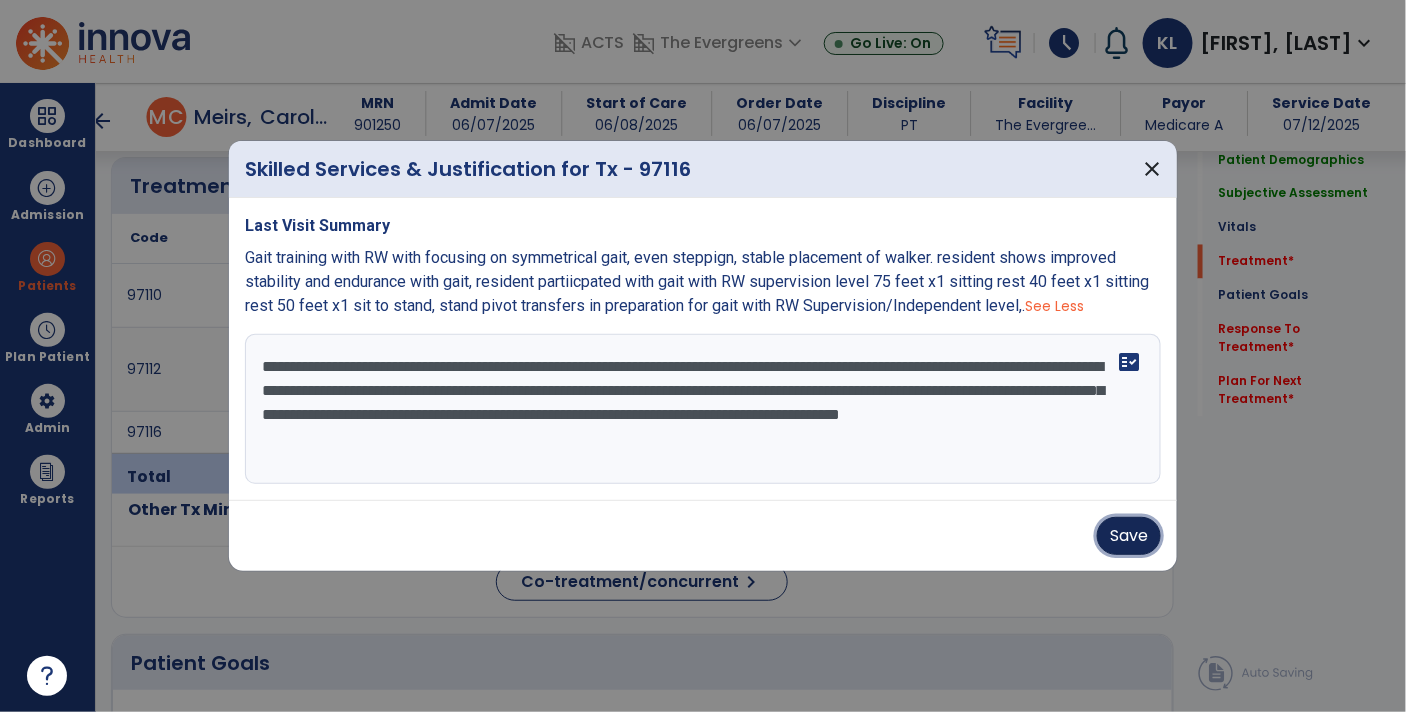 click on "Save" at bounding box center (1129, 536) 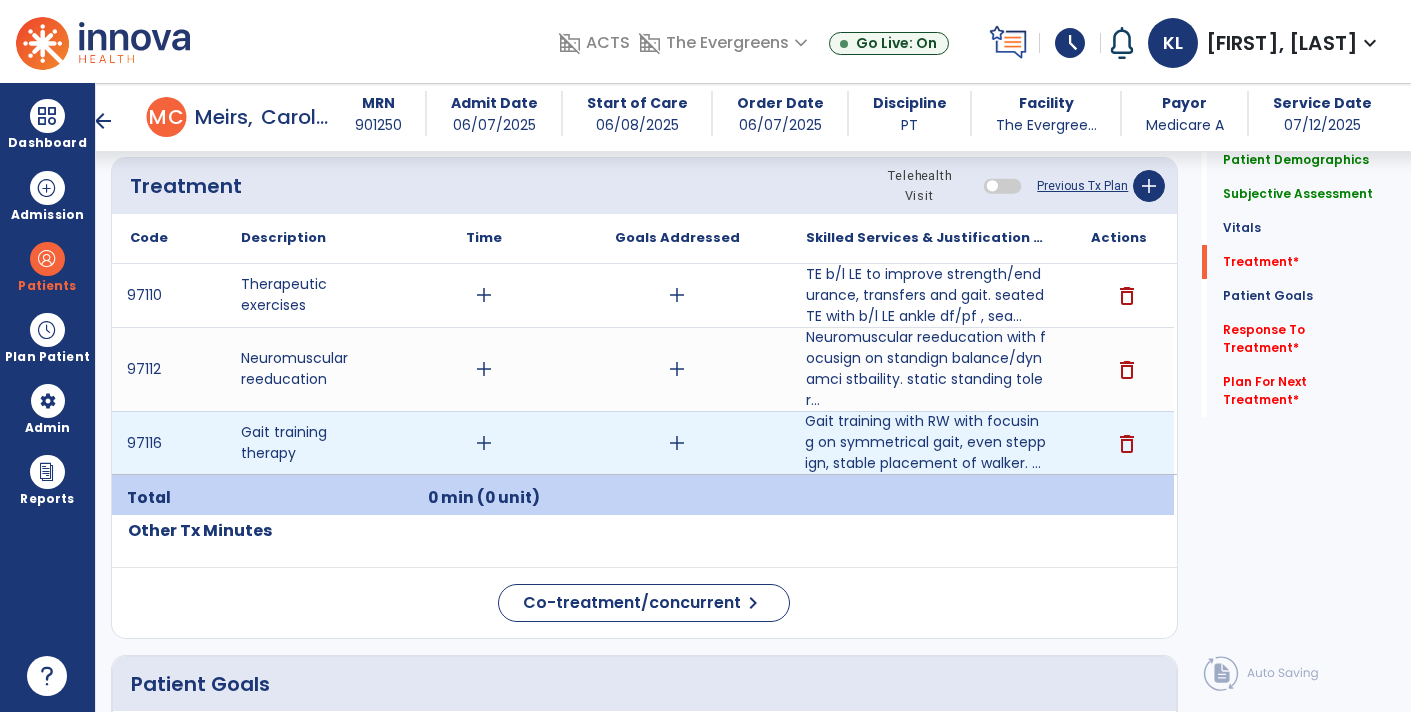 click on "add" at bounding box center (484, 443) 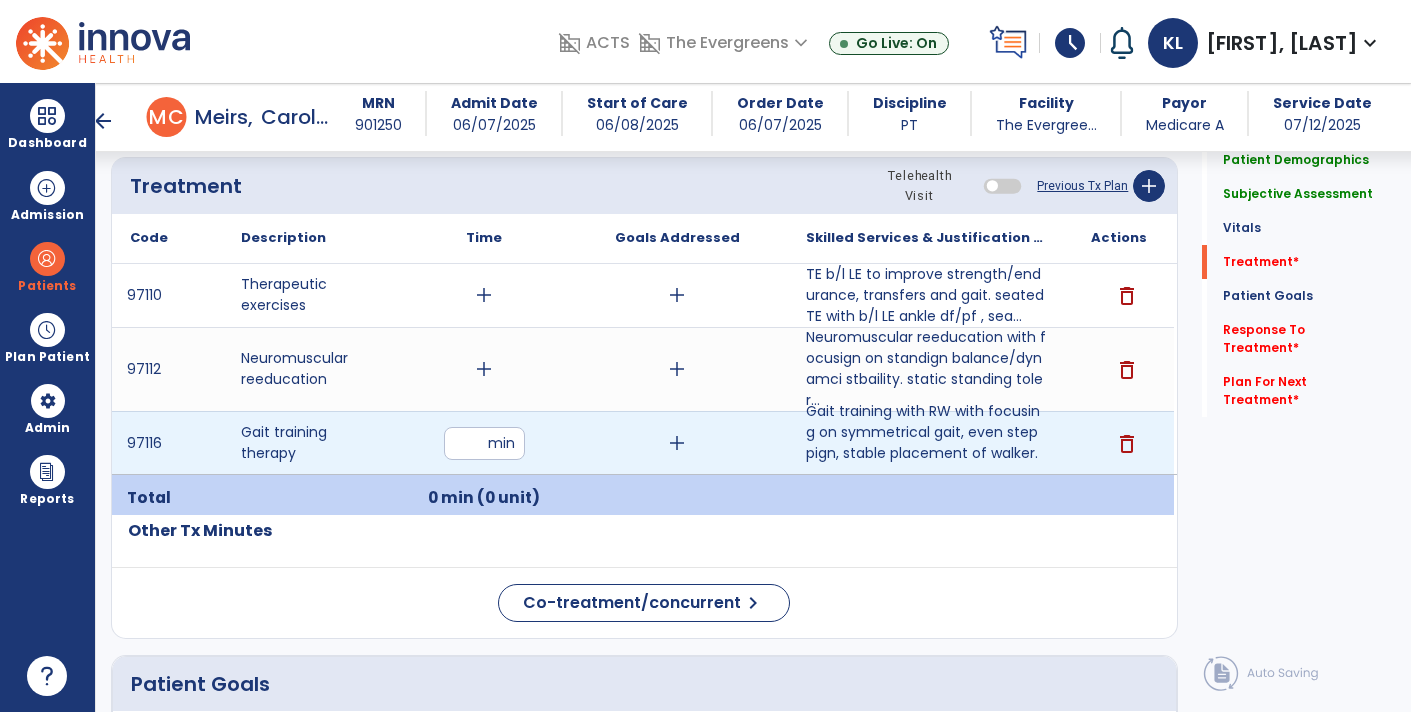 type on "**" 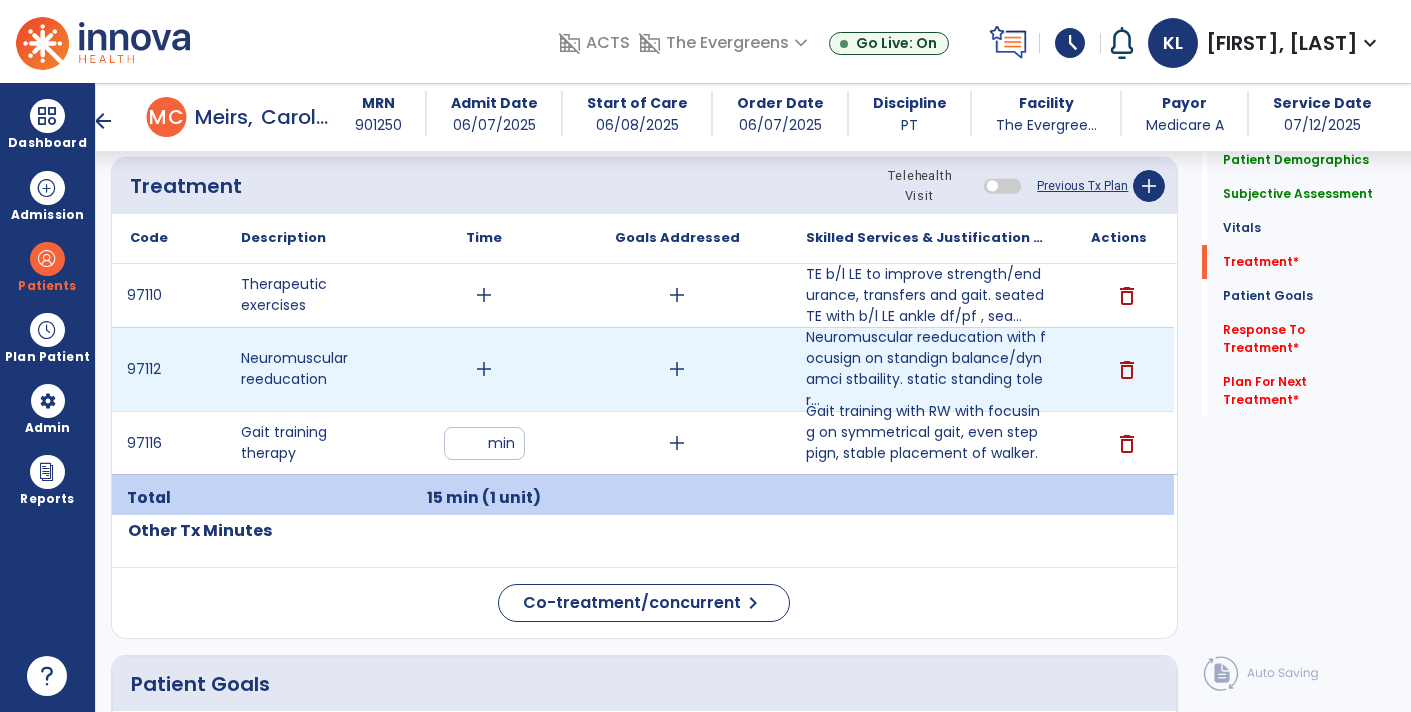 click on "add" at bounding box center (484, 369) 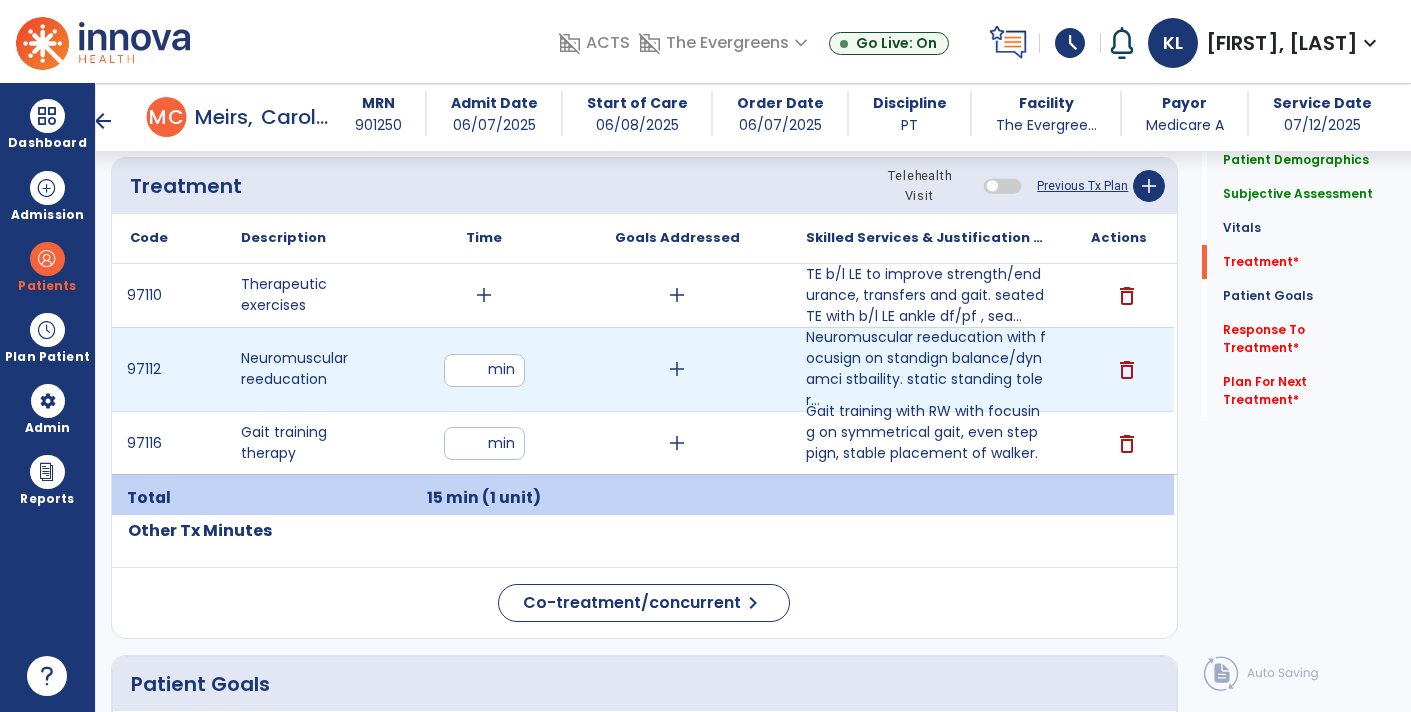 type on "**" 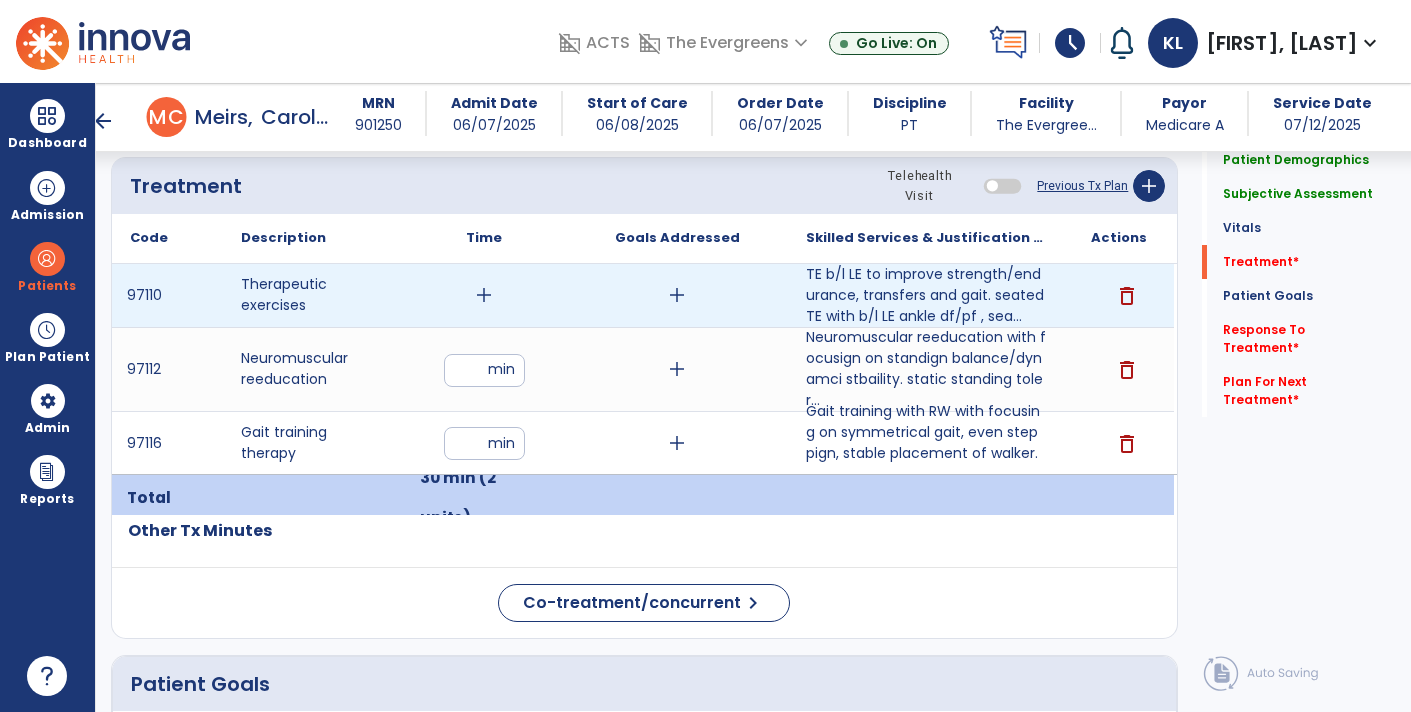 click on "add" at bounding box center (484, 295) 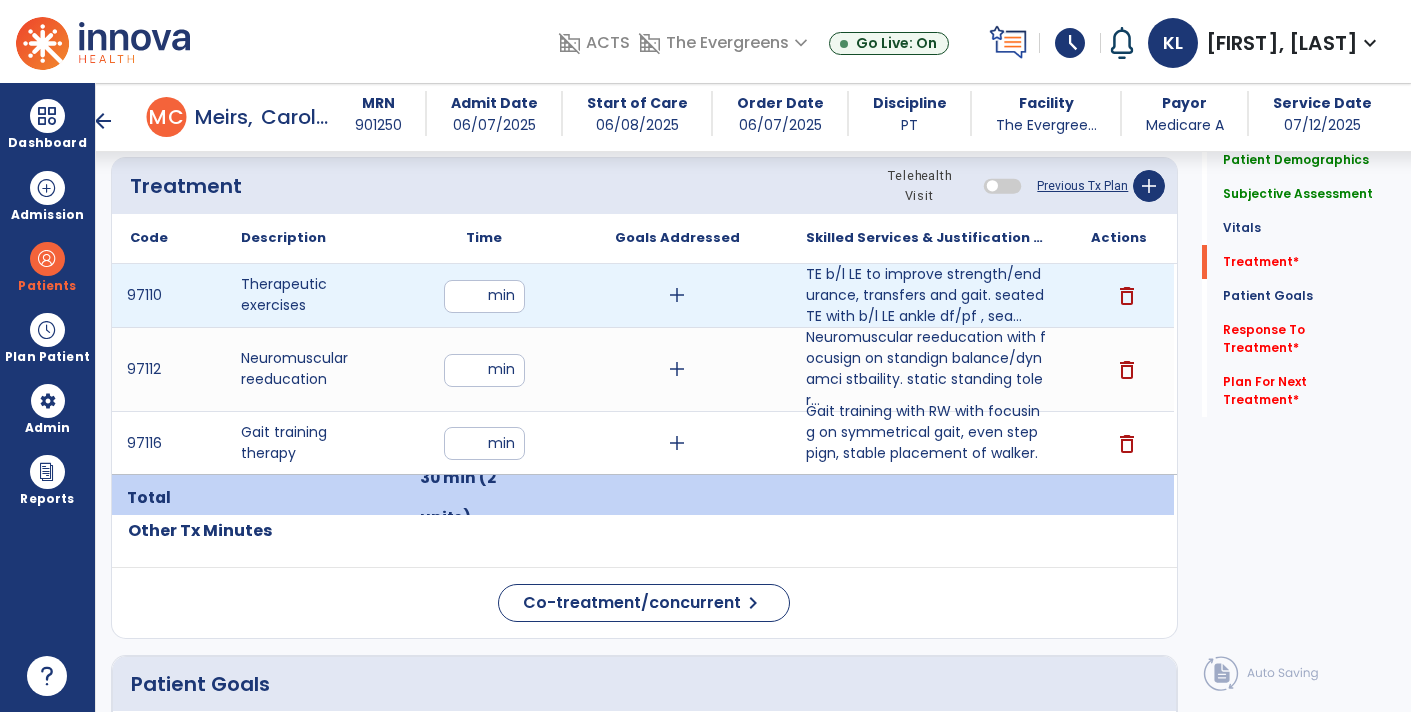 type on "*" 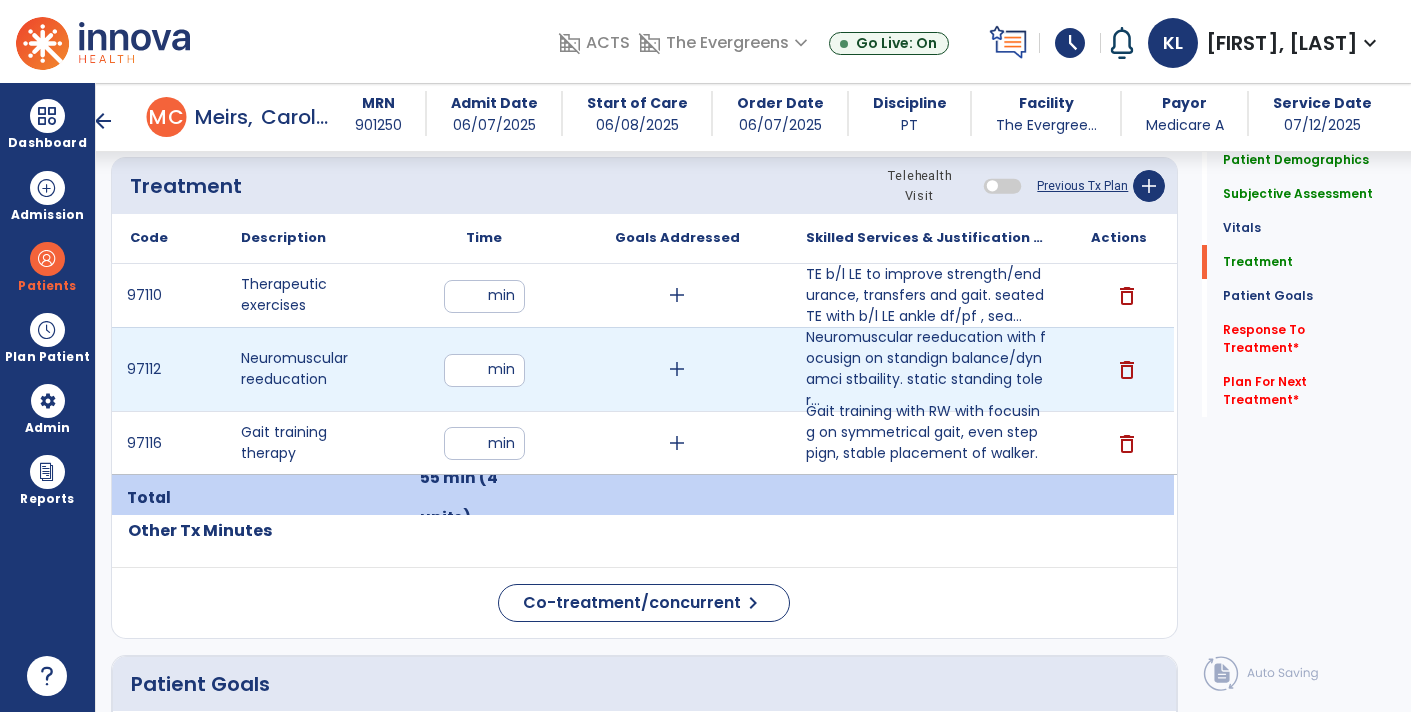 click on "**" at bounding box center (484, 370) 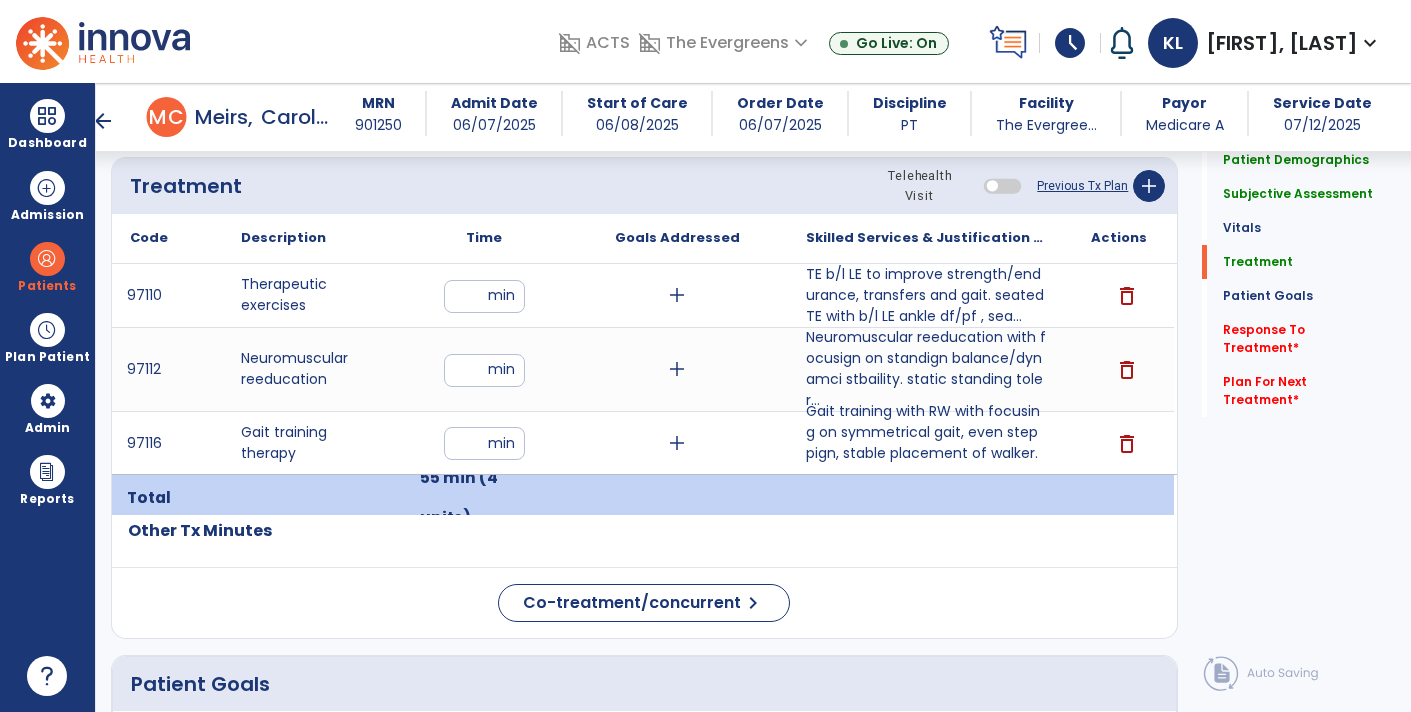 click on "Quick Links  Patient Demographics   Patient Demographics   Subjective Assessment   Subjective Assessment   Vitals   Vitals   Treatment   Treatment   Patient Goals   Patient Goals   Response To Treatment   *  Response To Treatment   *  Plan For Next Treatment   *  Plan For Next Treatment   *" 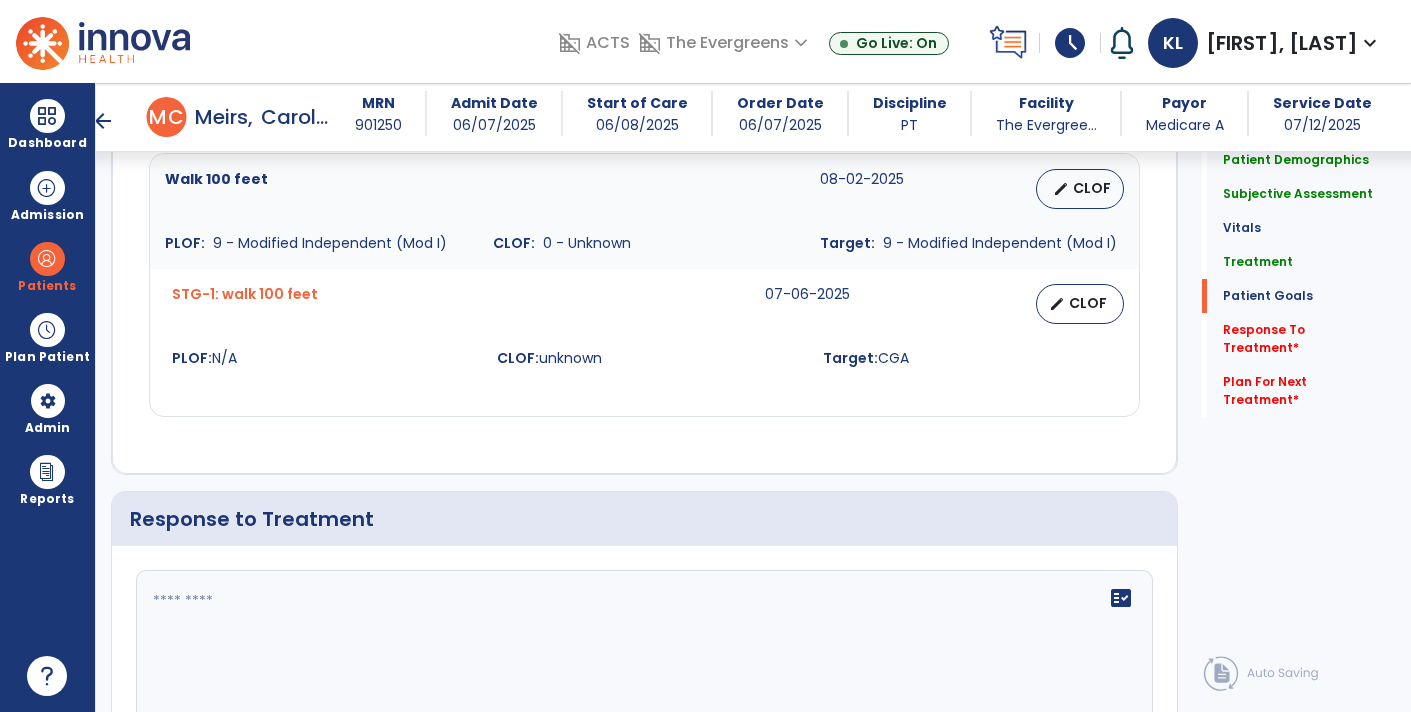scroll, scrollTop: 3169, scrollLeft: 0, axis: vertical 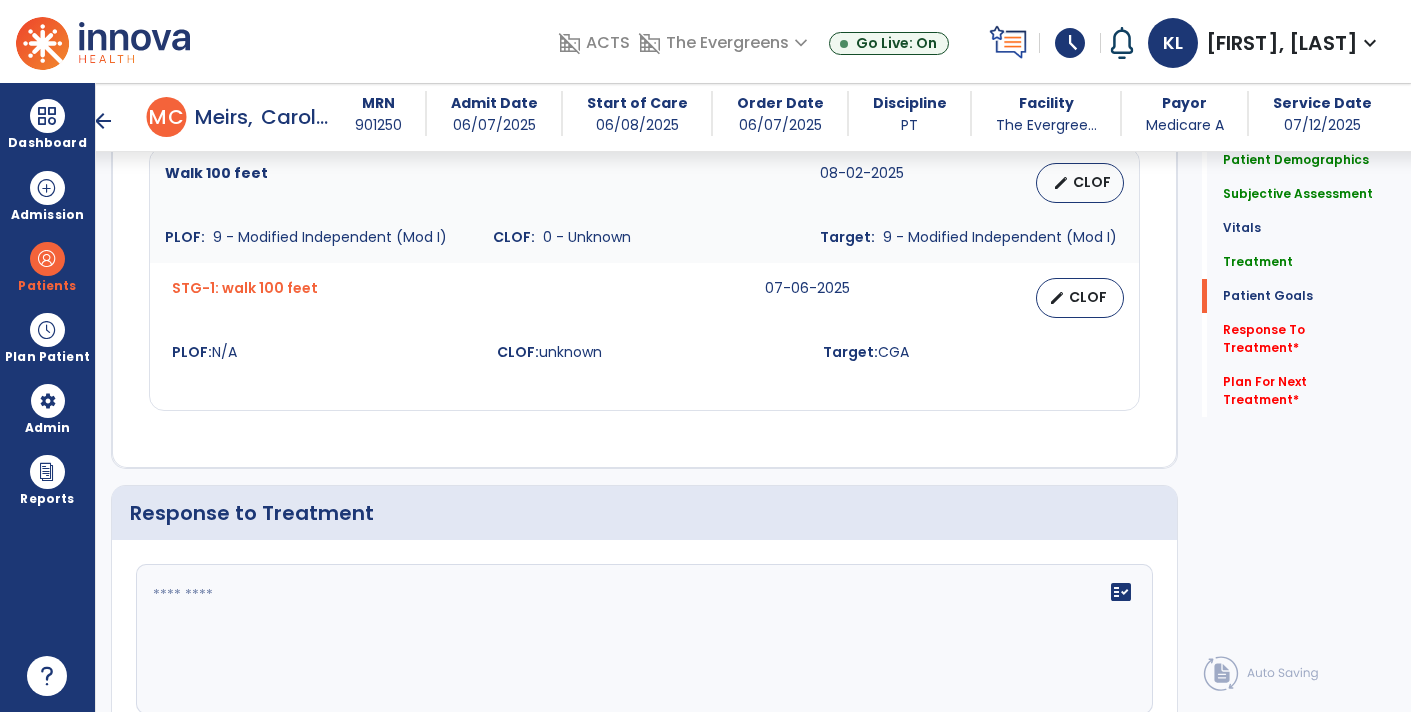 click on "fact_check" 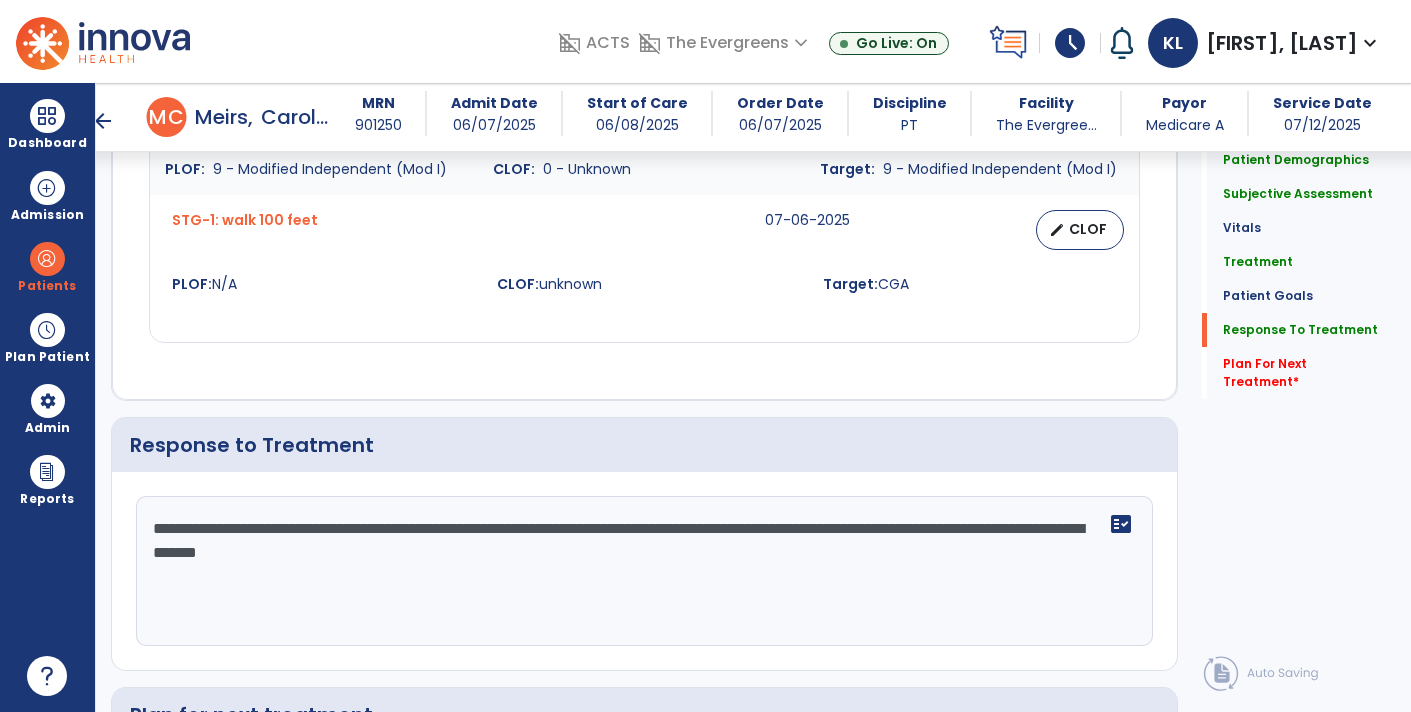 scroll, scrollTop: 3328, scrollLeft: 0, axis: vertical 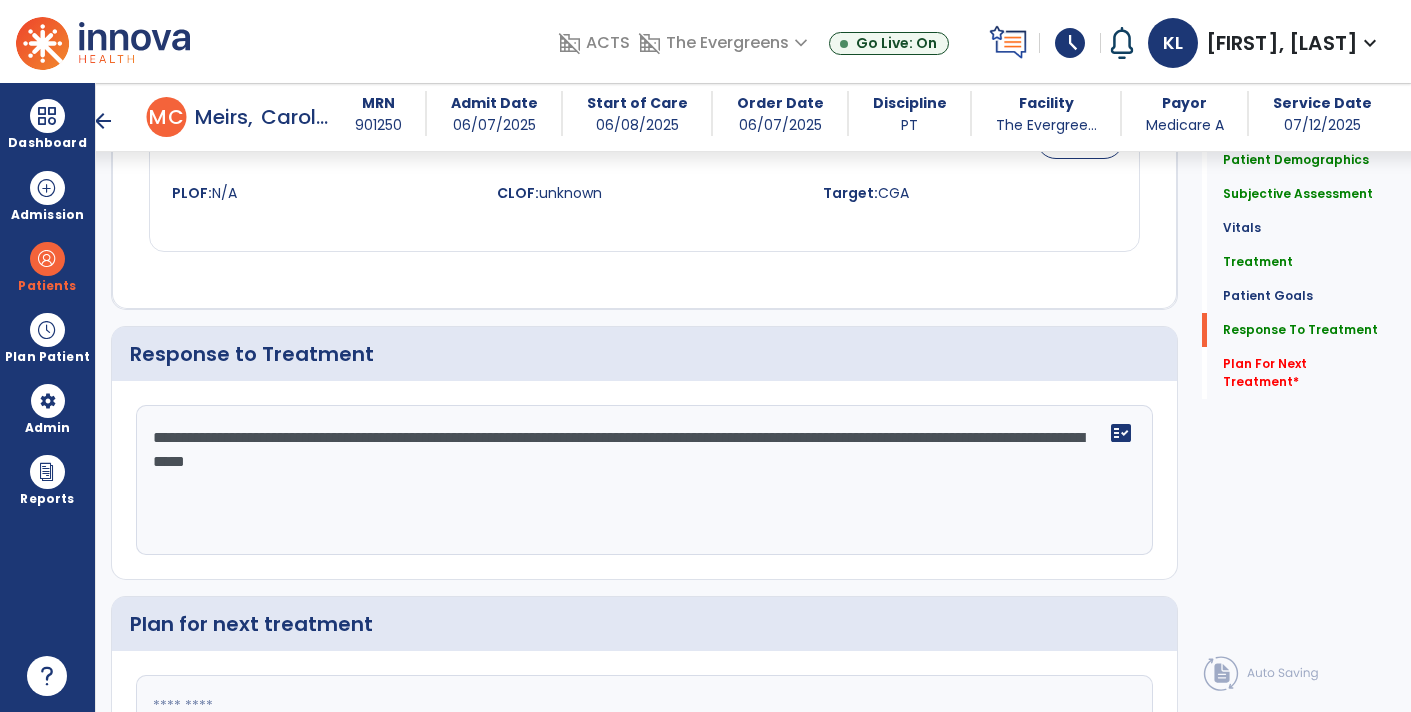 click 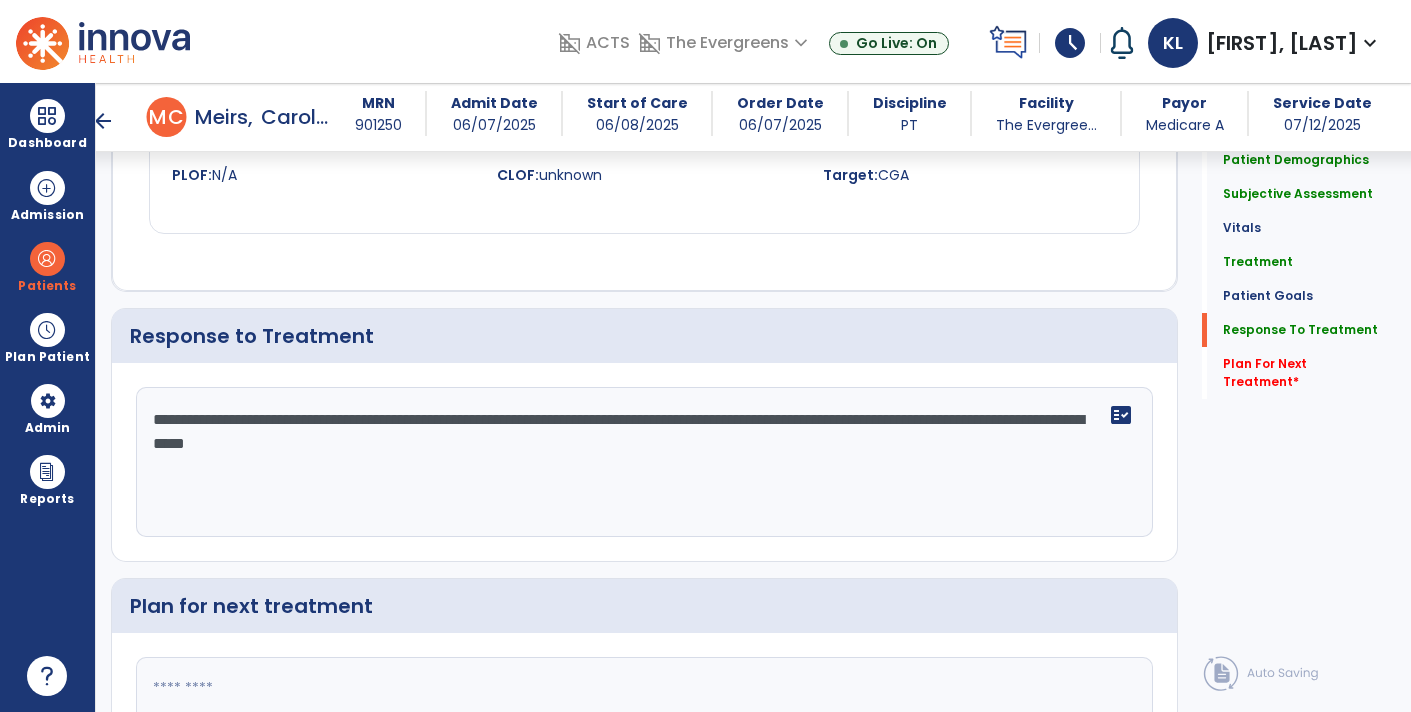 scroll, scrollTop: 3357, scrollLeft: 0, axis: vertical 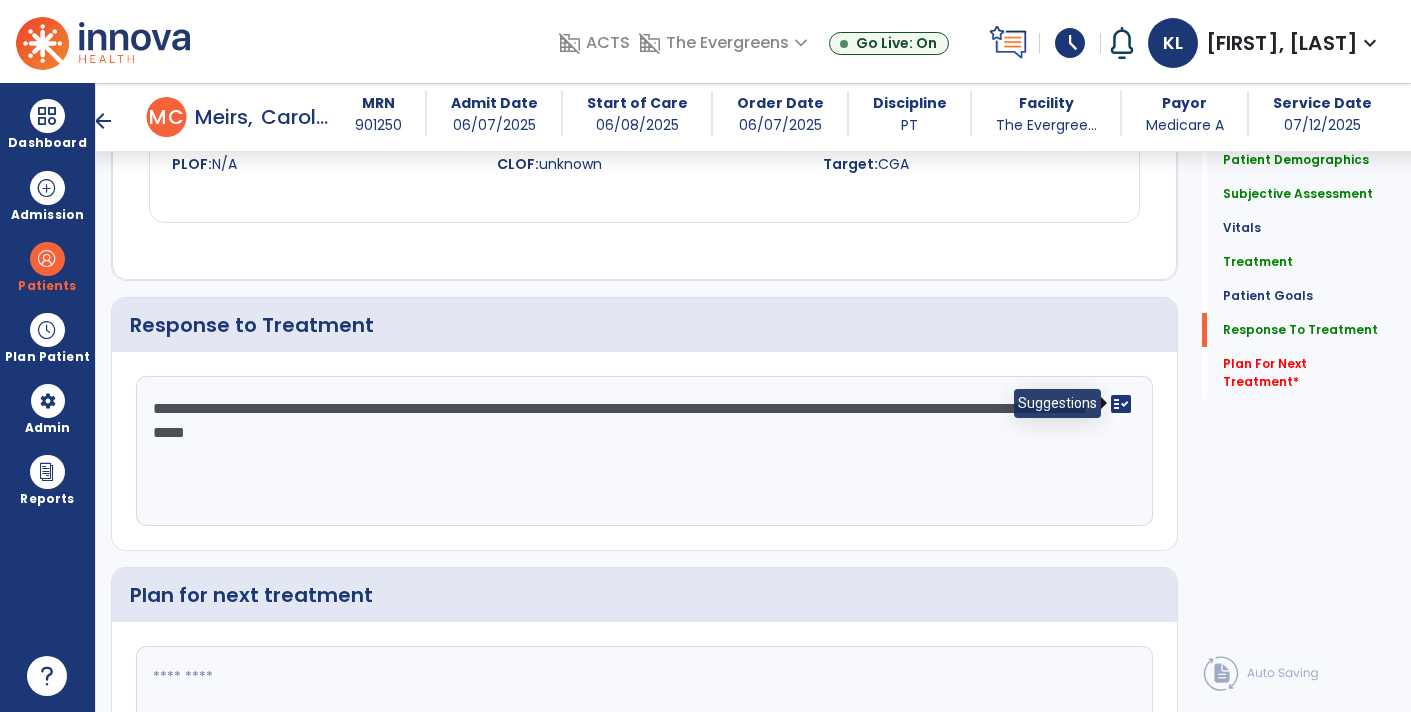 click on "fact_check" 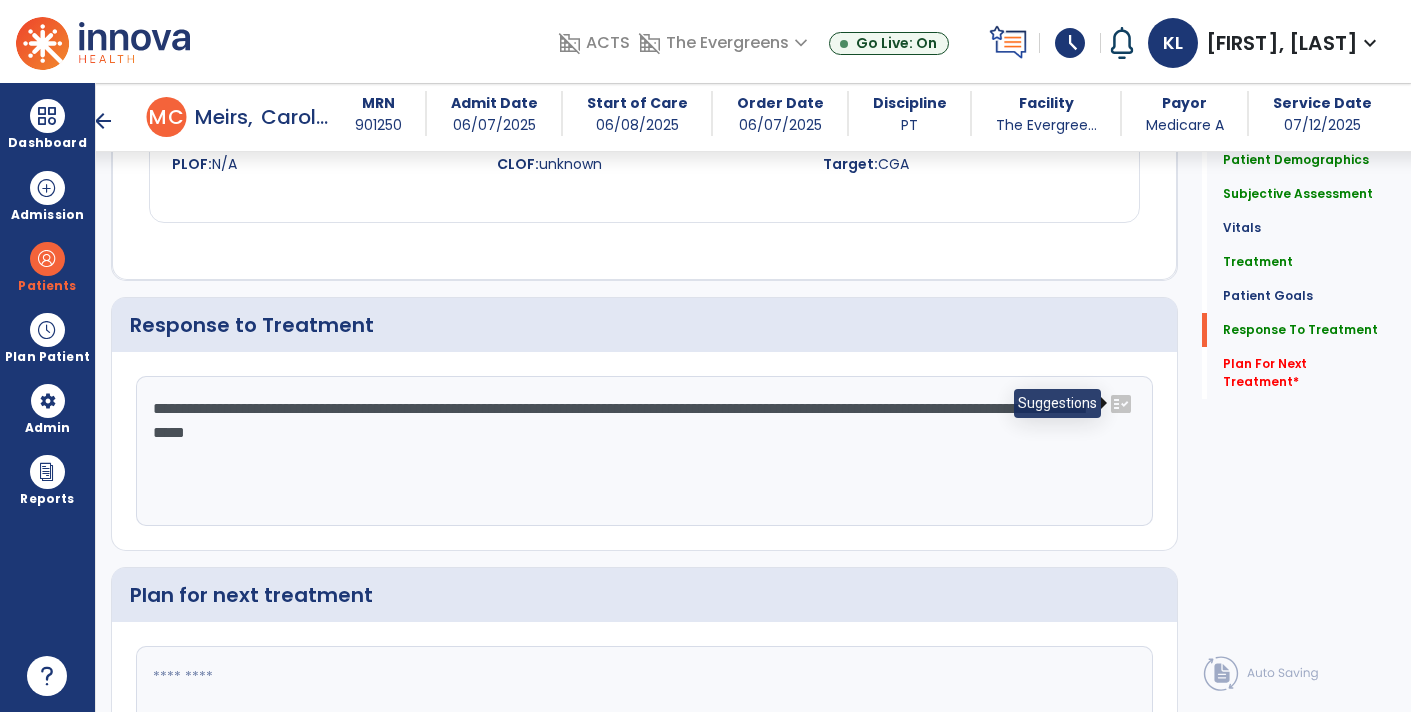 click on "fact_check" 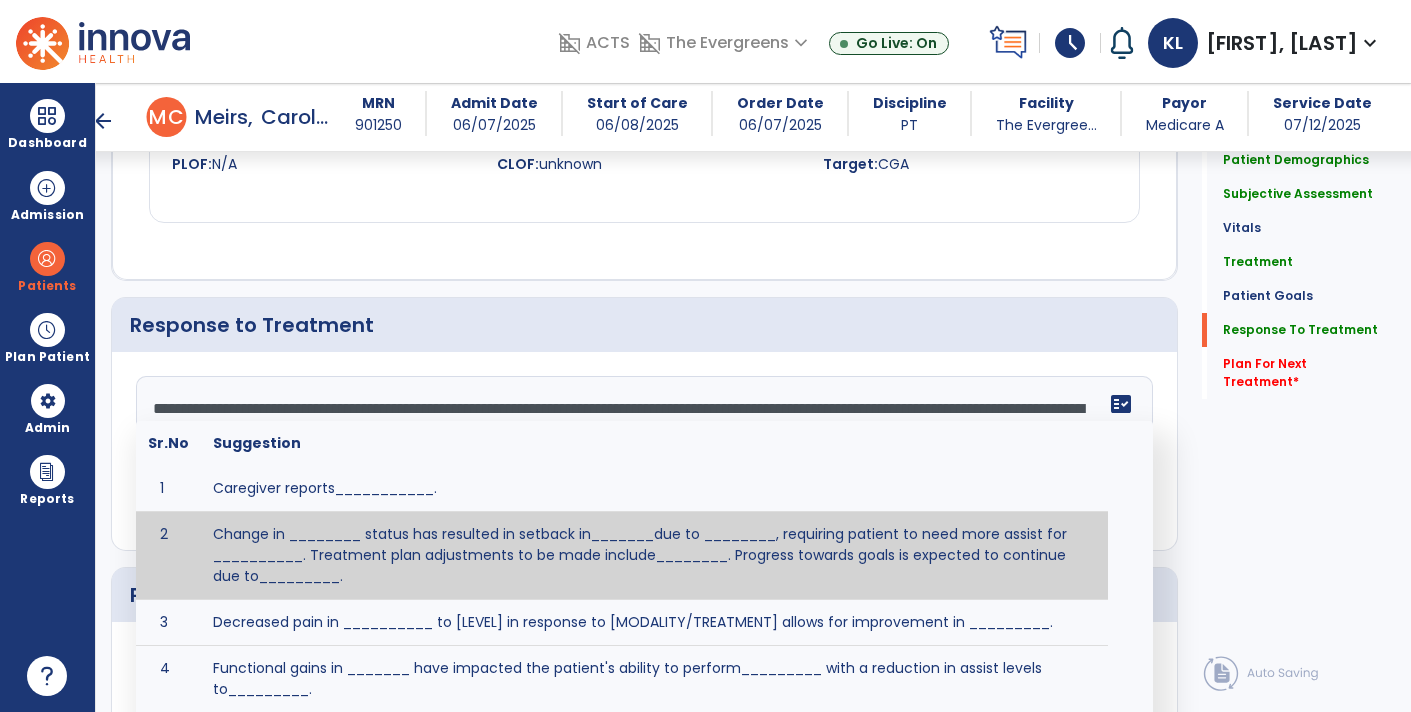 click on "**********" 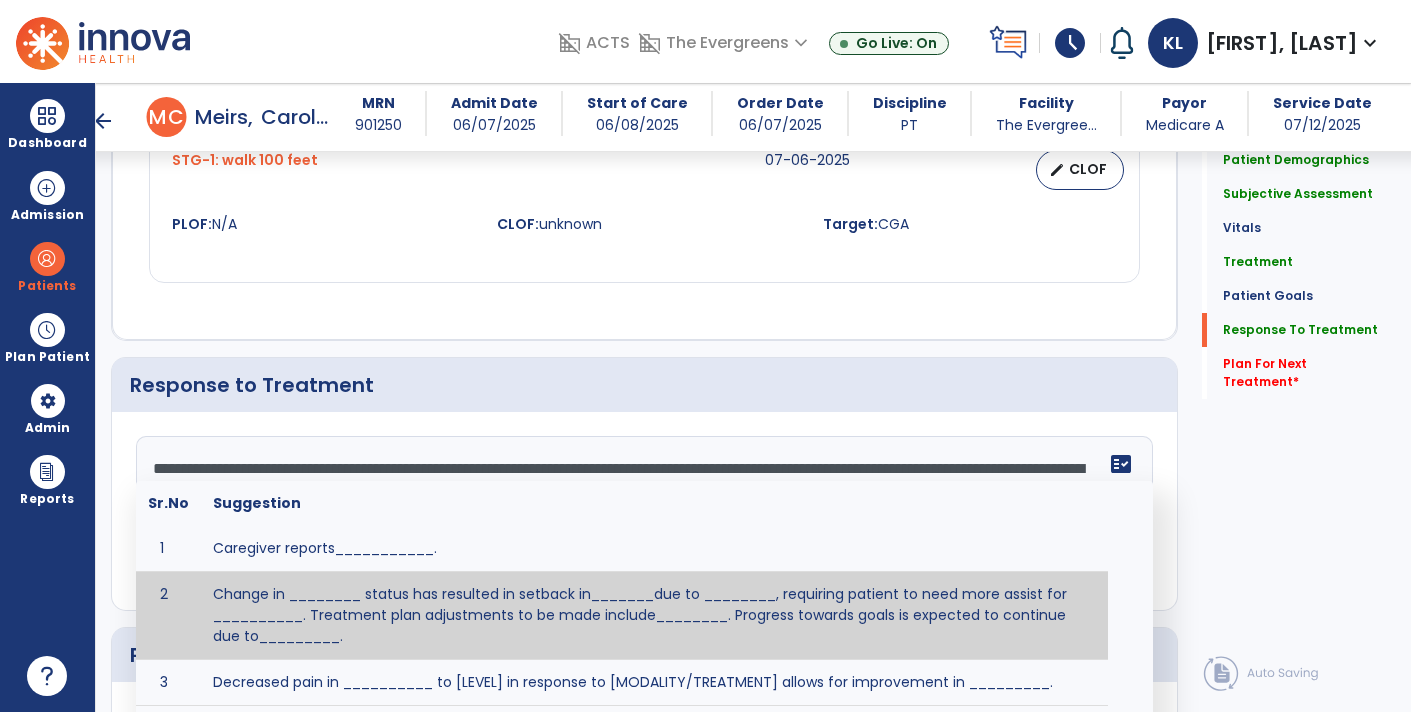 scroll, scrollTop: 3301, scrollLeft: 0, axis: vertical 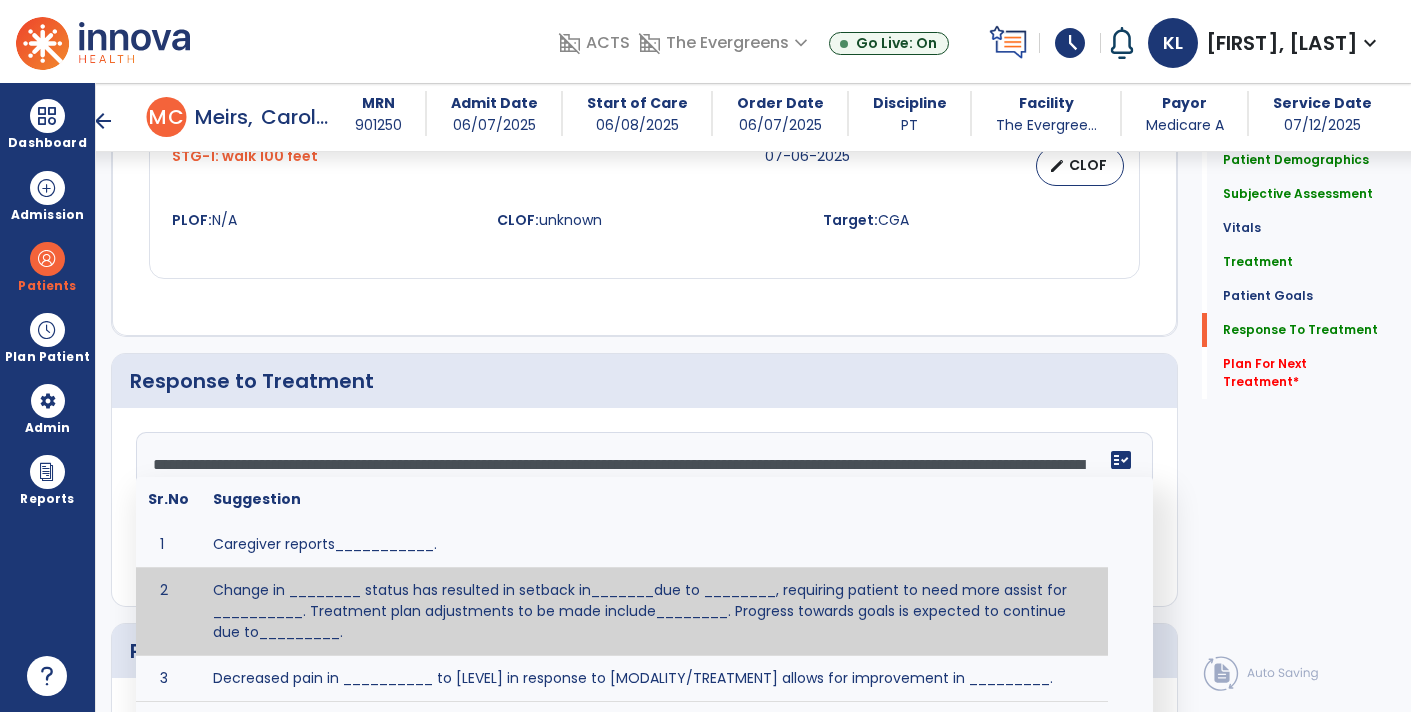 click on "Response to Treatment" 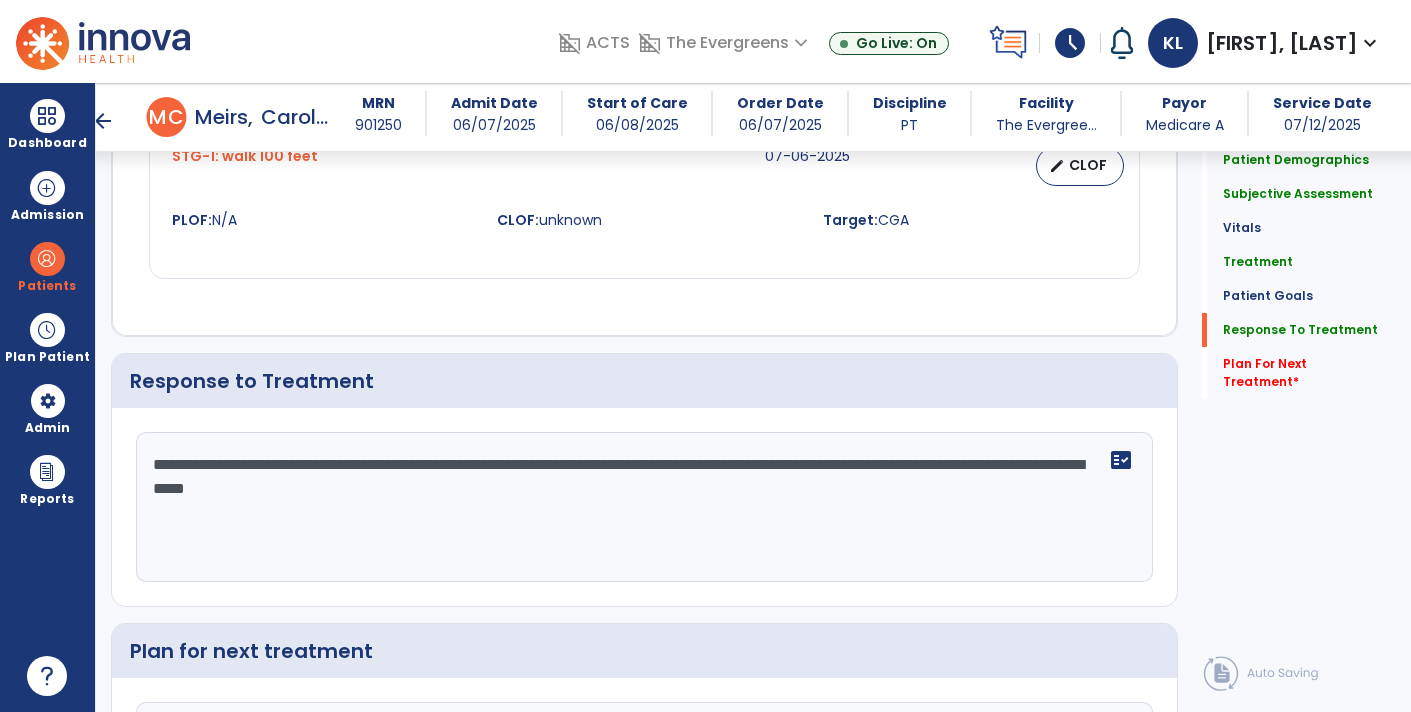 click on "**********" 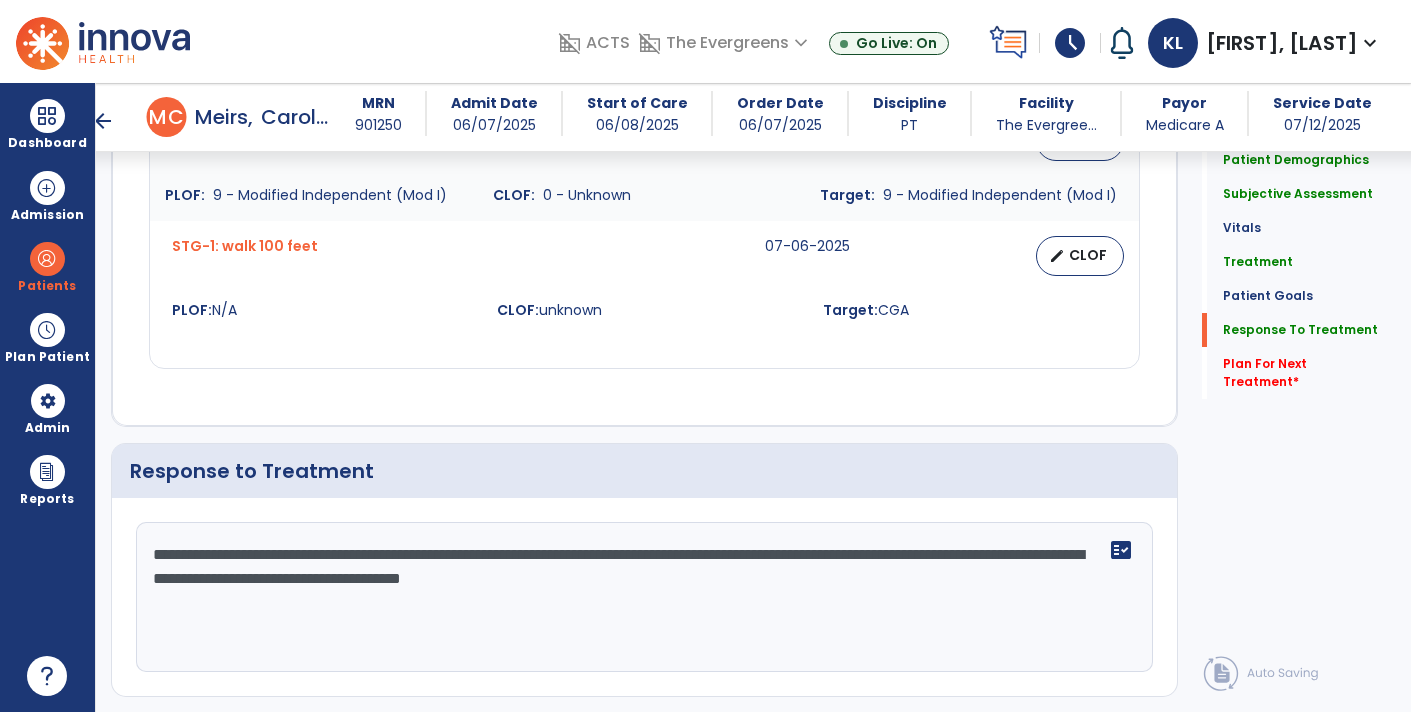 scroll, scrollTop: 3301, scrollLeft: 0, axis: vertical 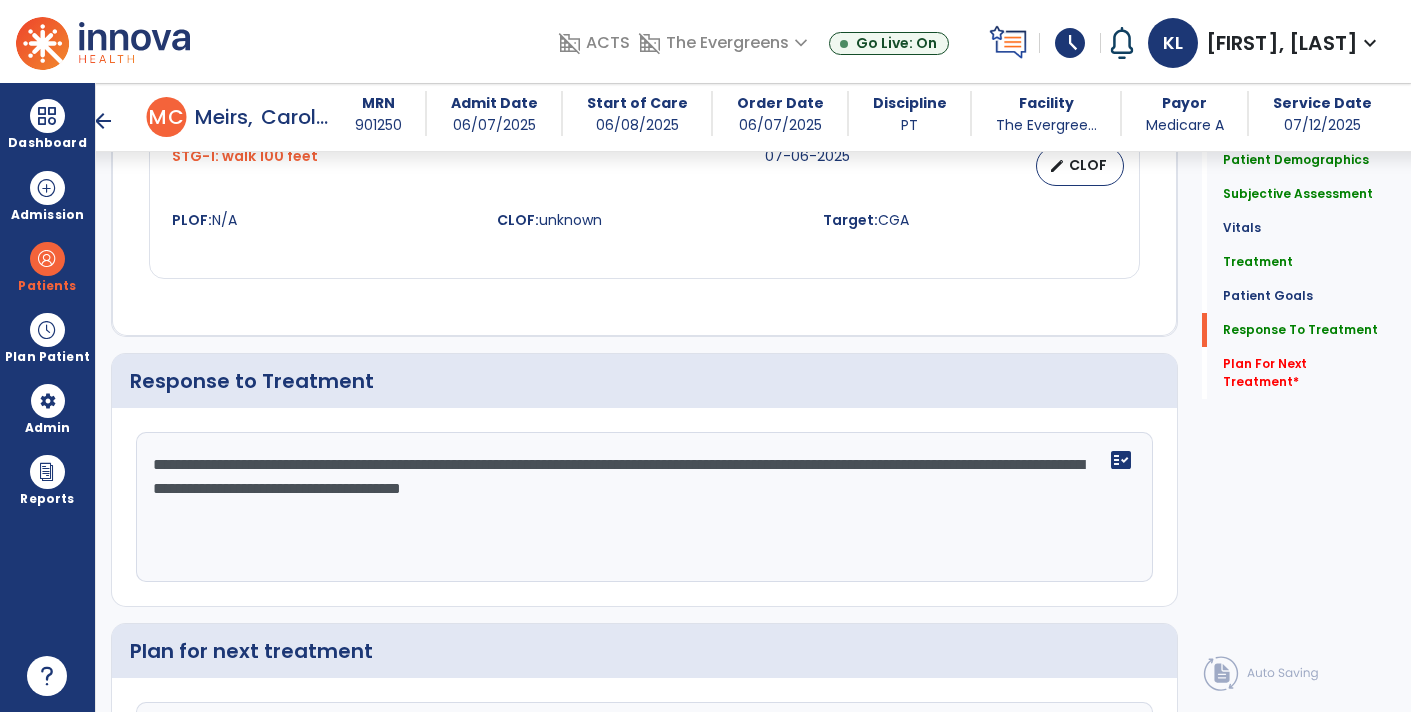 drag, startPoint x: 494, startPoint y: 349, endPoint x: 404, endPoint y: 350, distance: 90.005554 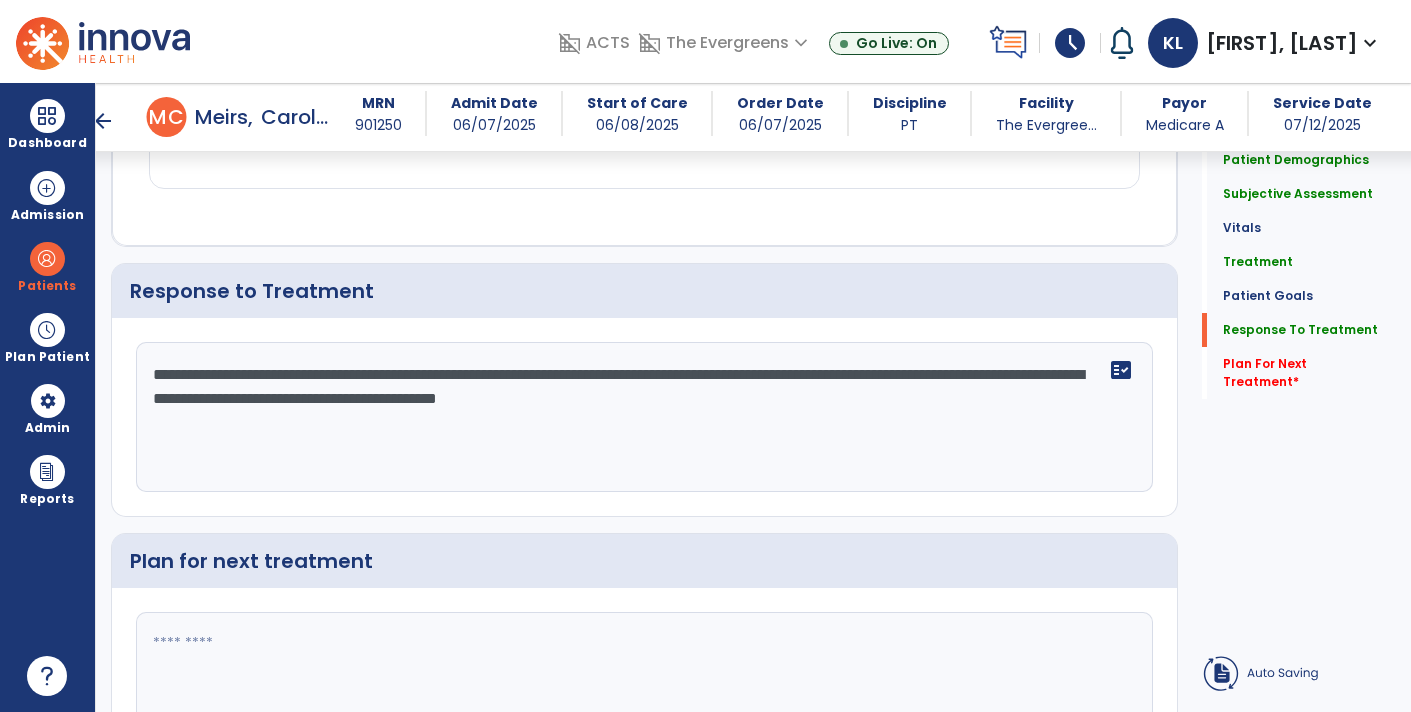 click on "**********" 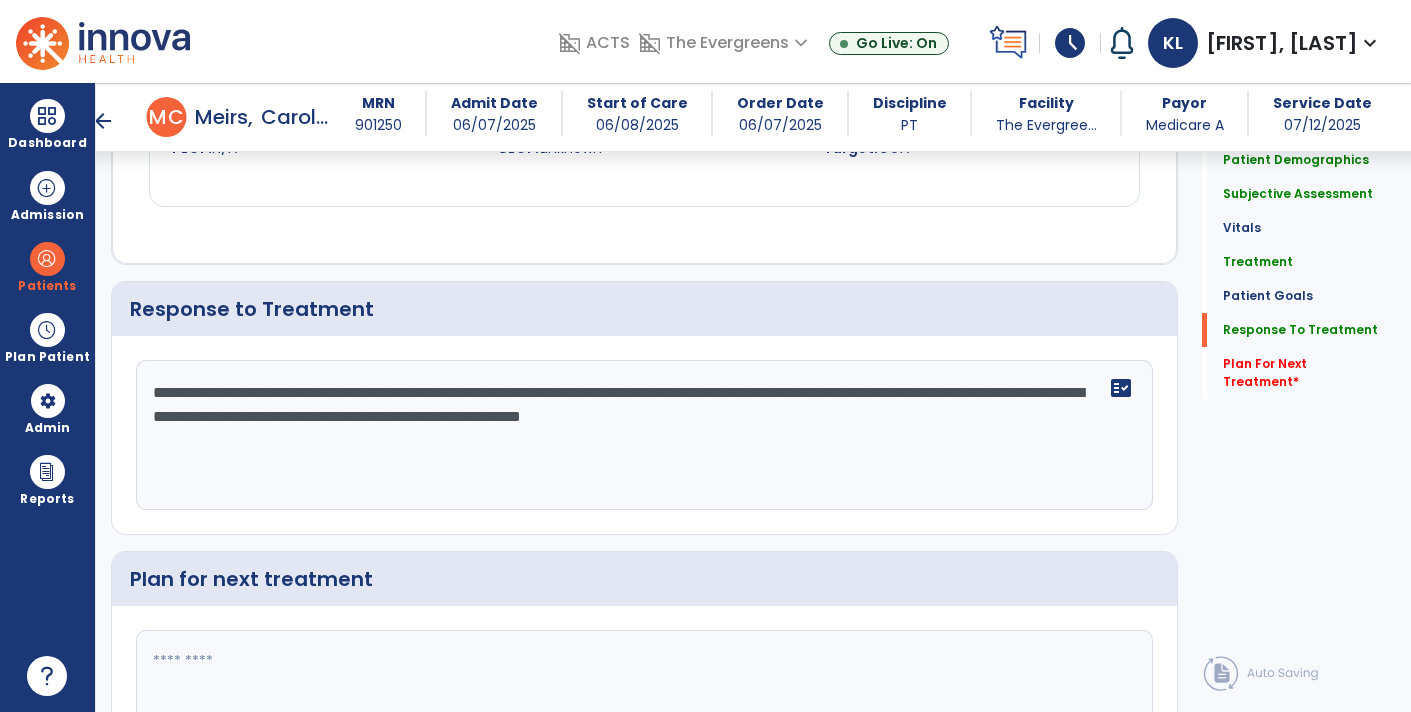scroll, scrollTop: 3414, scrollLeft: 0, axis: vertical 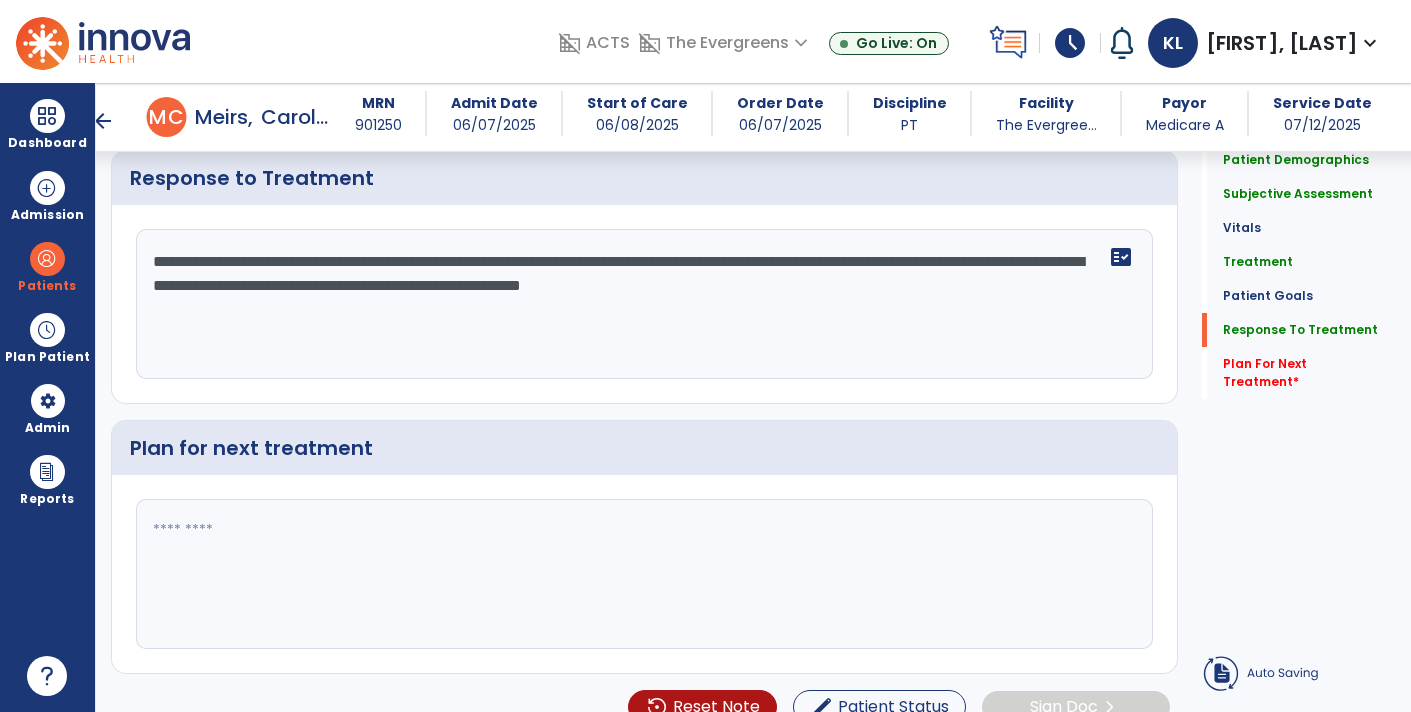 type on "**********" 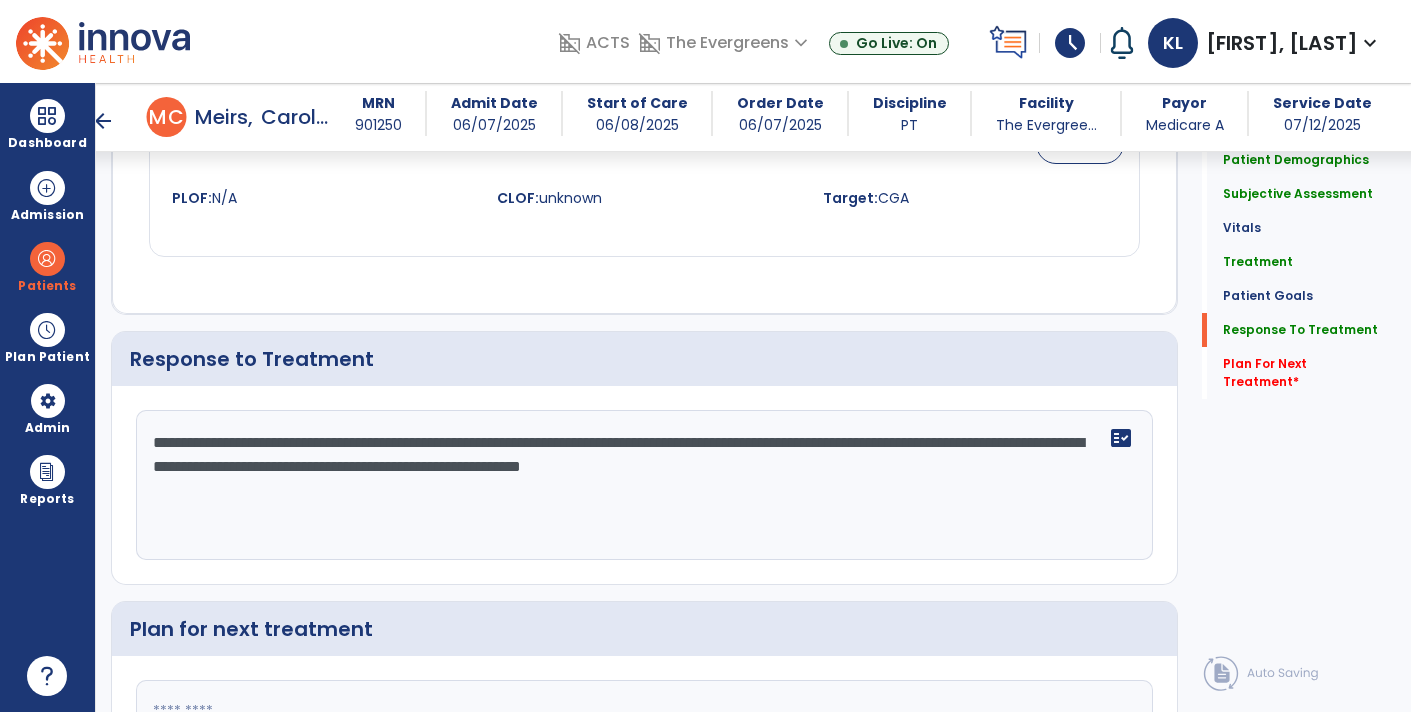 scroll, scrollTop: 3414, scrollLeft: 0, axis: vertical 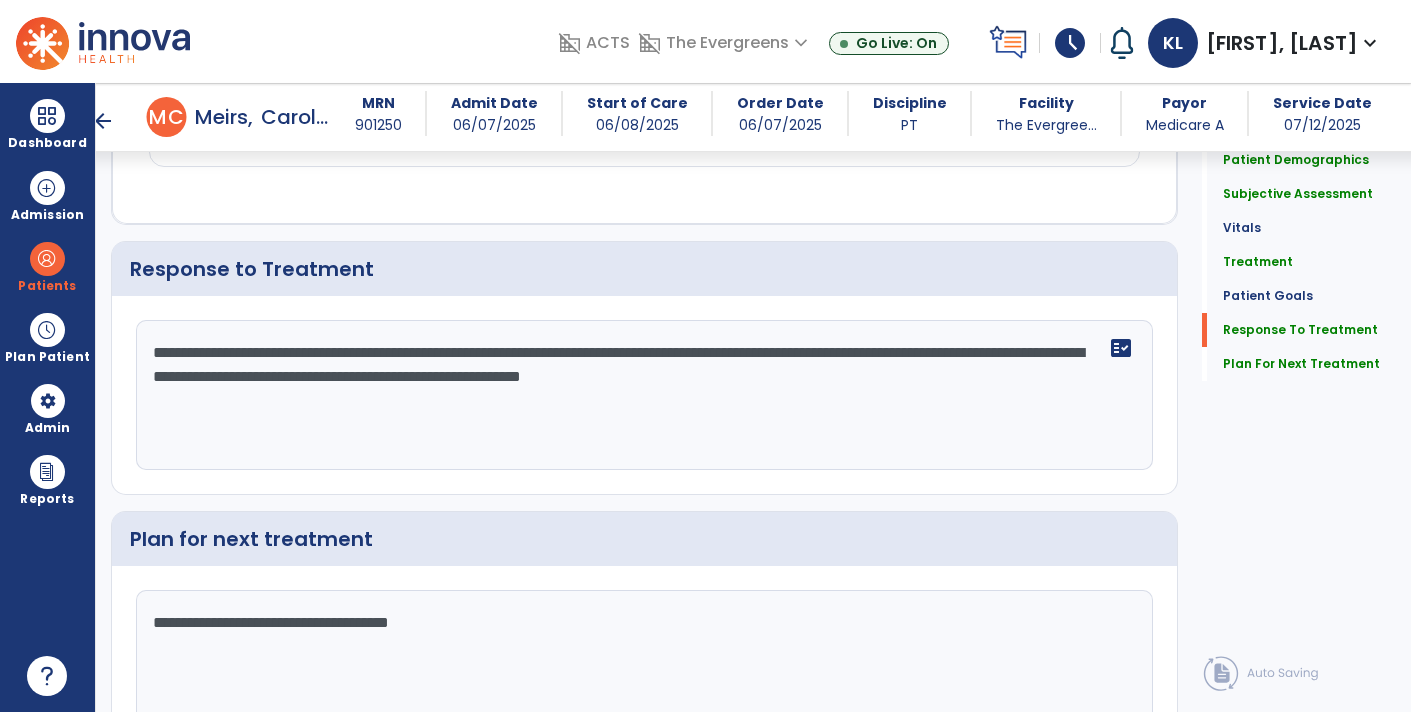 type on "**********" 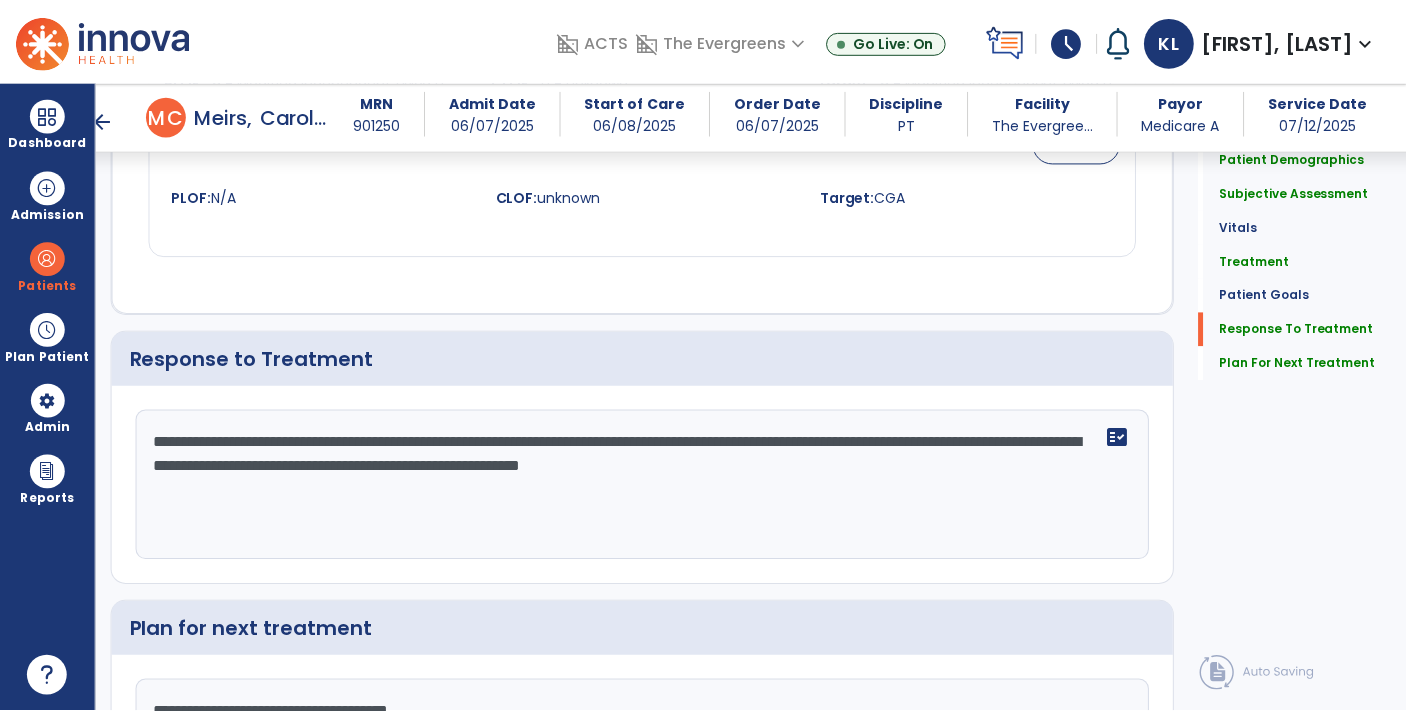 scroll, scrollTop: 3414, scrollLeft: 0, axis: vertical 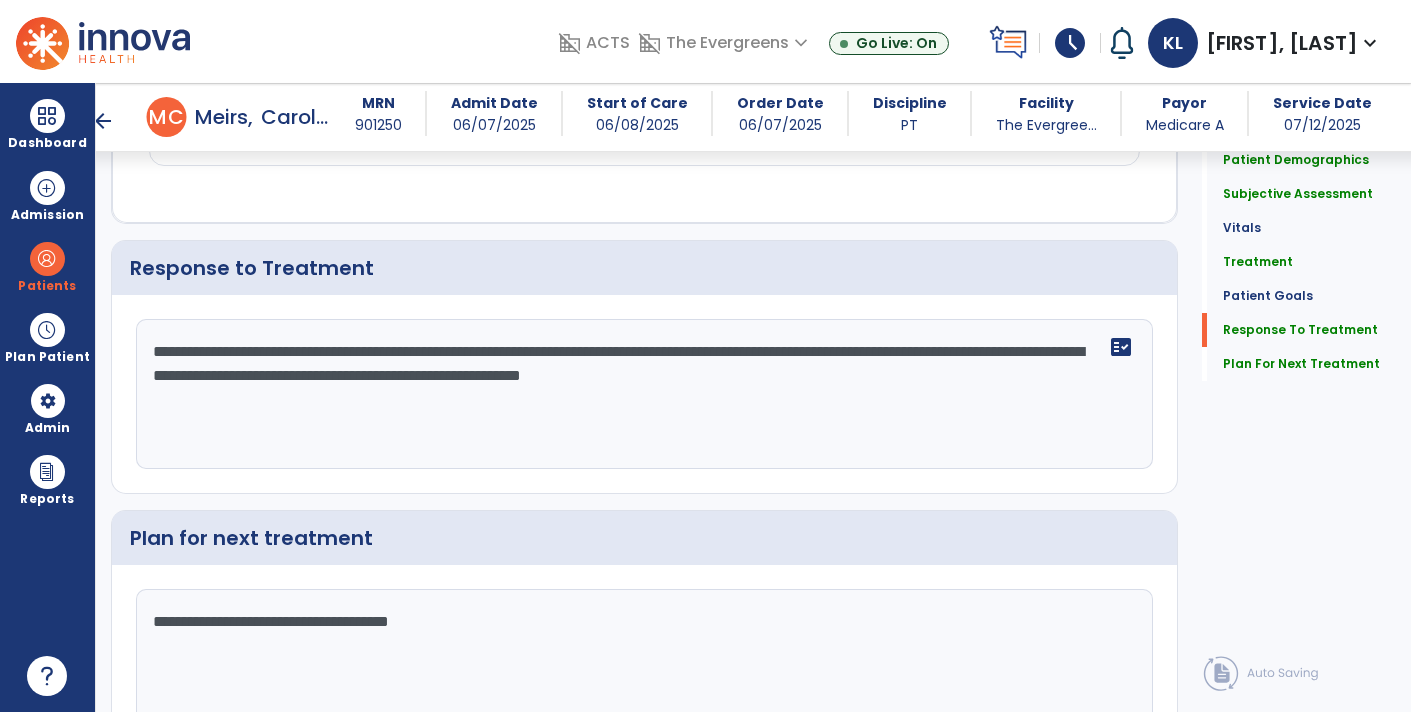 click on "Sign Doc" 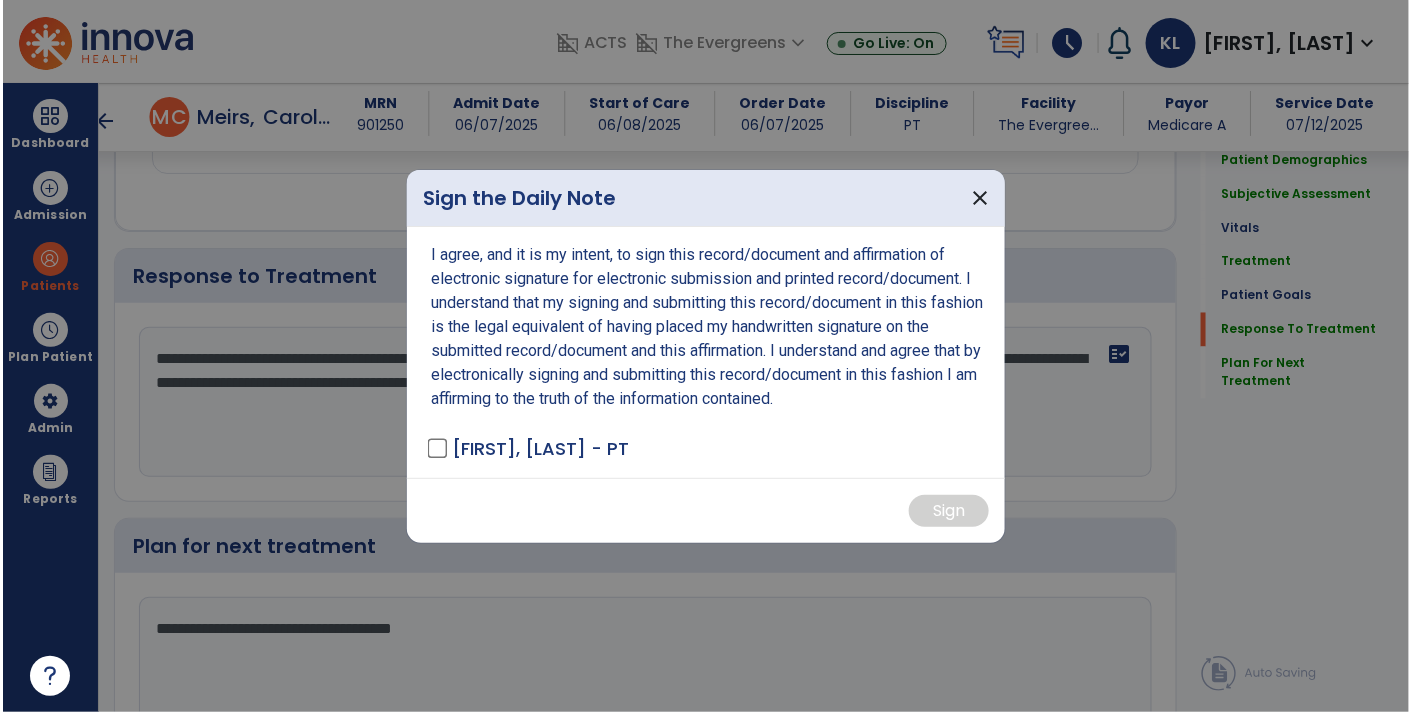 scroll, scrollTop: 3414, scrollLeft: 0, axis: vertical 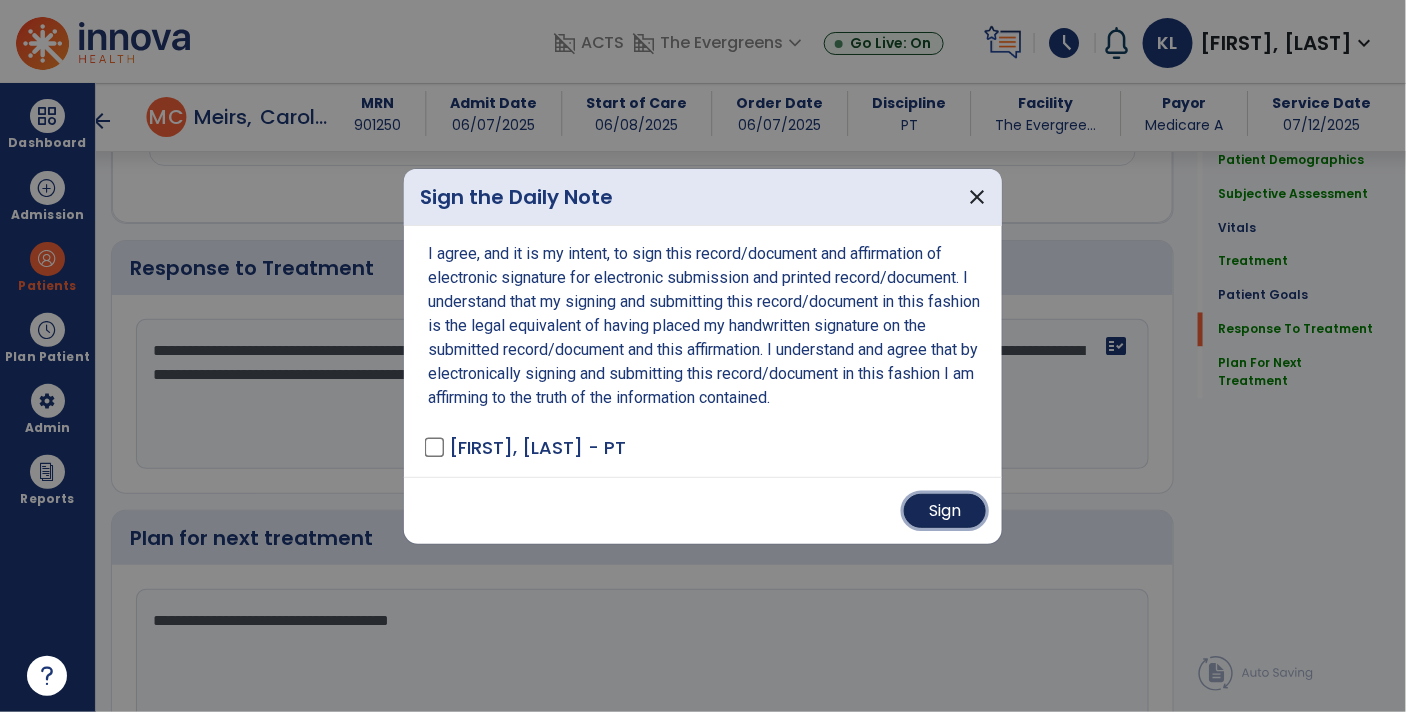 click on "Sign" at bounding box center (945, 511) 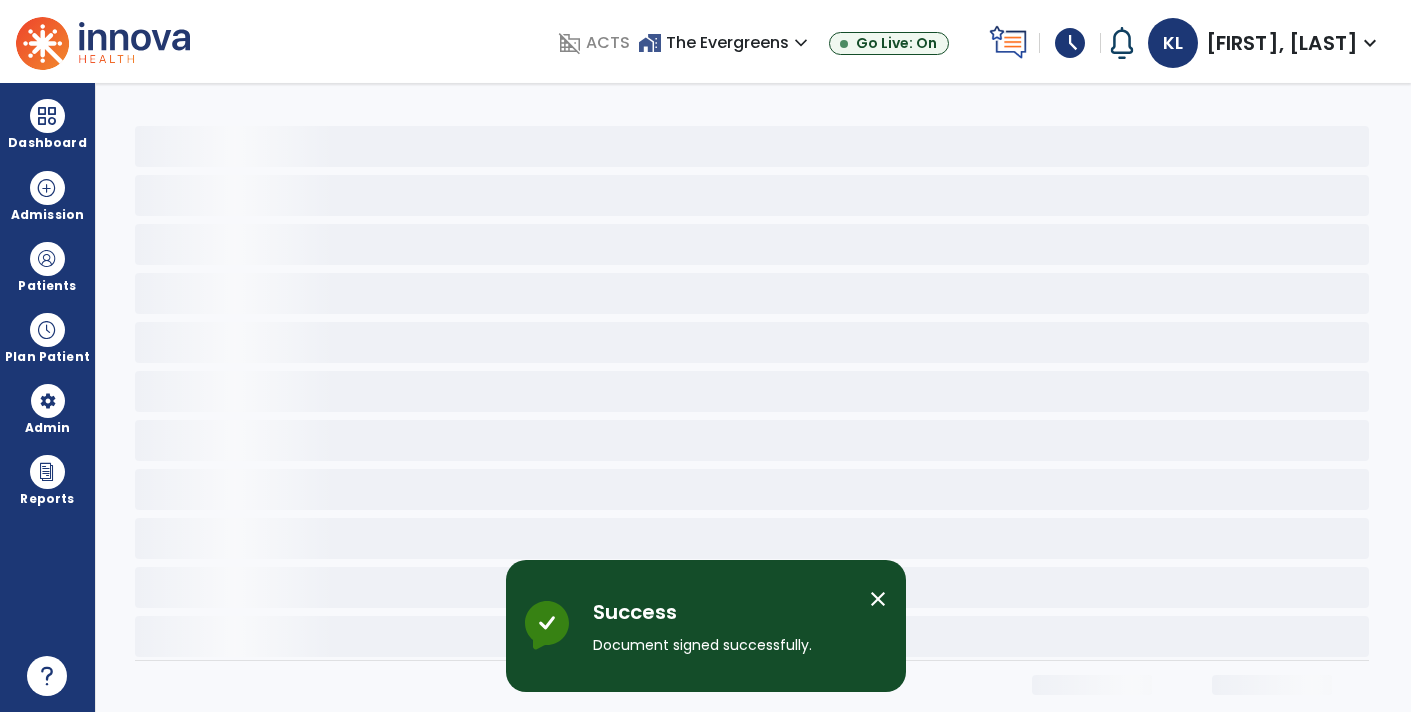 scroll, scrollTop: 0, scrollLeft: 0, axis: both 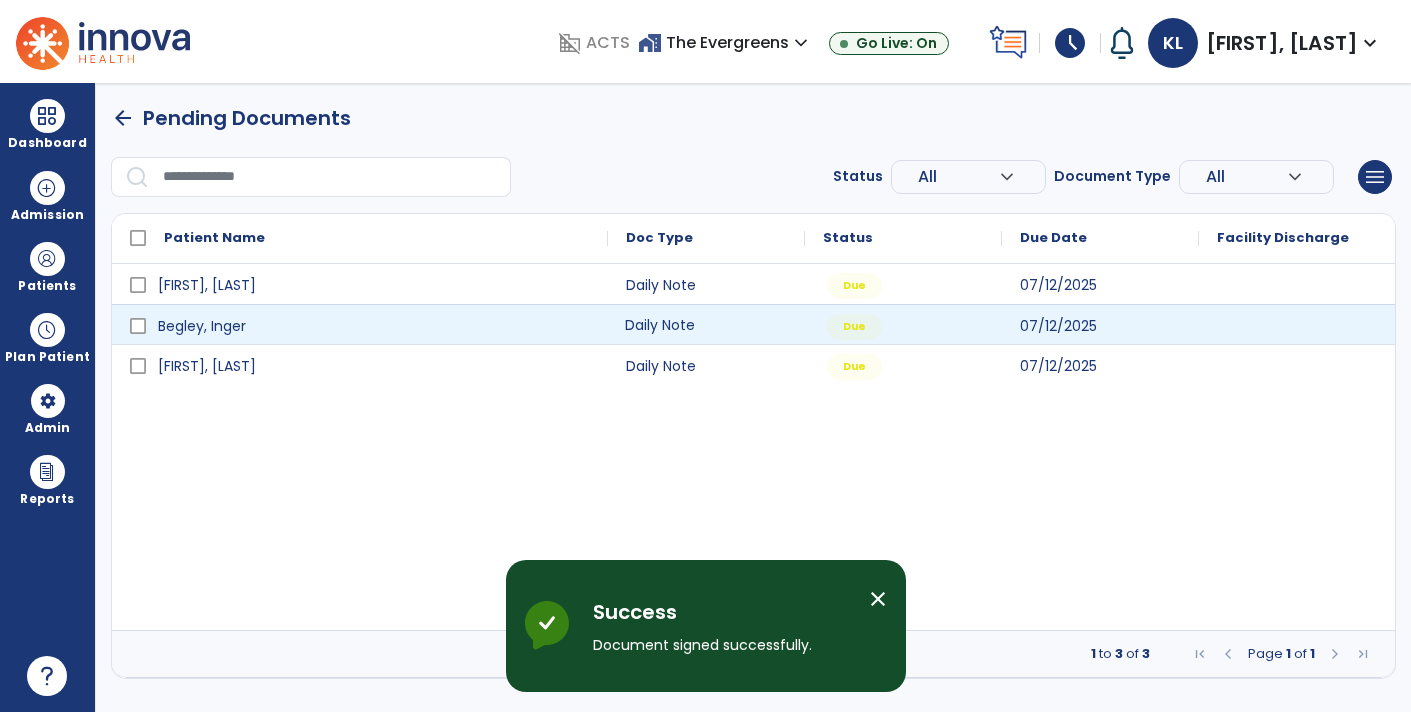 click on "Daily Note" at bounding box center [706, 324] 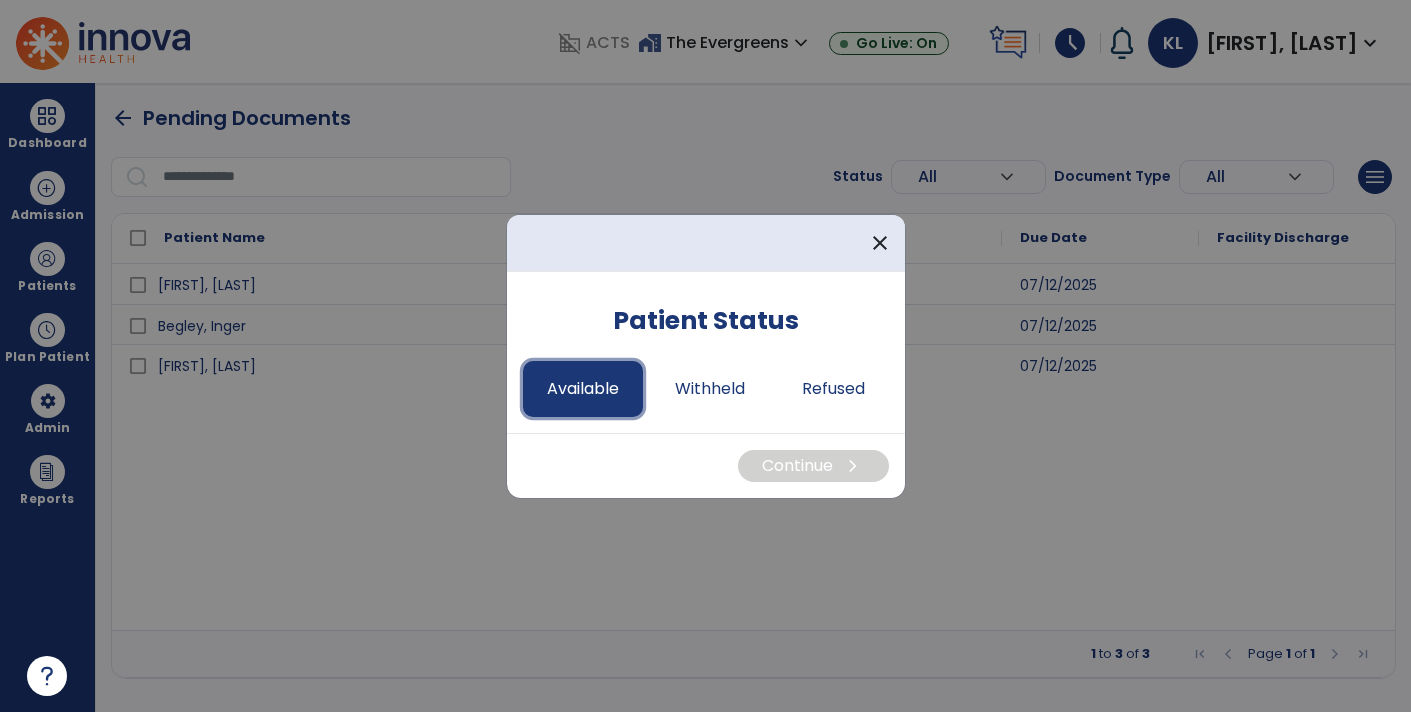 click on "Available" at bounding box center [583, 389] 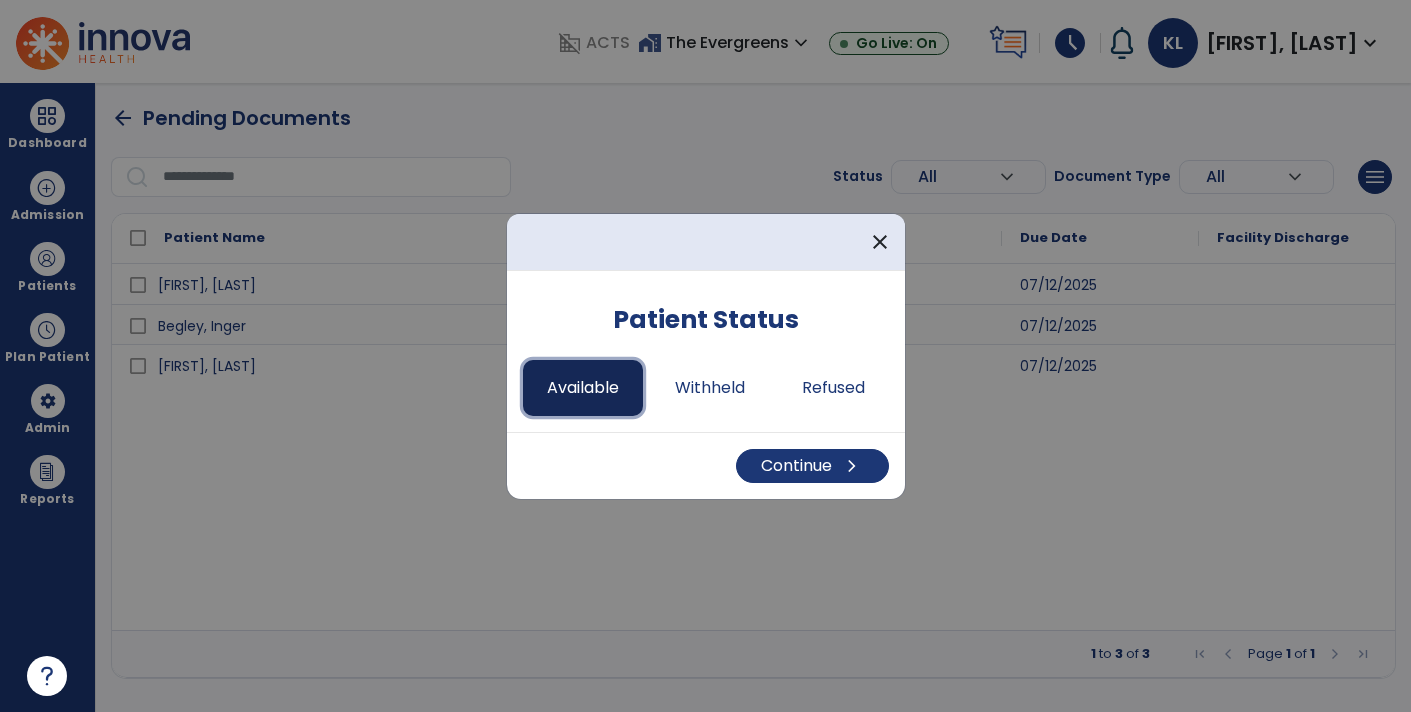 click on "Available" at bounding box center [583, 388] 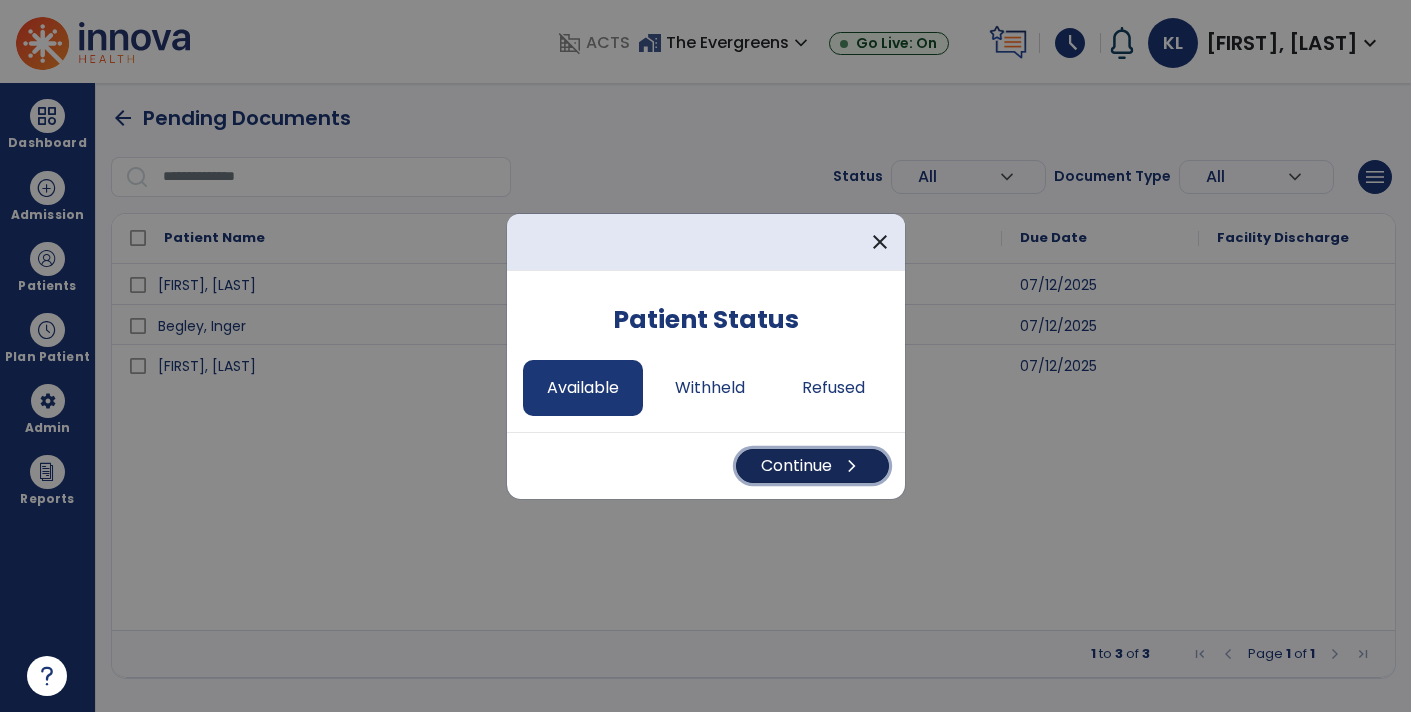 click on "Continue   chevron_right" at bounding box center [812, 466] 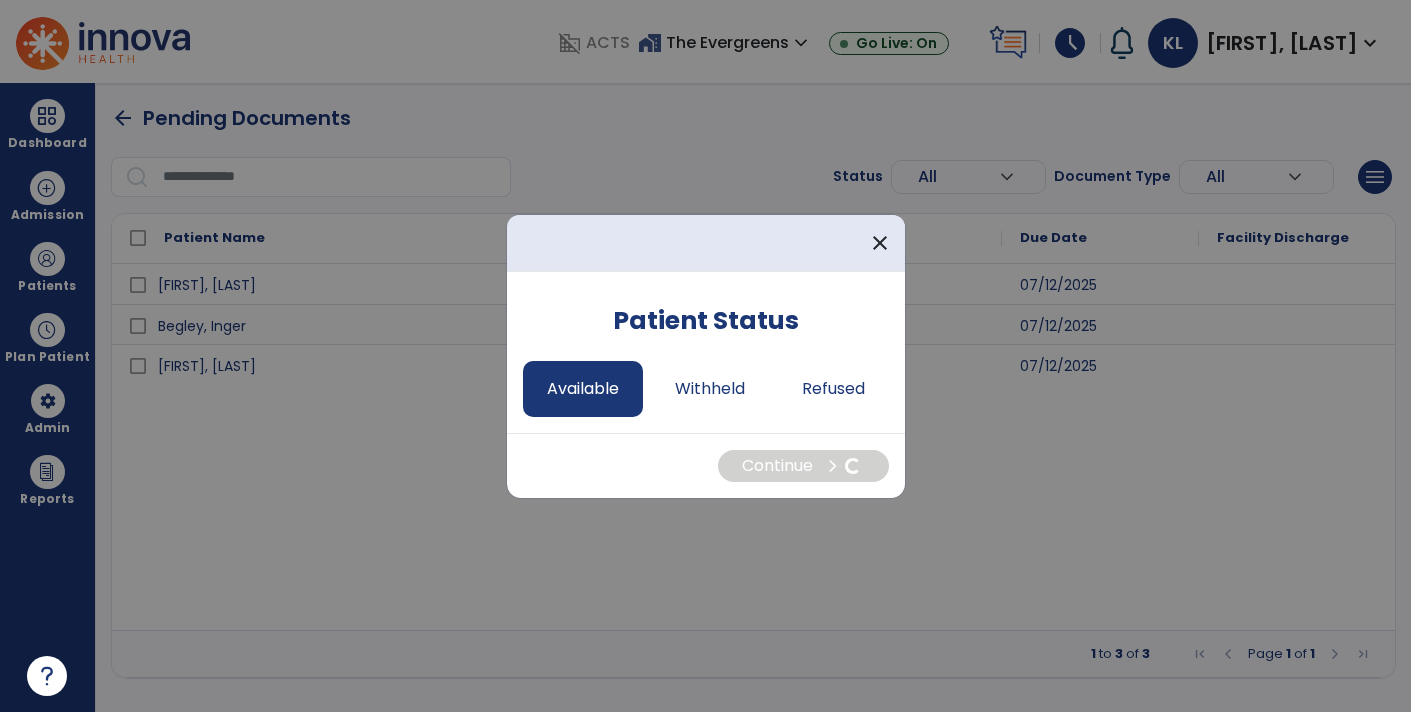 select on "*" 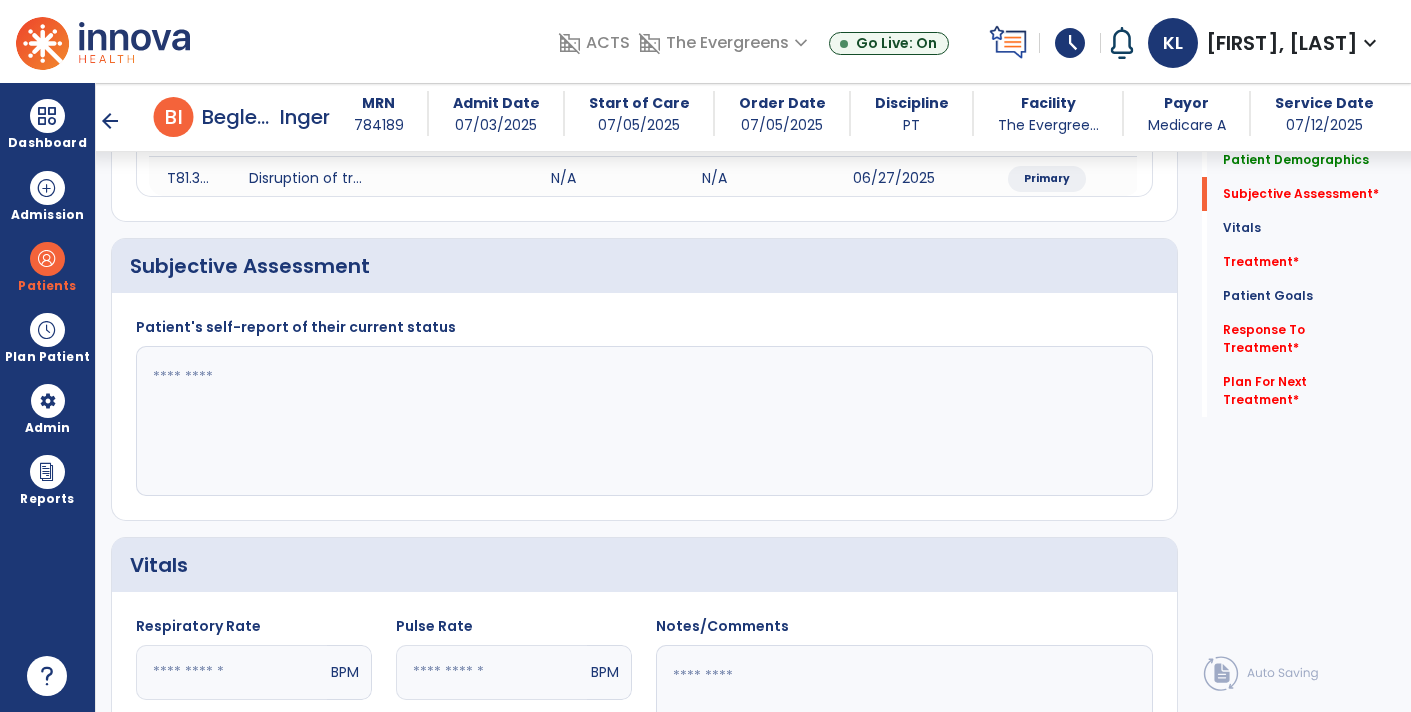 scroll, scrollTop: 268, scrollLeft: 0, axis: vertical 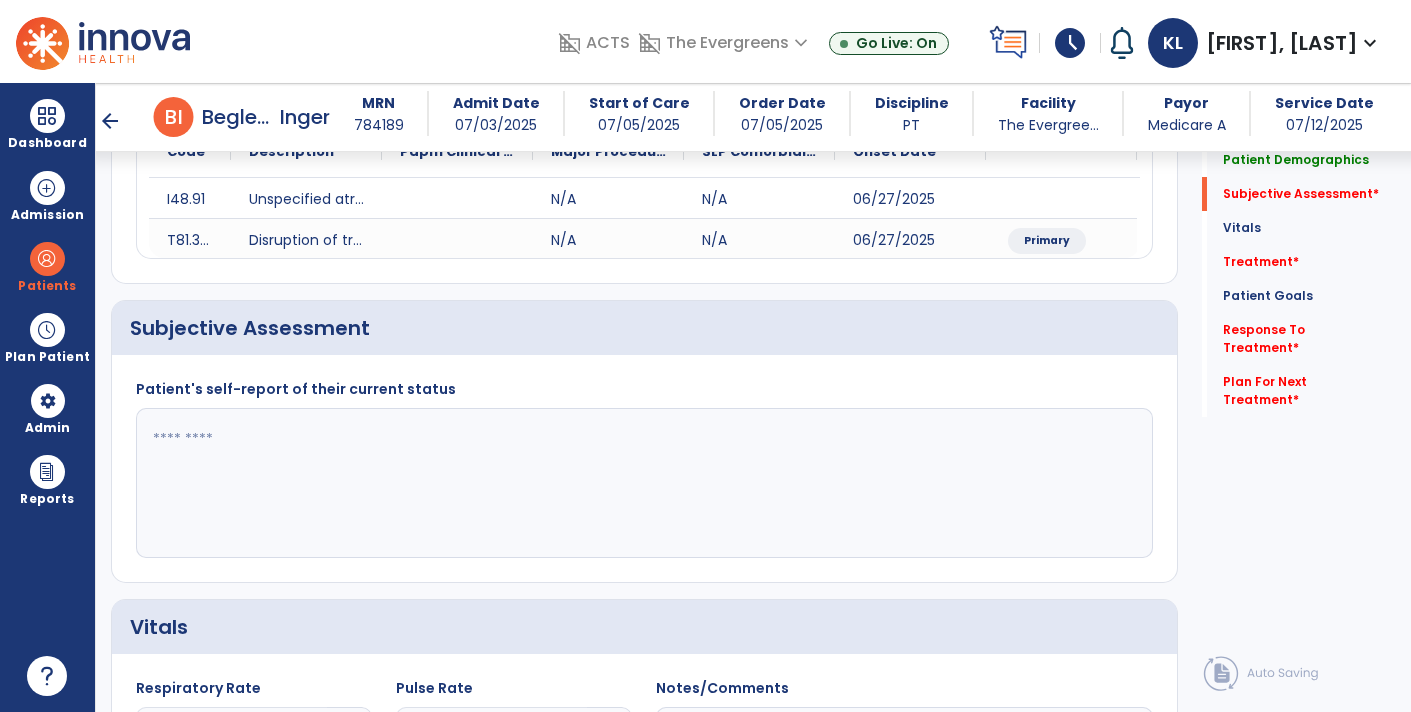click 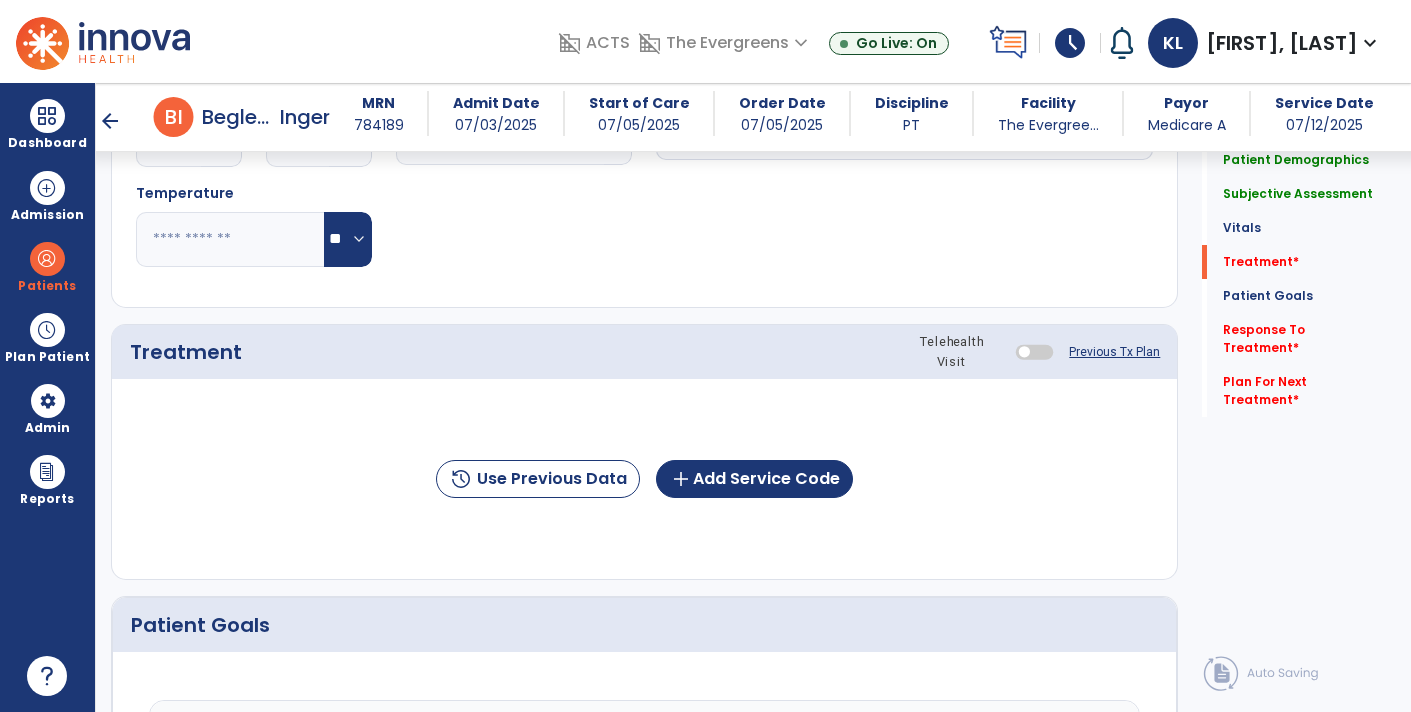 scroll, scrollTop: 977, scrollLeft: 0, axis: vertical 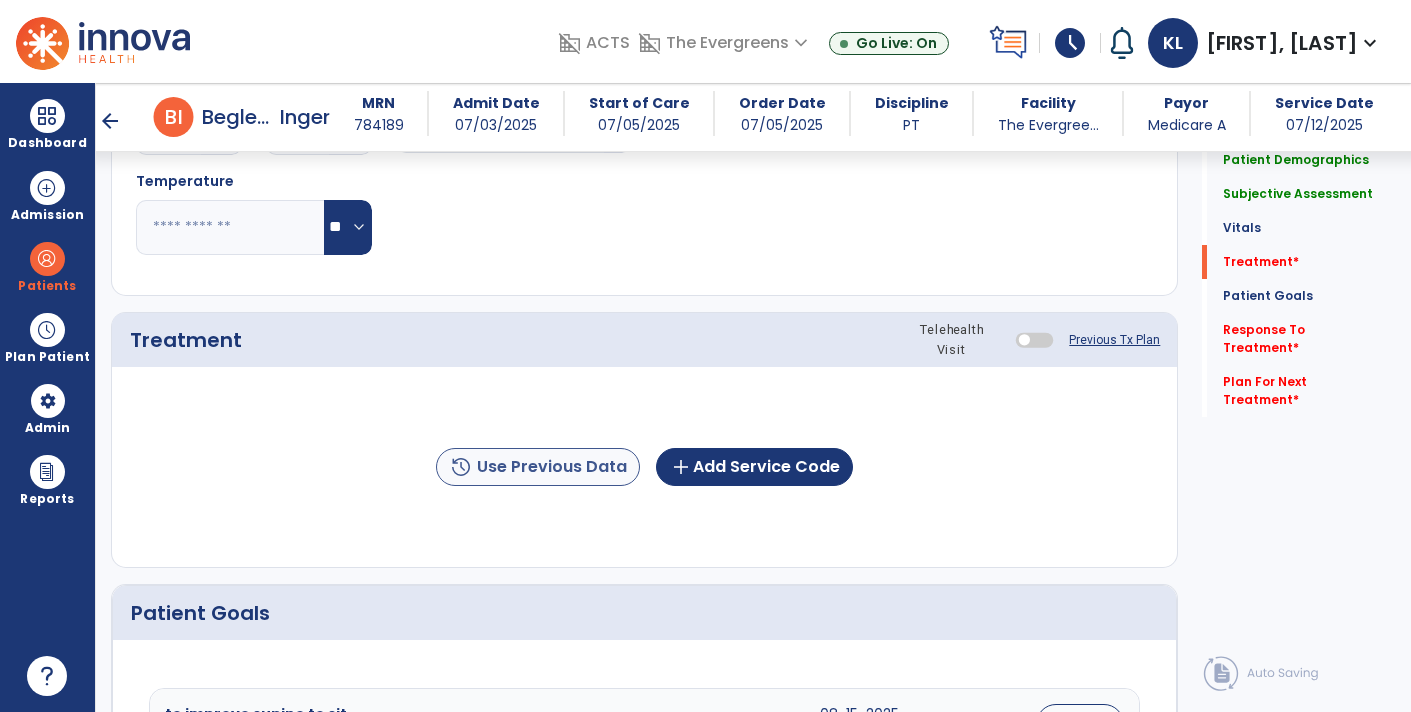 type on "**********" 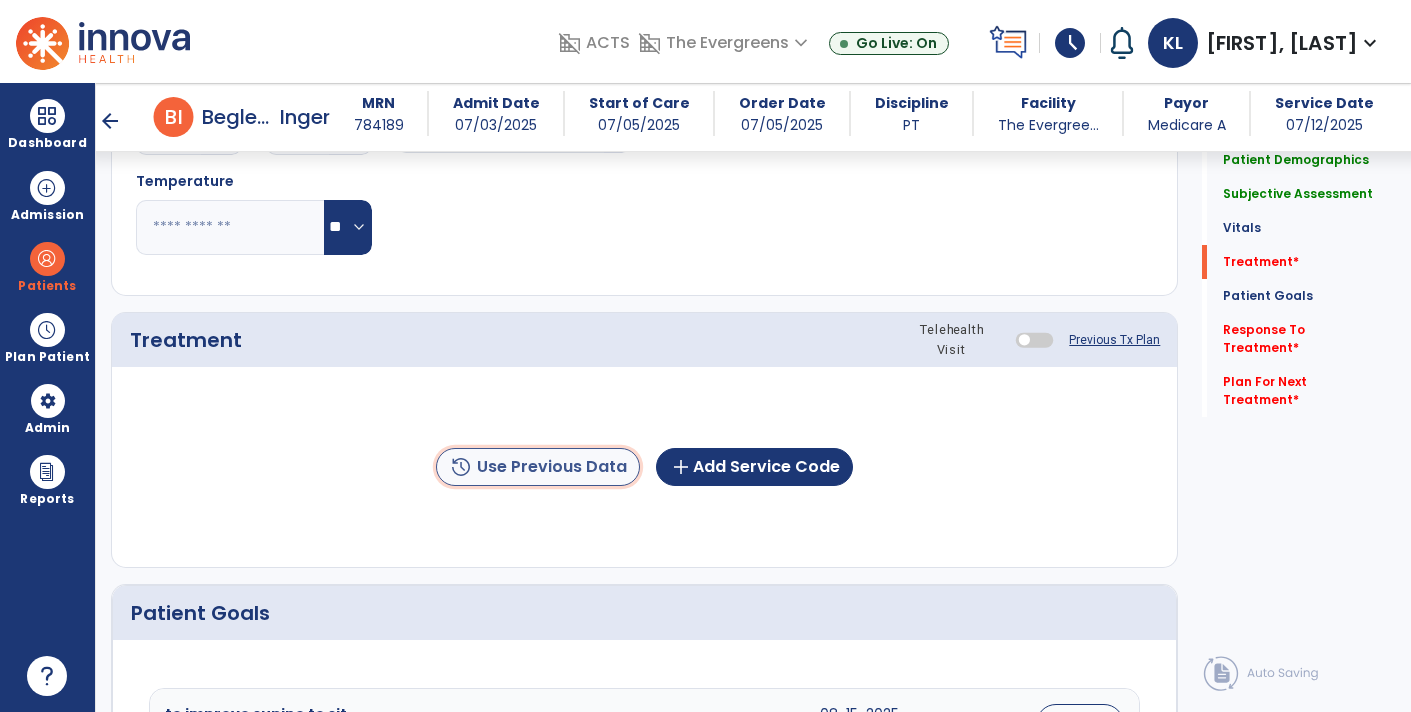 click on "history  Use Previous Data" 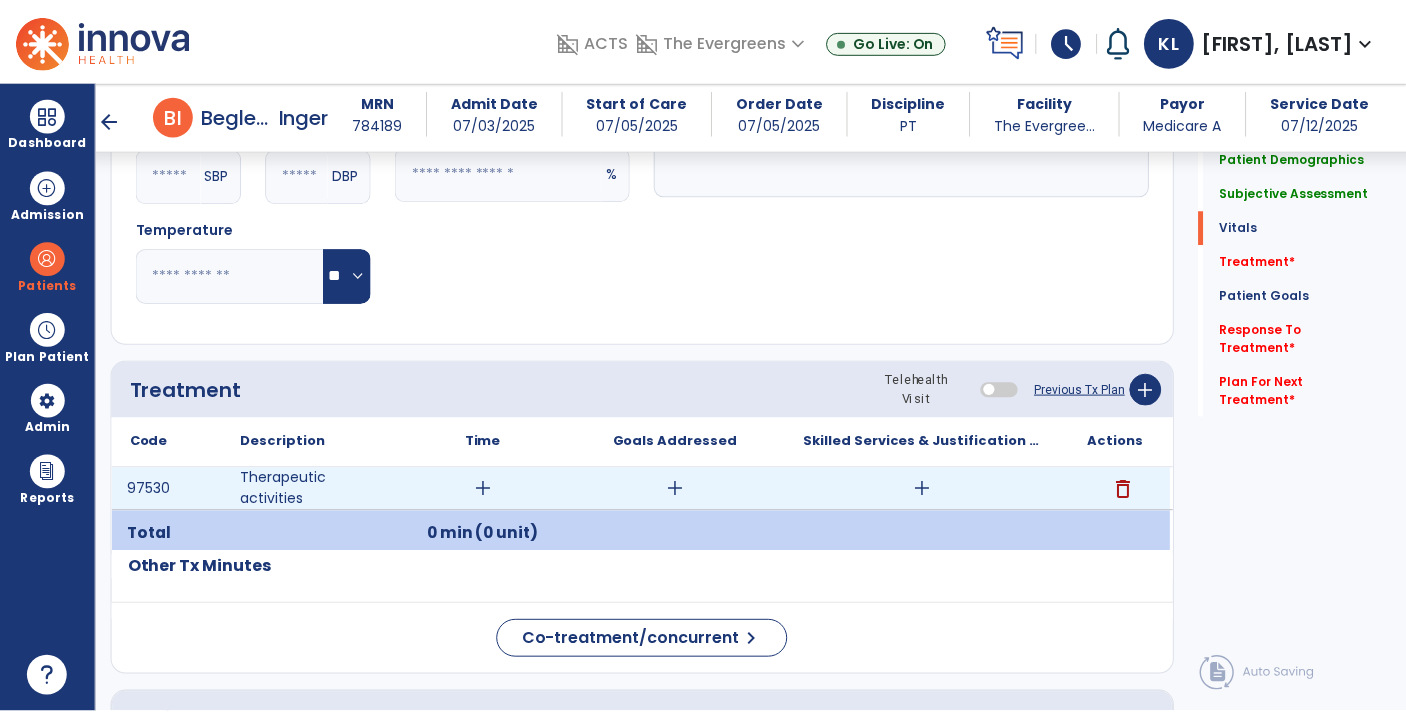 scroll, scrollTop: 890, scrollLeft: 0, axis: vertical 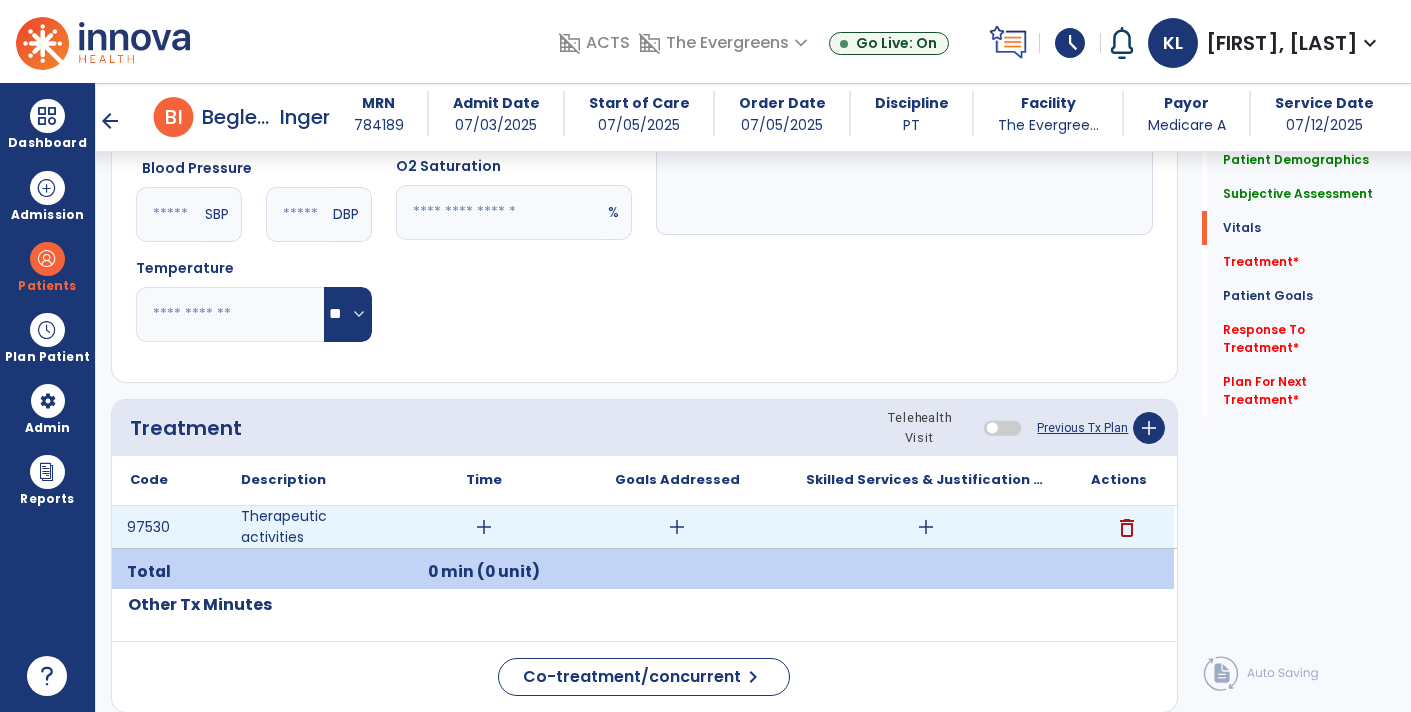 click on "add" at bounding box center [926, 527] 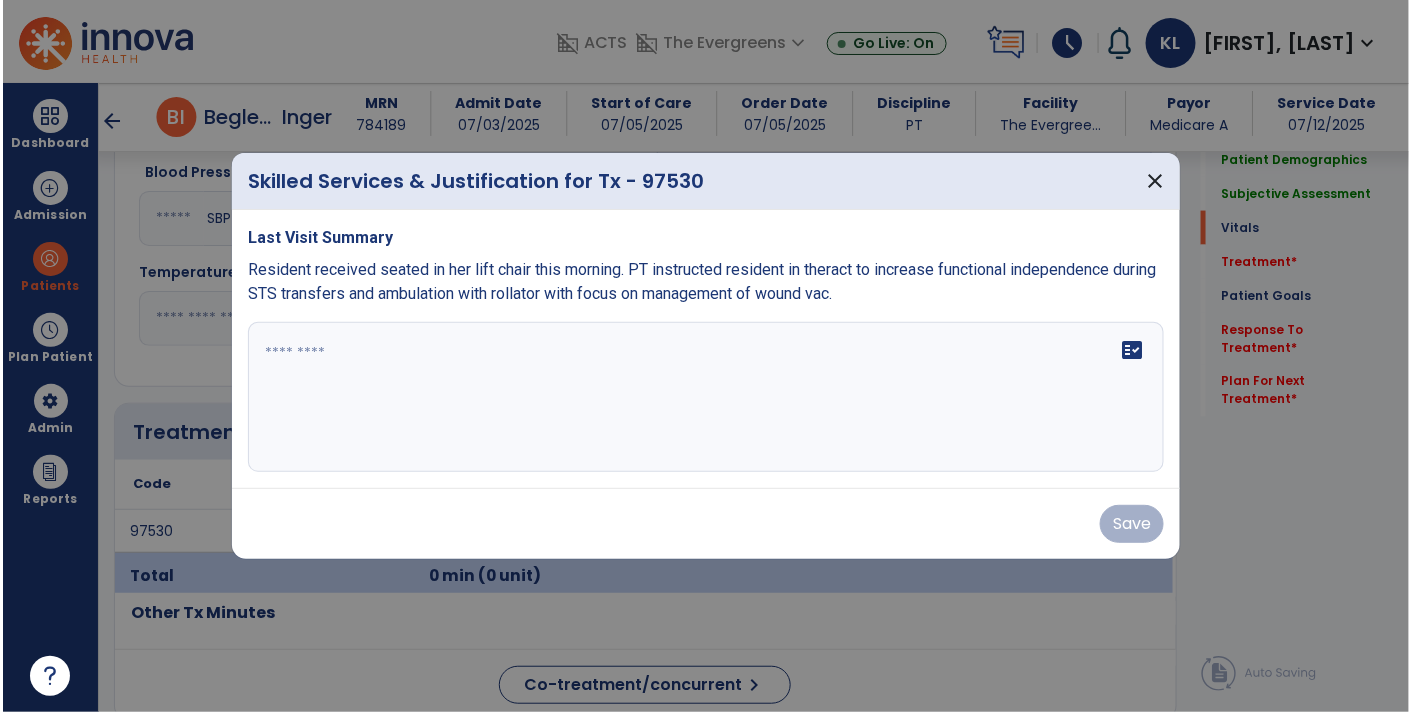 scroll, scrollTop: 890, scrollLeft: 0, axis: vertical 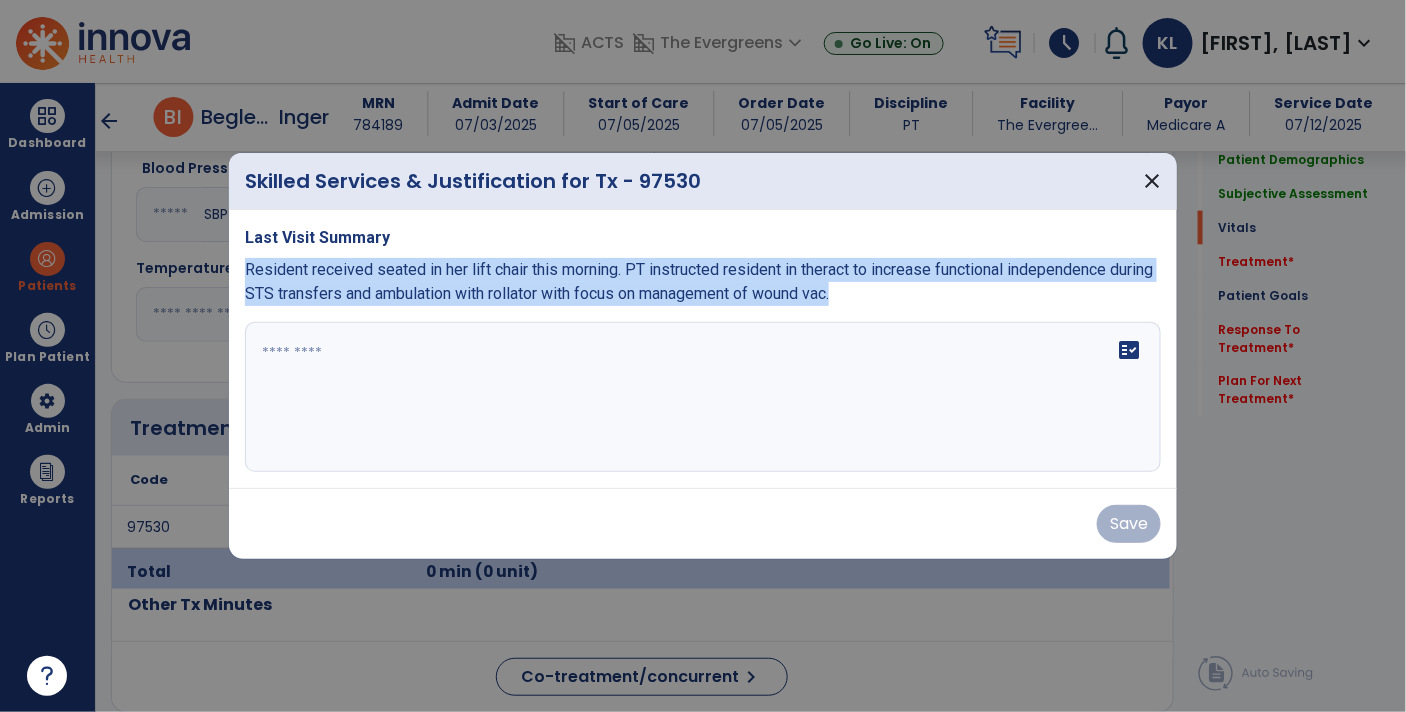 drag, startPoint x: 247, startPoint y: 265, endPoint x: 963, endPoint y: 302, distance: 716.9554 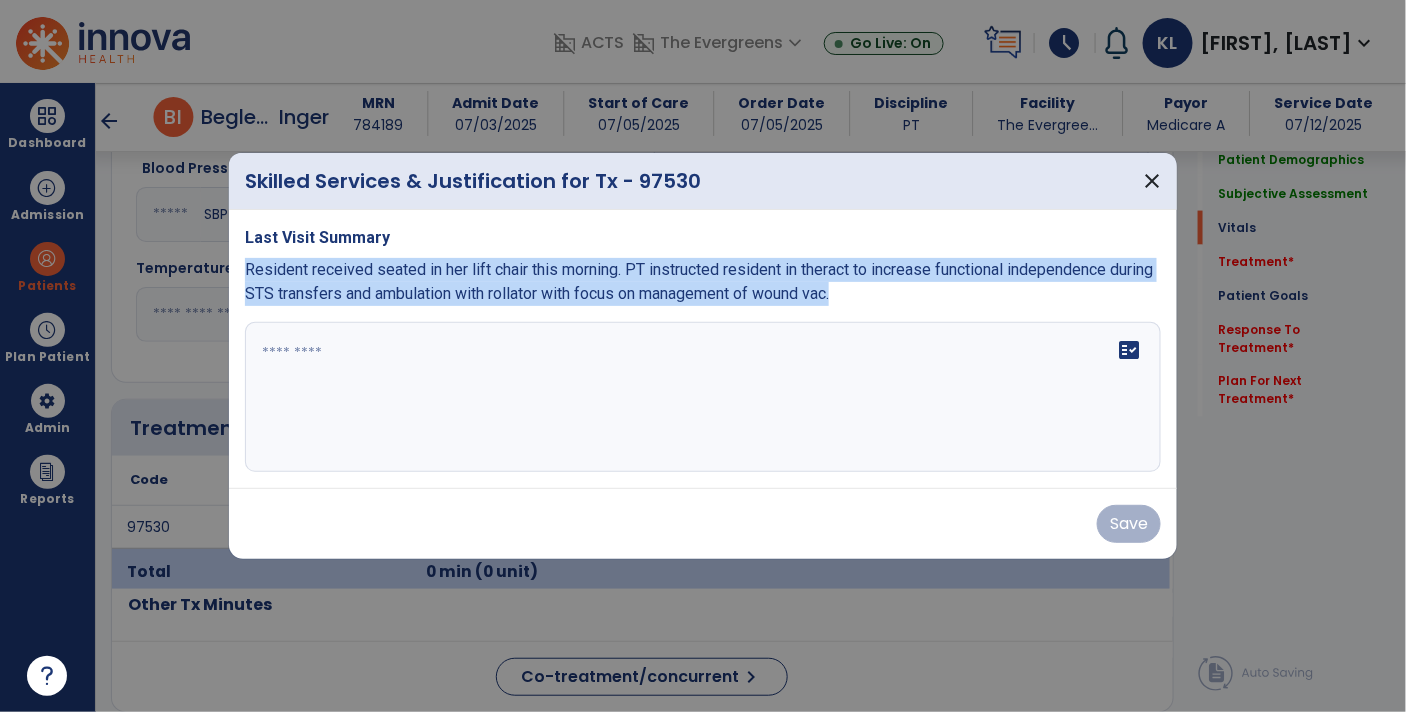 click on "Resident received seated in her lift chair this morning. PT instructed resident in theract to increase functional independence during STS transfers and ambulation with rollator with focus on management of wound vac." at bounding box center (703, 282) 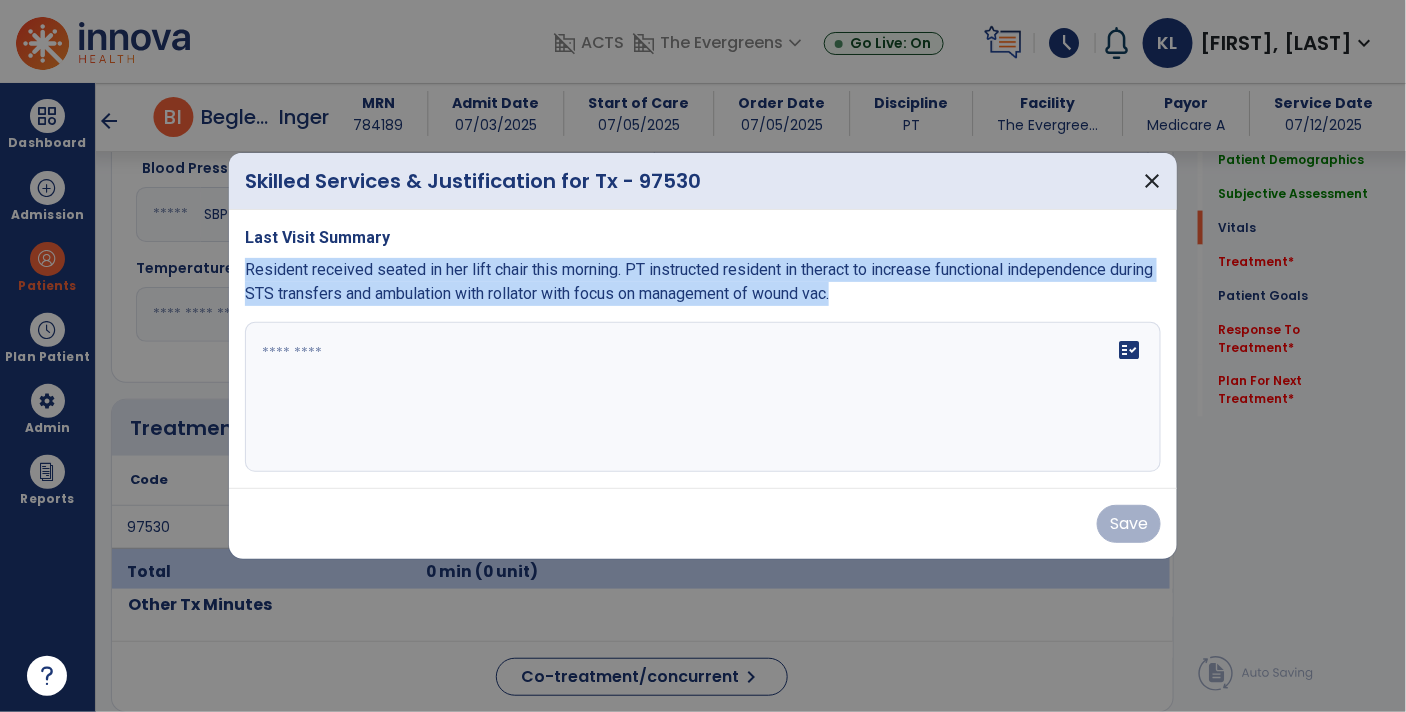 copy on "Resident received seated in her lift chair this morning. PT instructed resident in theract to increase functional independence during STS transfers and ambulation with rollator with focus on management of wound vac." 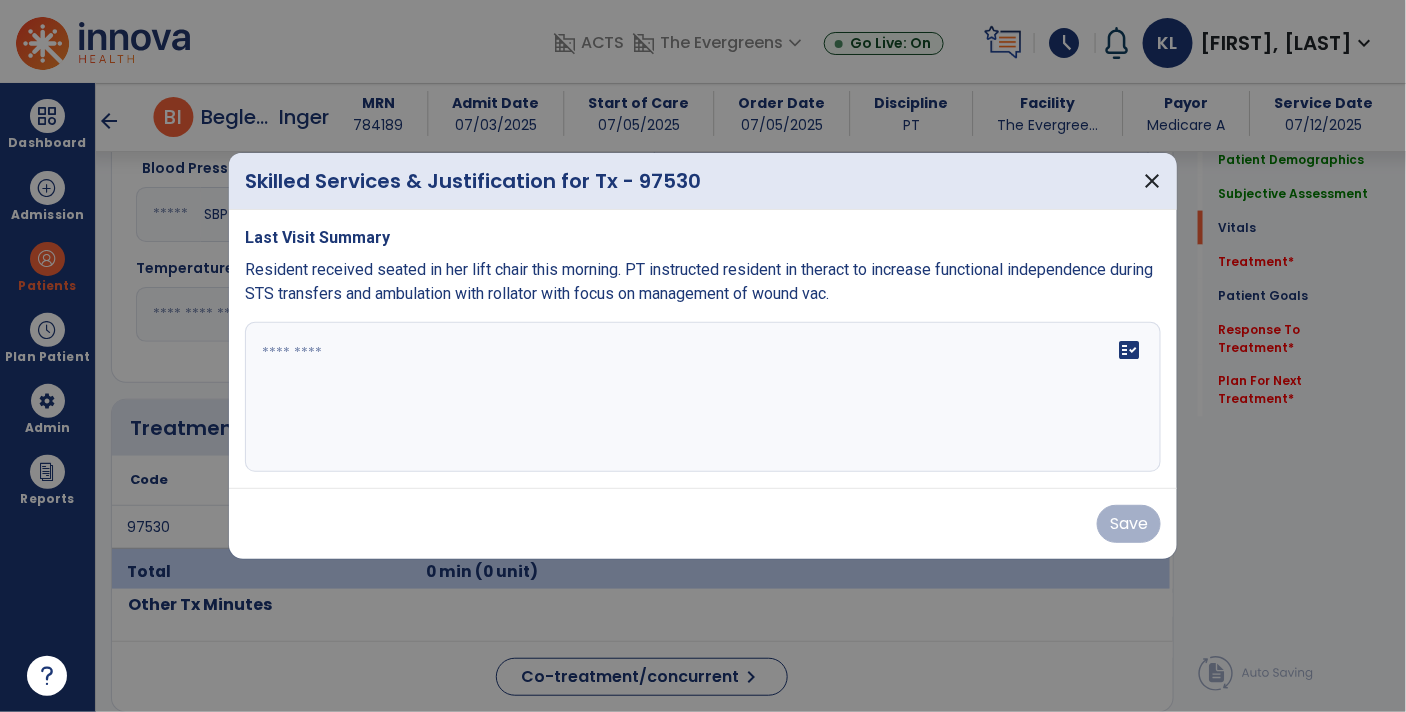 click on "Last Visit Summary Resident received seated in her lift chair this morning. PT instructed resident in theract to increase functional independence during STS transfers and ambulation with rollator with focus on management of wound vac.     fact_check" at bounding box center [703, 349] 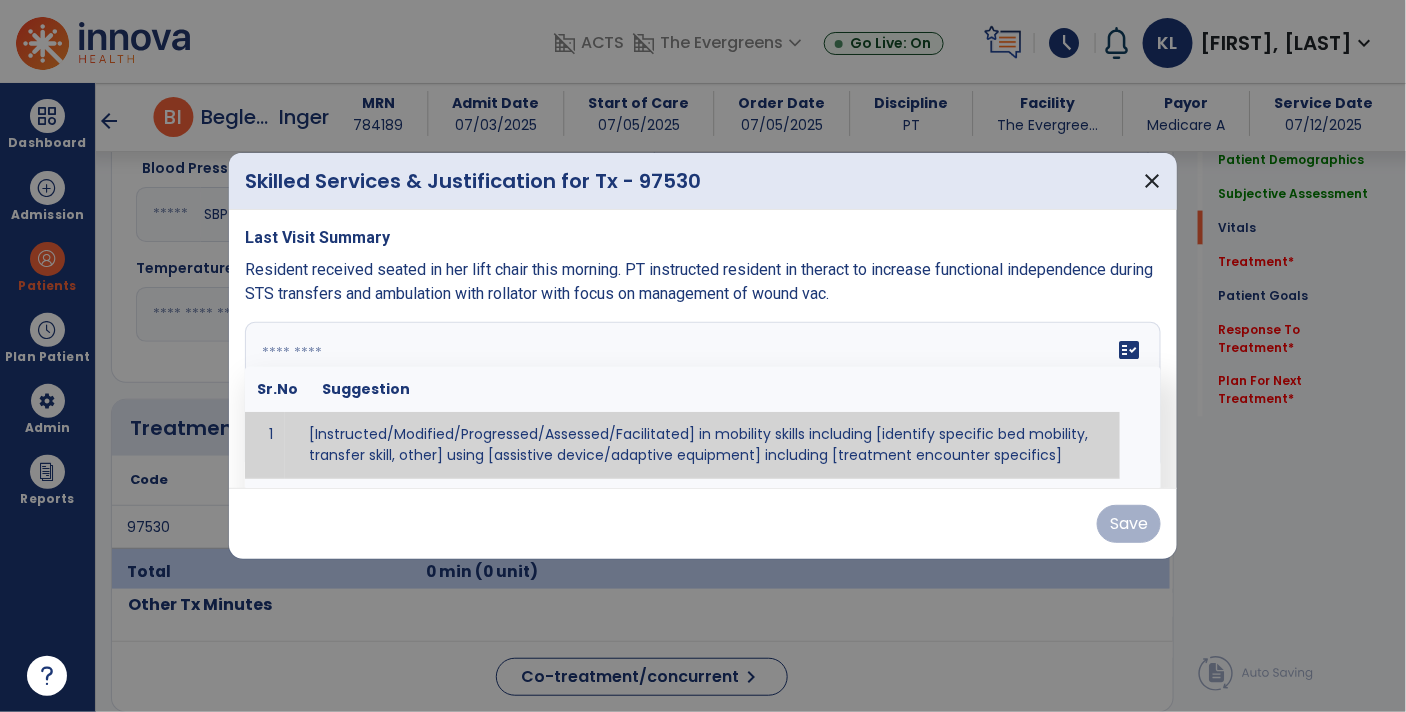 paste on "**********" 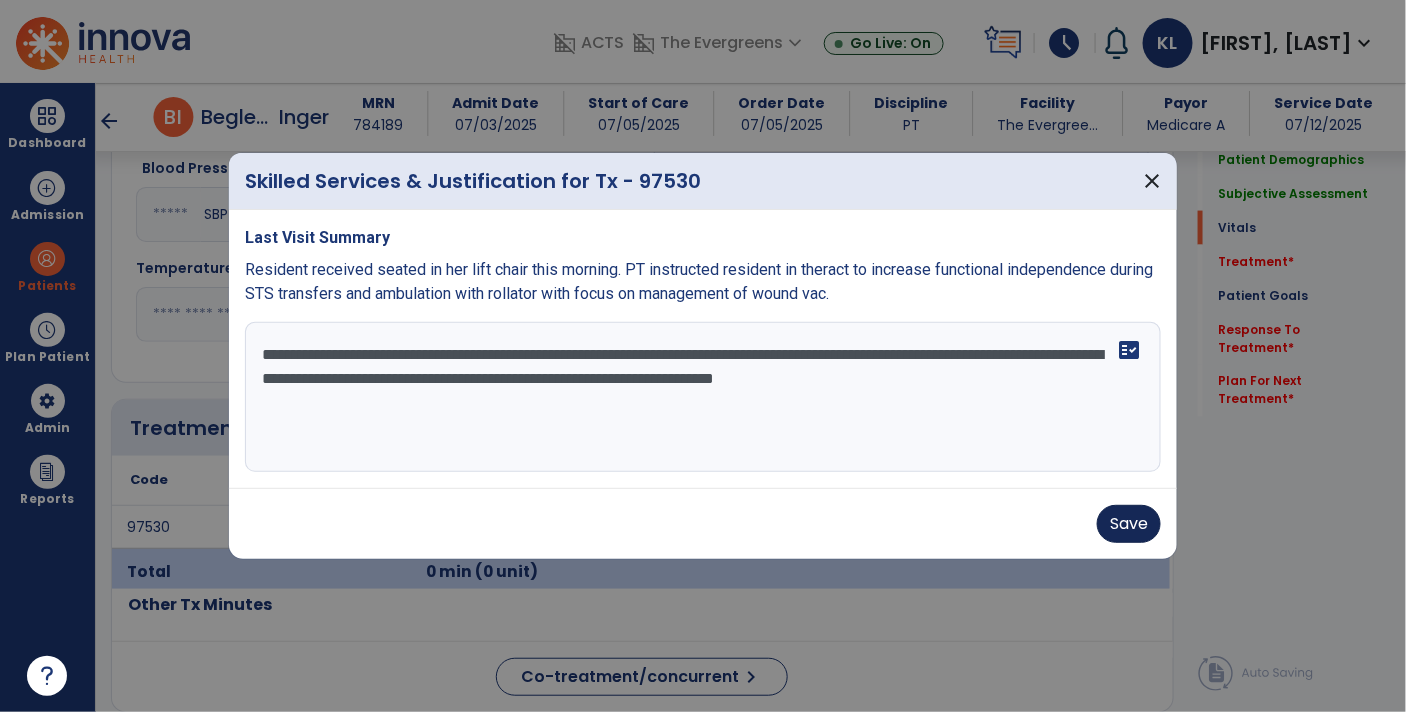 type on "**********" 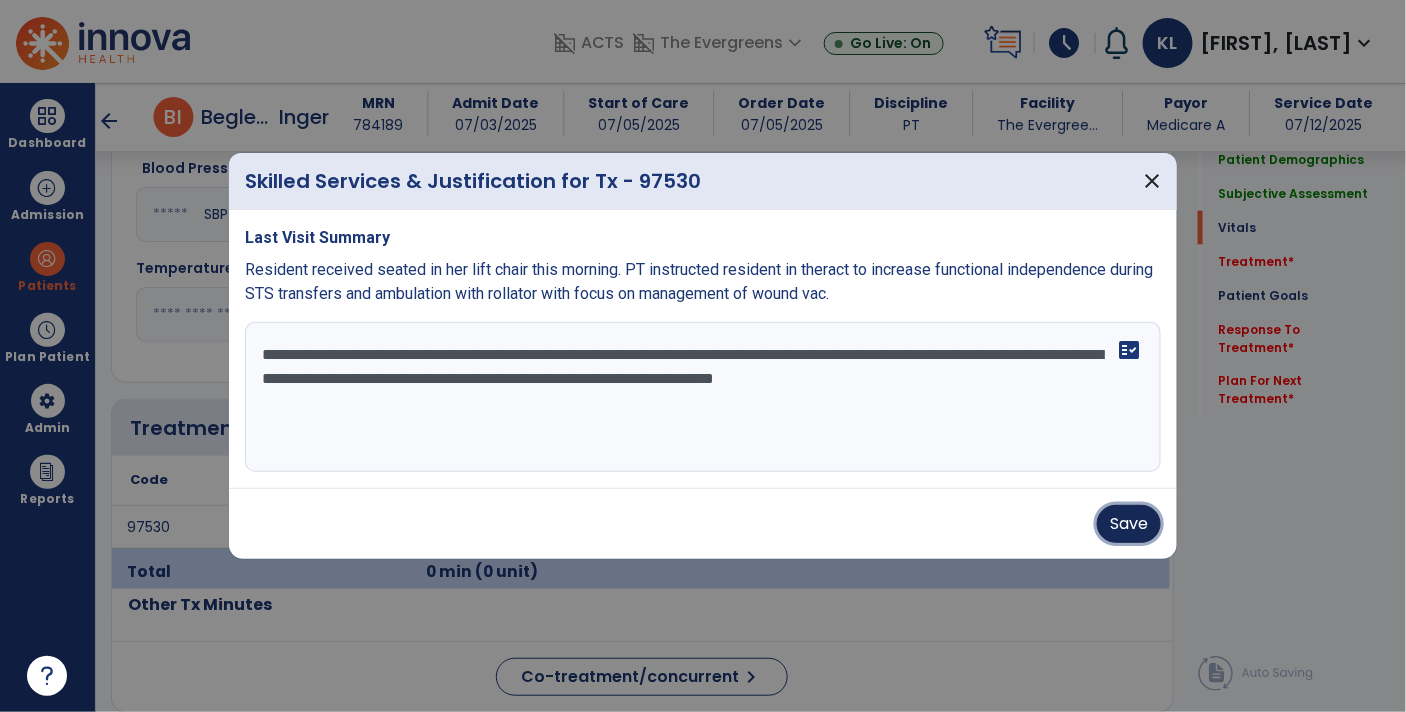 click on "Save" at bounding box center (1129, 524) 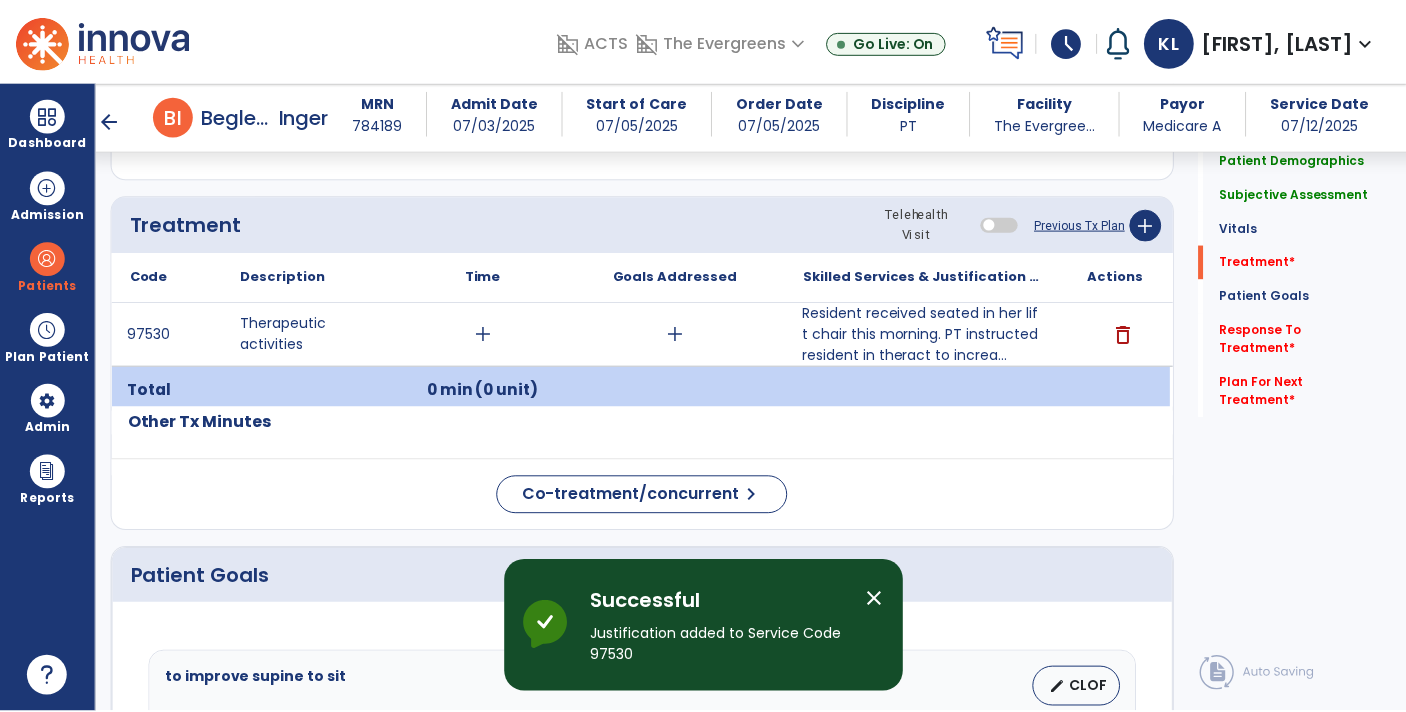 scroll, scrollTop: 1099, scrollLeft: 0, axis: vertical 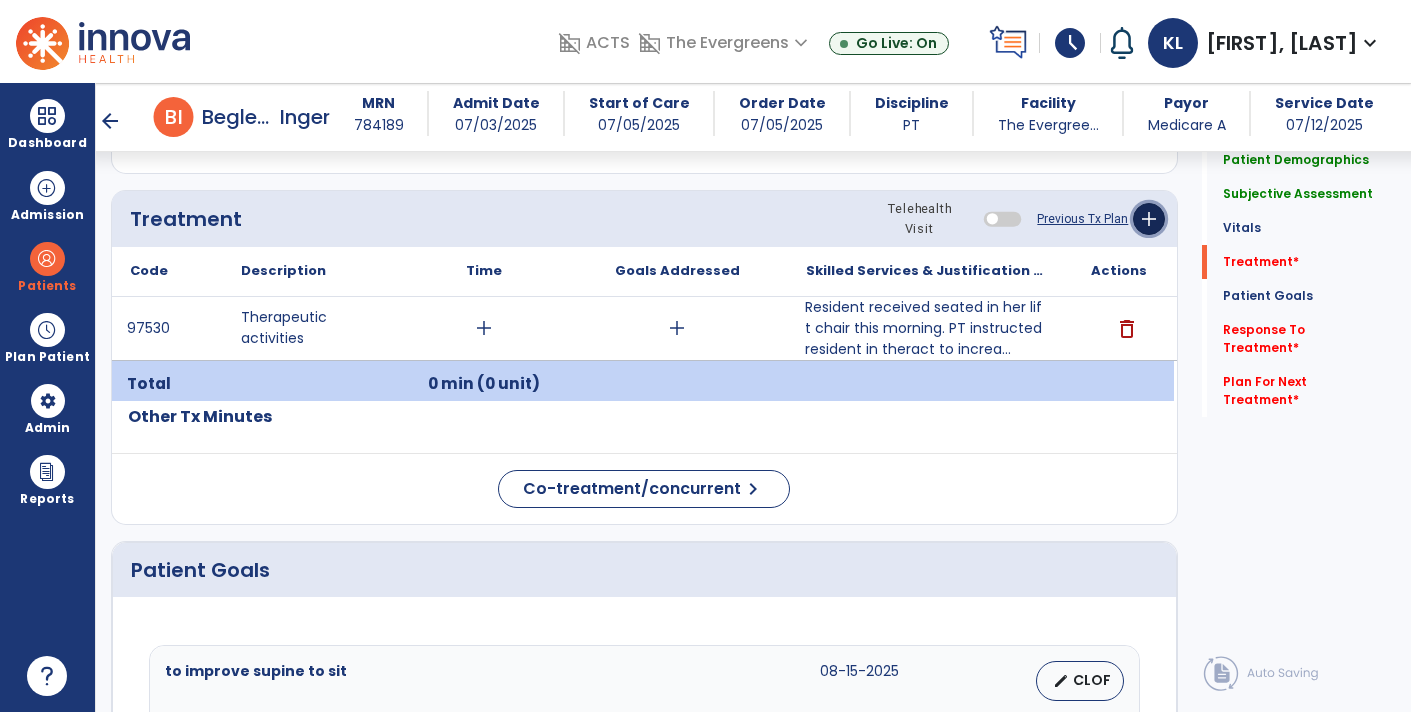click on "add" 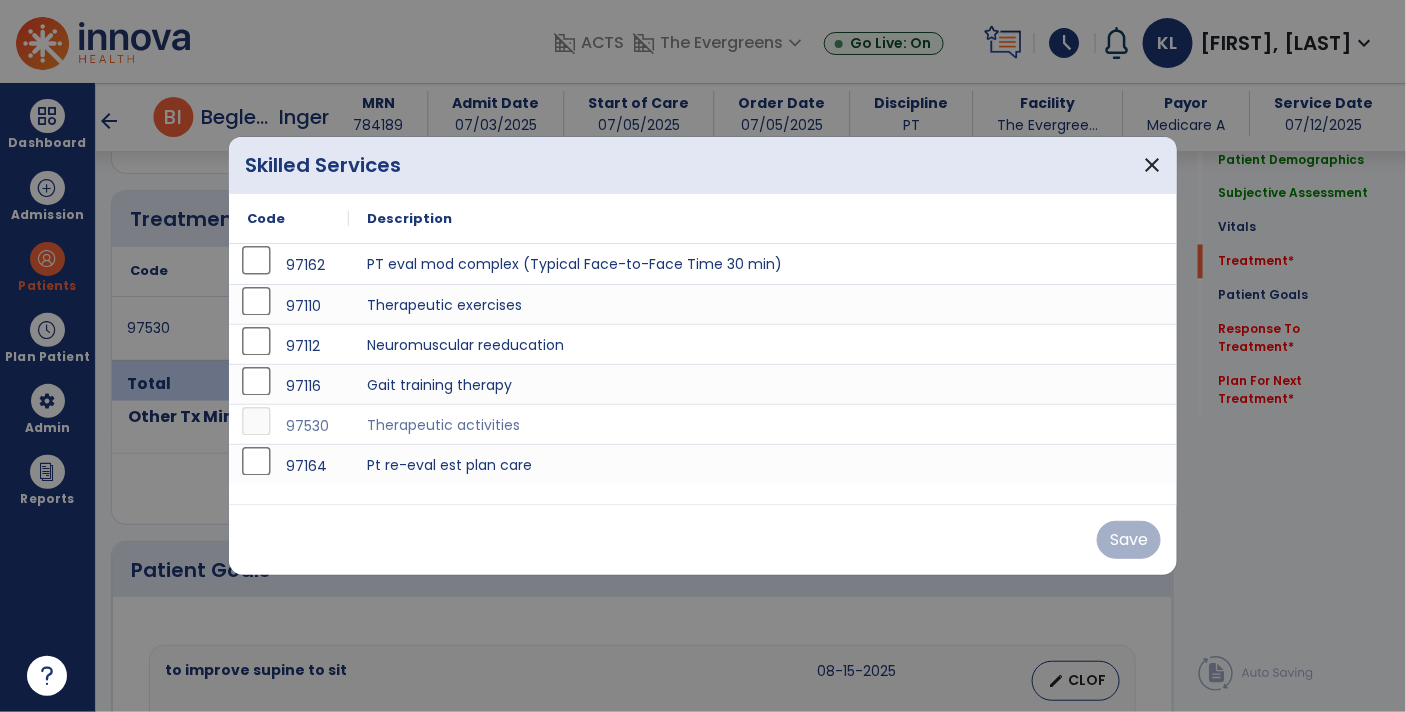 scroll, scrollTop: 1099, scrollLeft: 0, axis: vertical 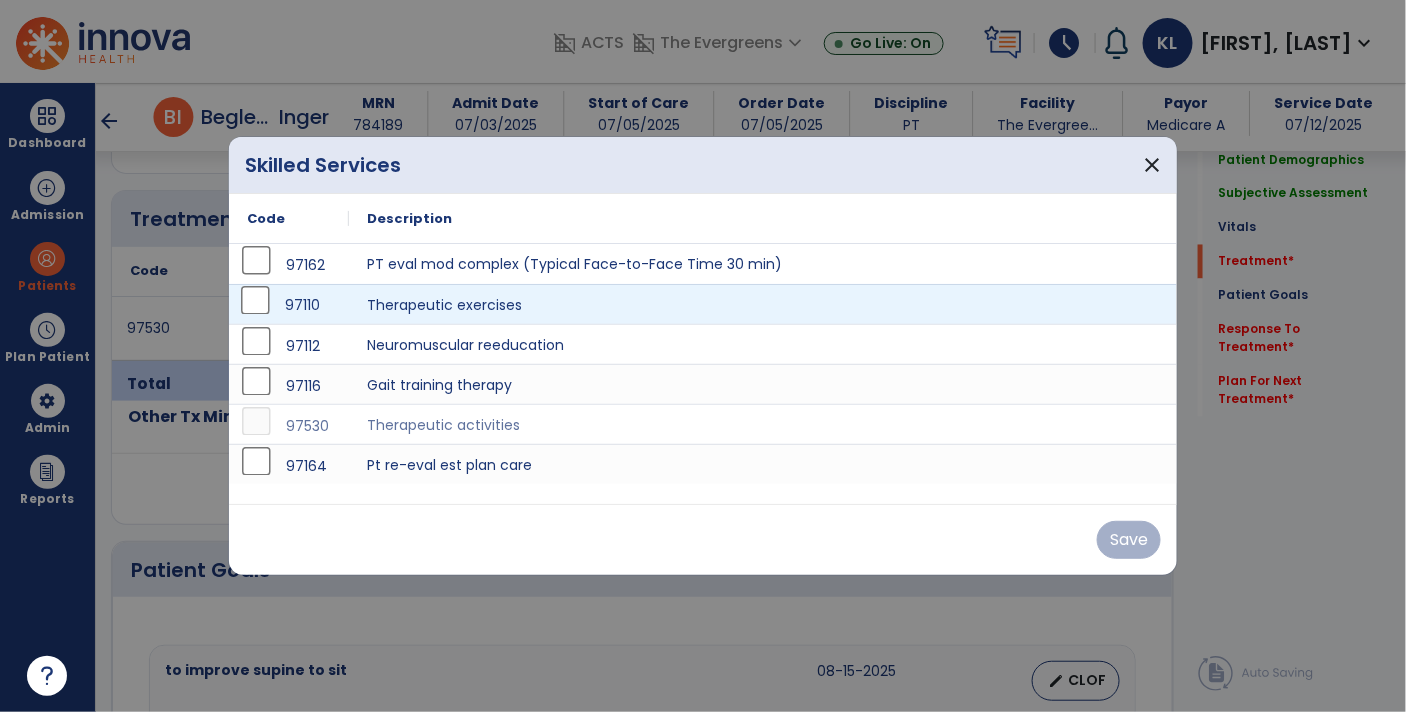 click on "97110" at bounding box center [289, 305] 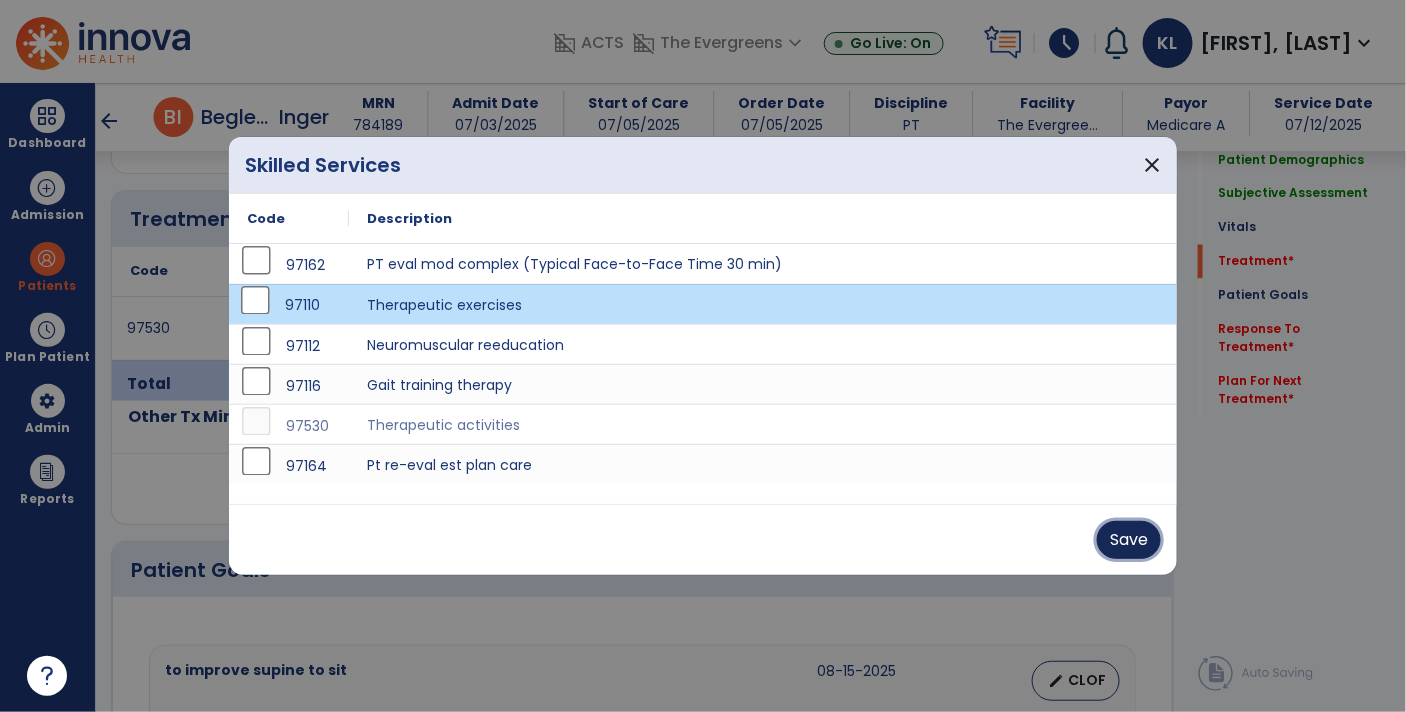 click on "Save" at bounding box center (1129, 540) 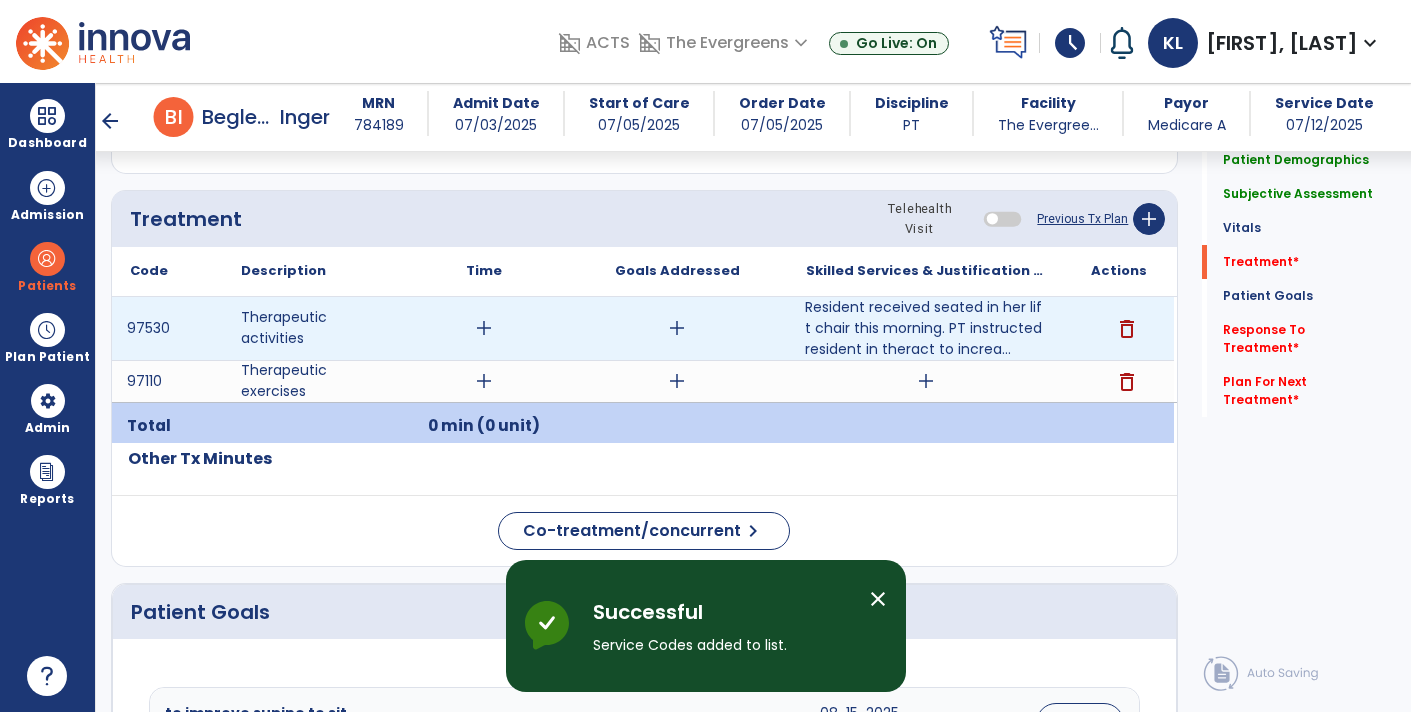 click on "add" at bounding box center (484, 328) 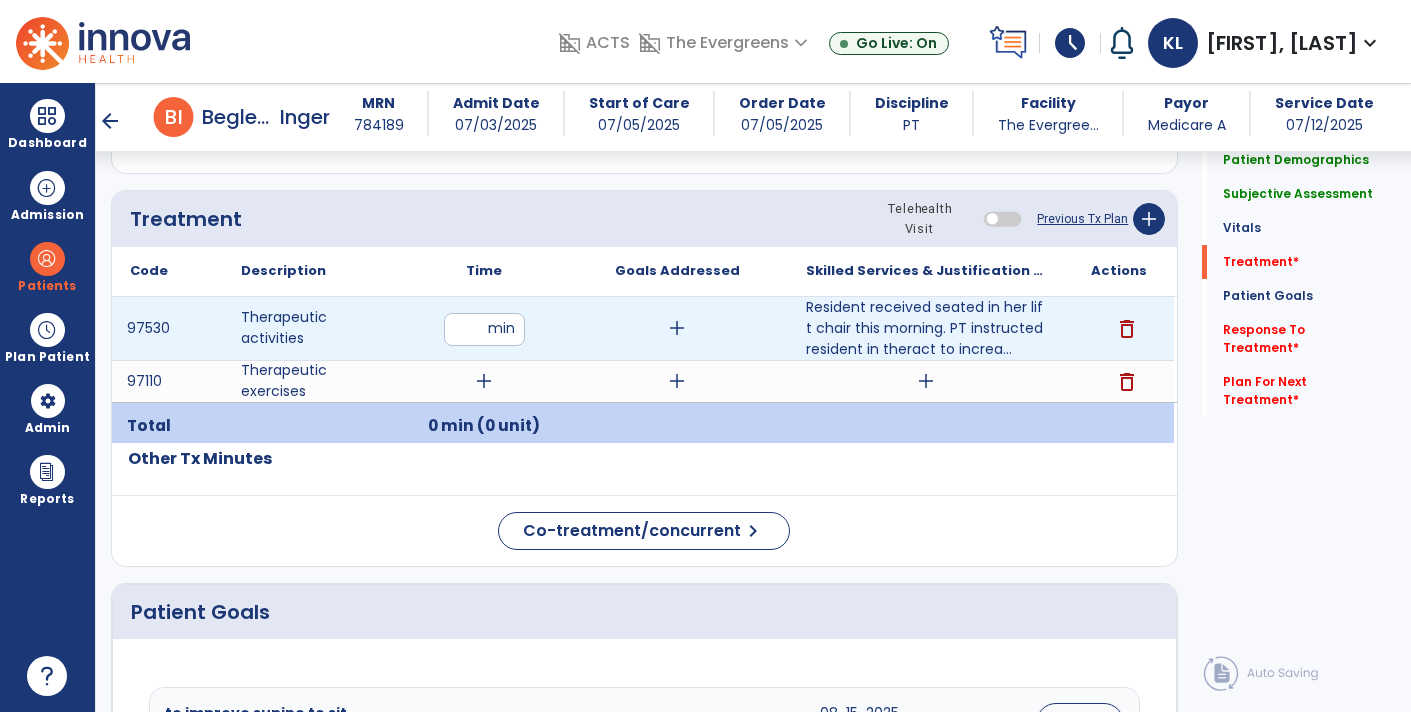type on "**" 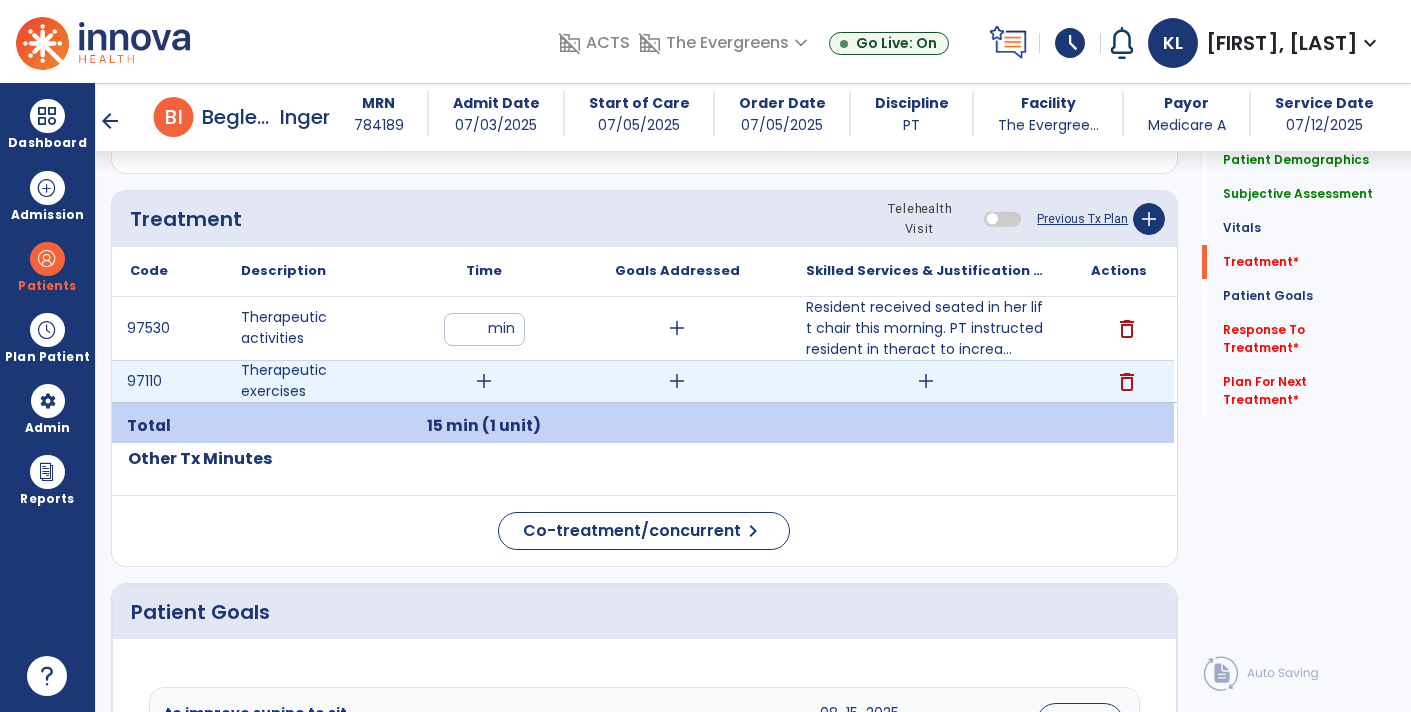 click on "add" at bounding box center (484, 381) 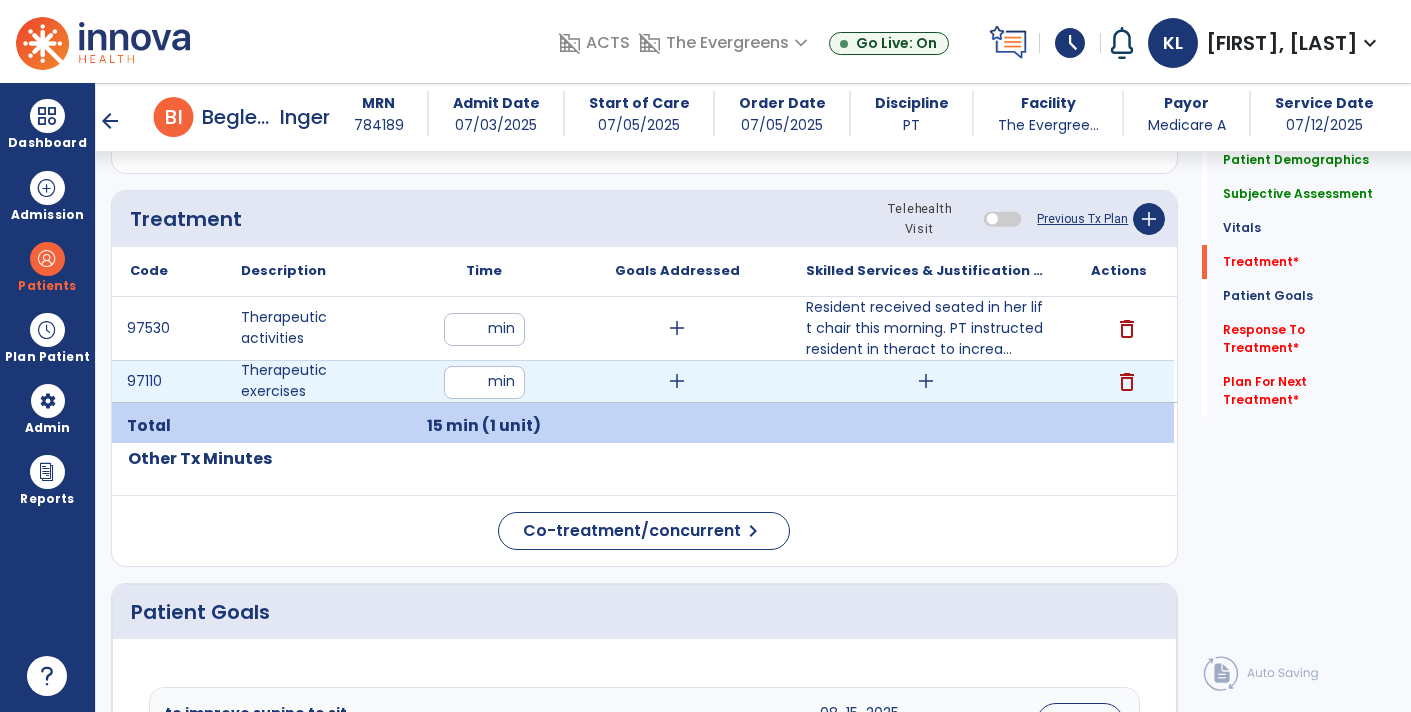 type on "**" 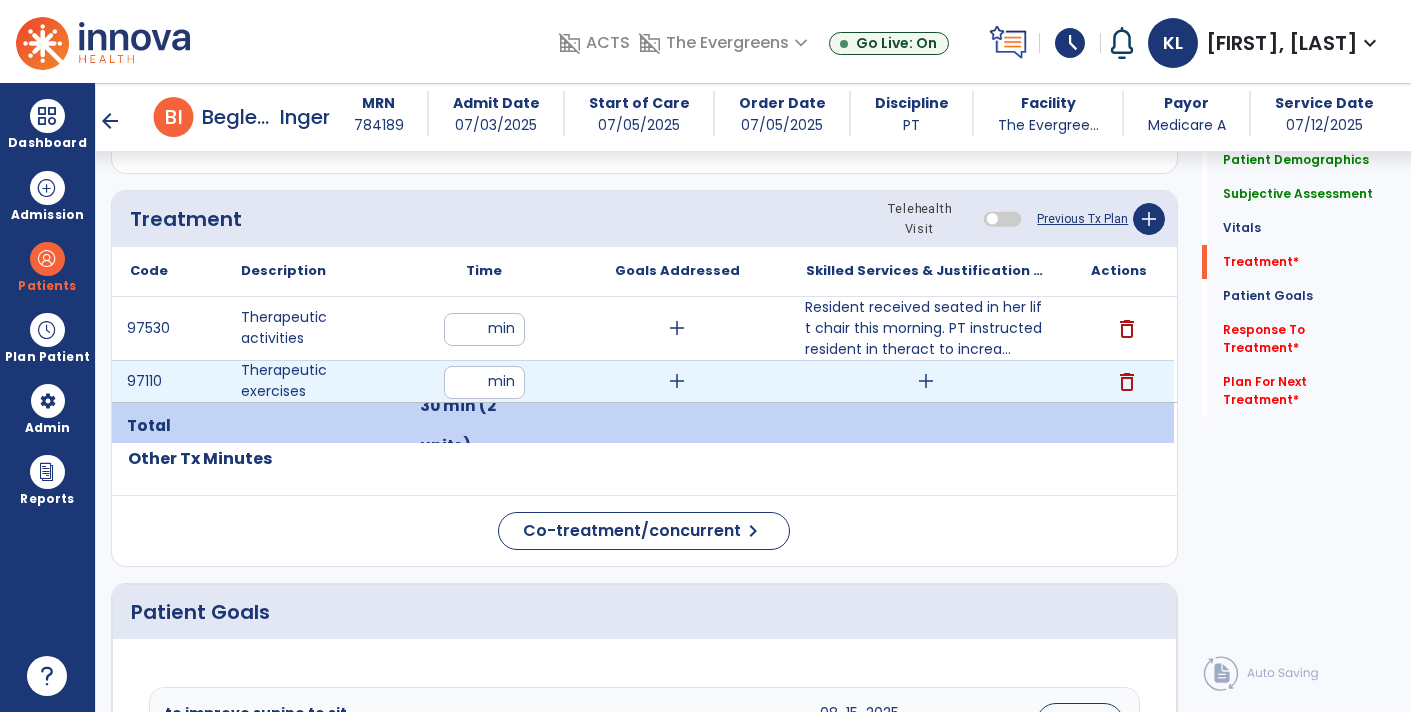 click on "add" at bounding box center [926, 381] 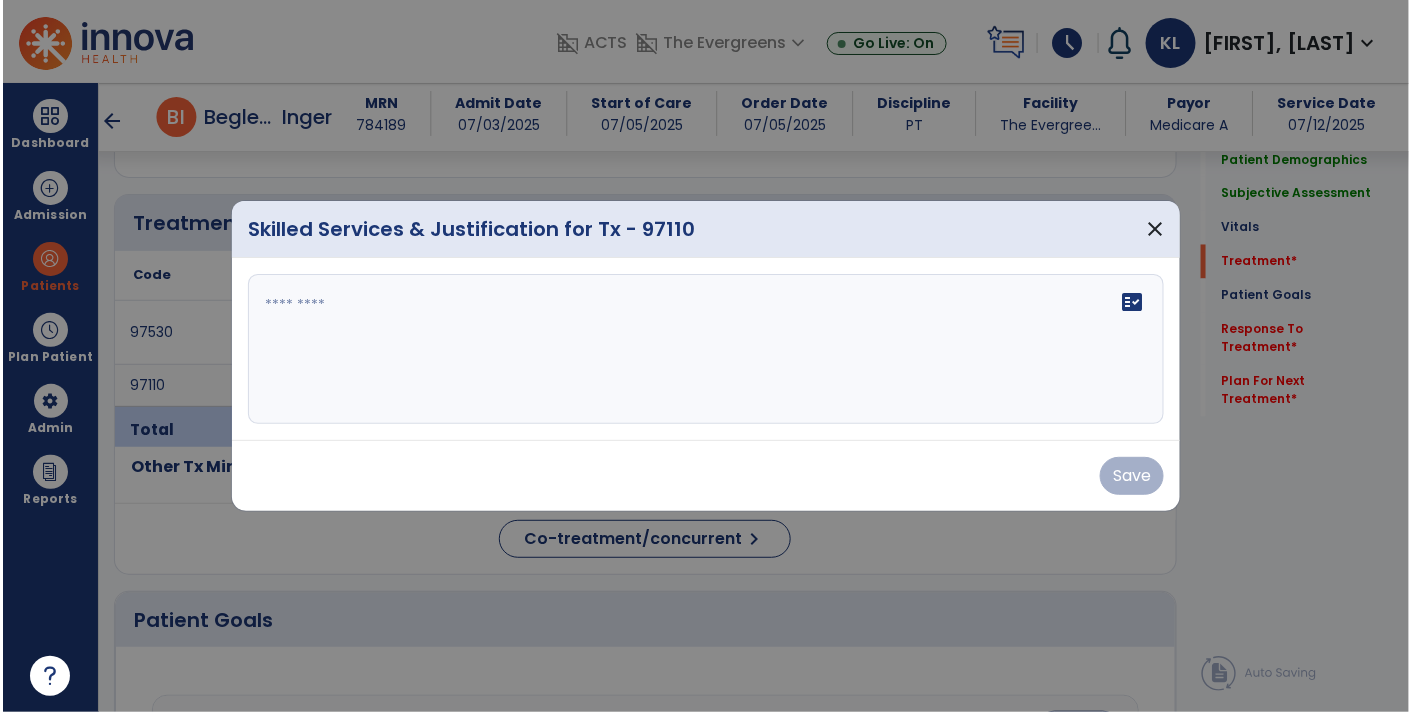scroll, scrollTop: 1099, scrollLeft: 0, axis: vertical 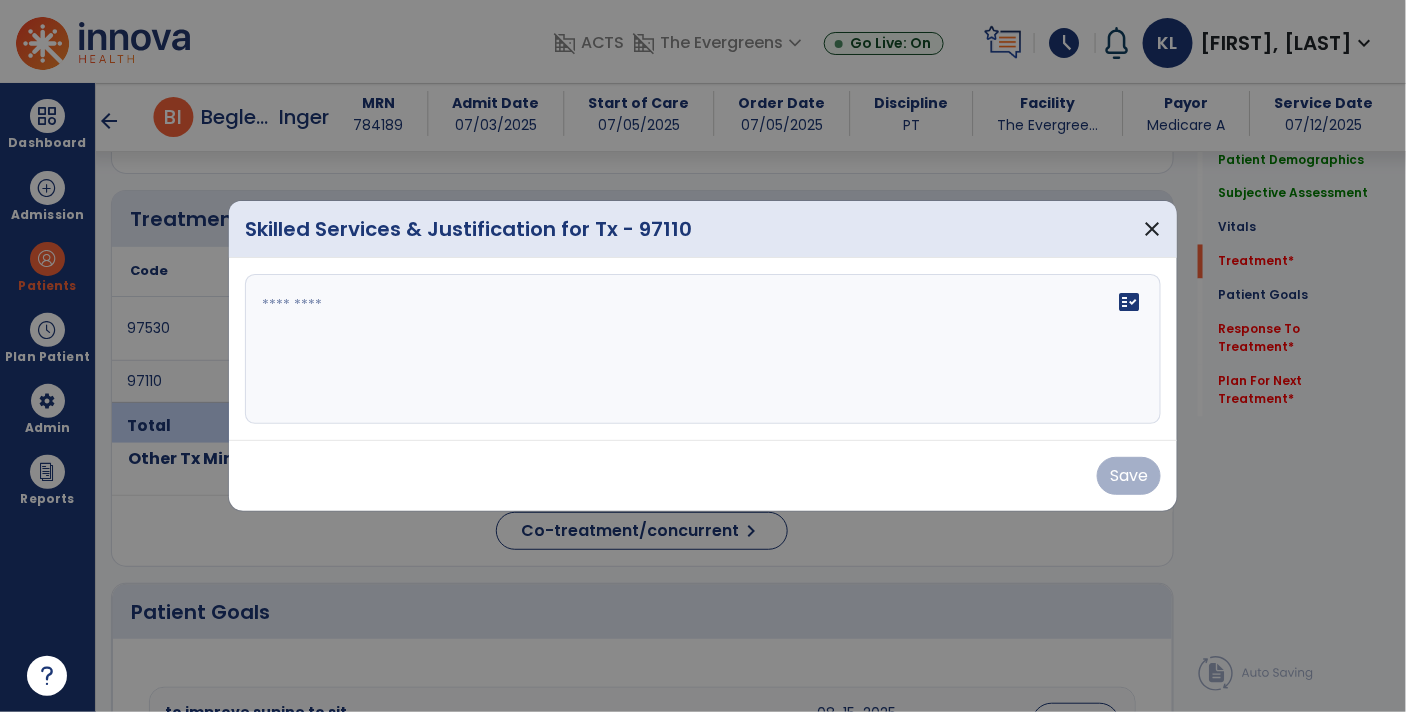 click on "fact_check" at bounding box center [703, 349] 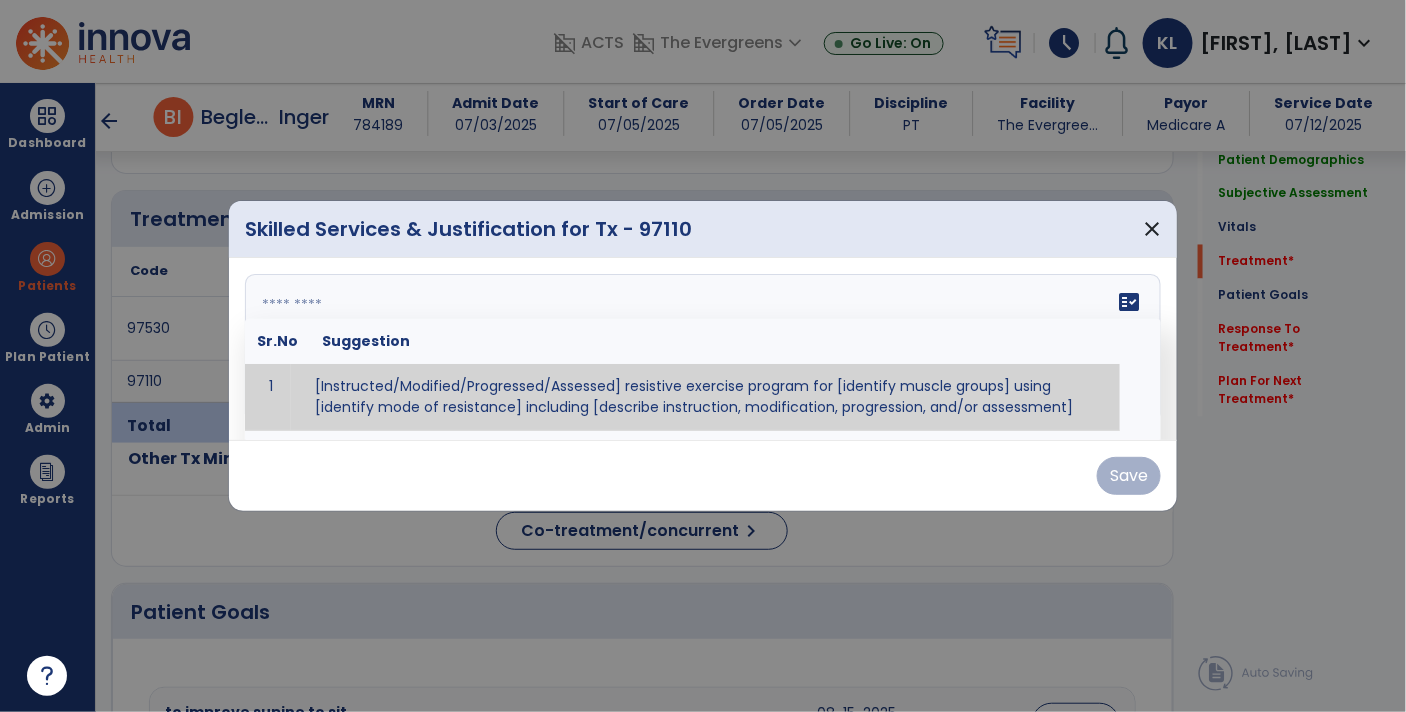 type on "*" 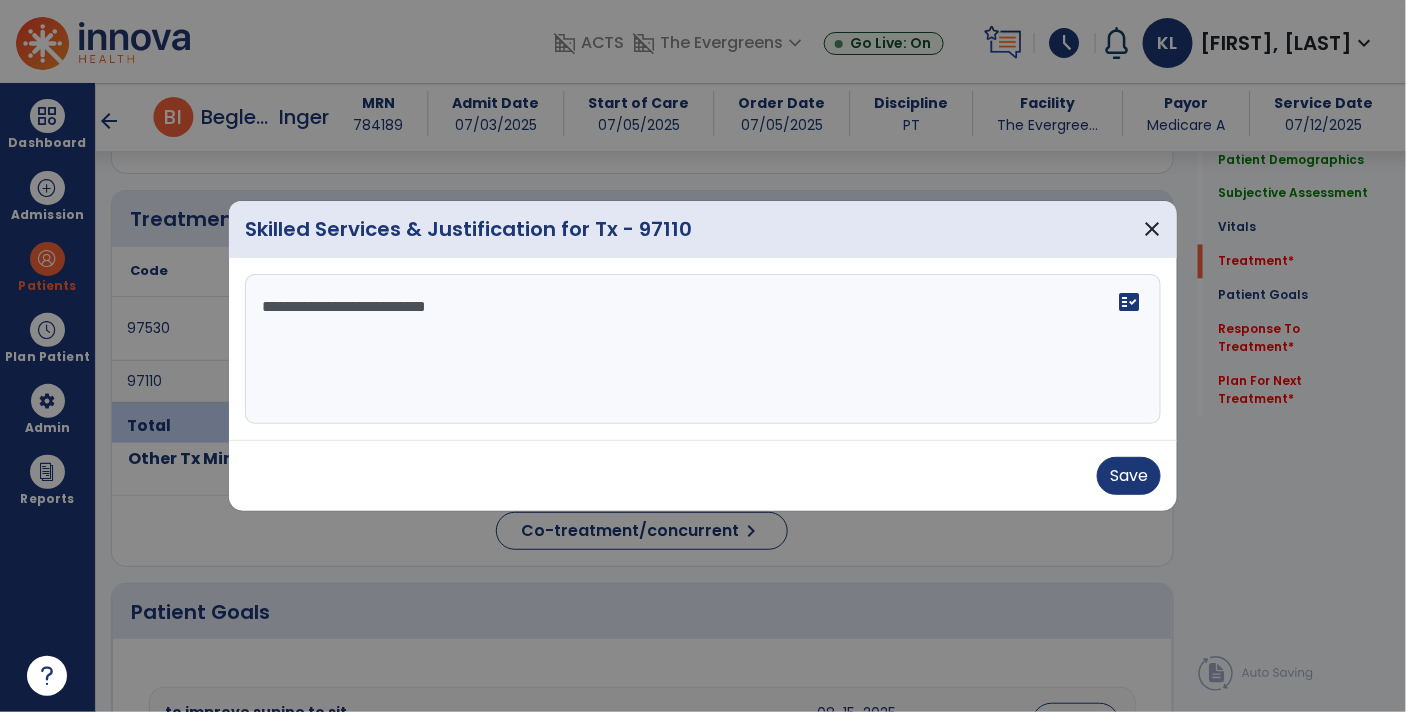 click on "**********" at bounding box center [703, 349] 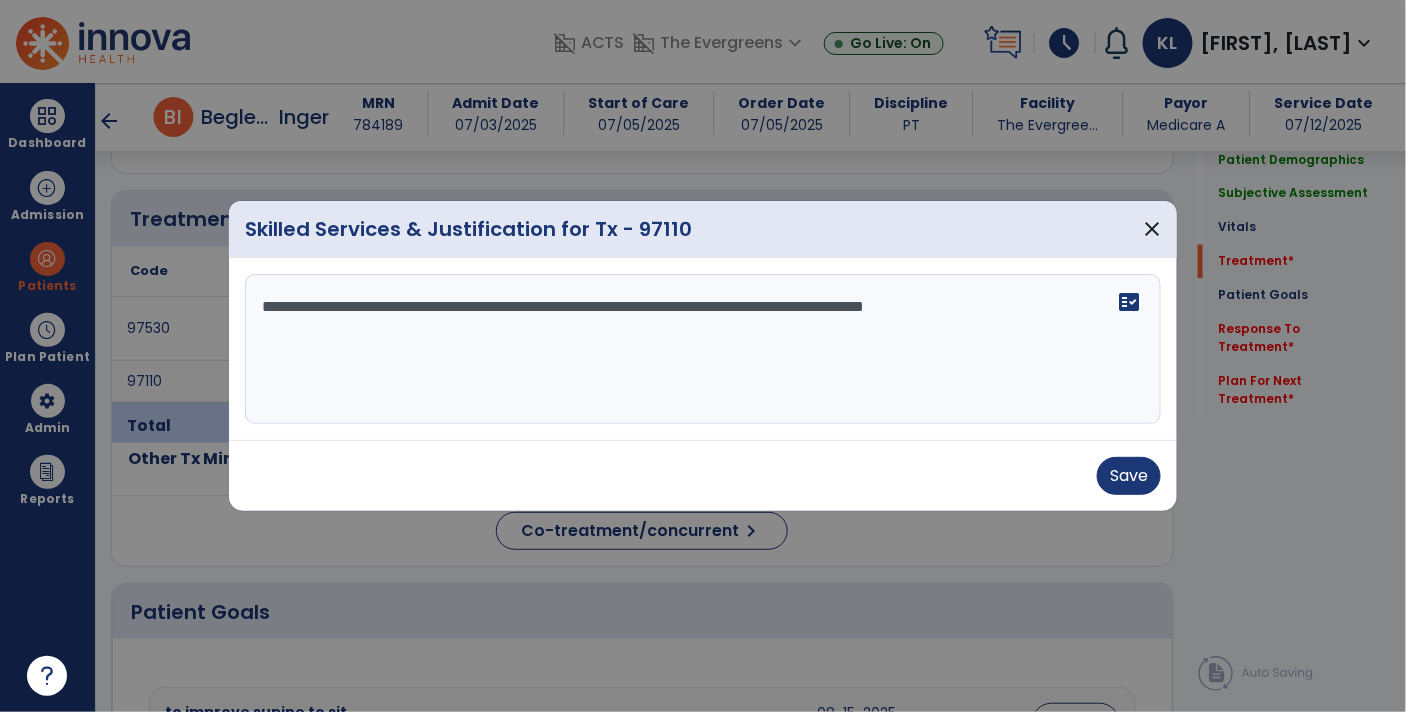 click on "**********" at bounding box center [703, 349] 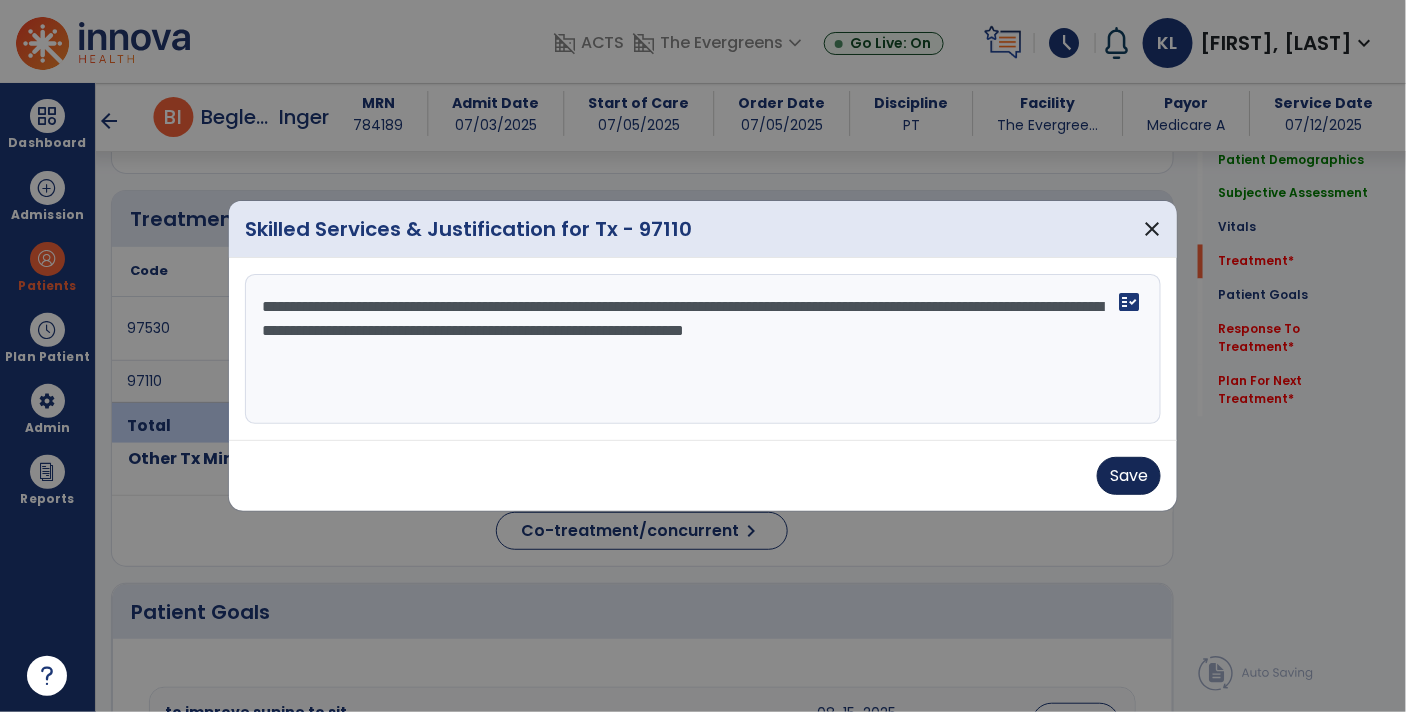 type on "**********" 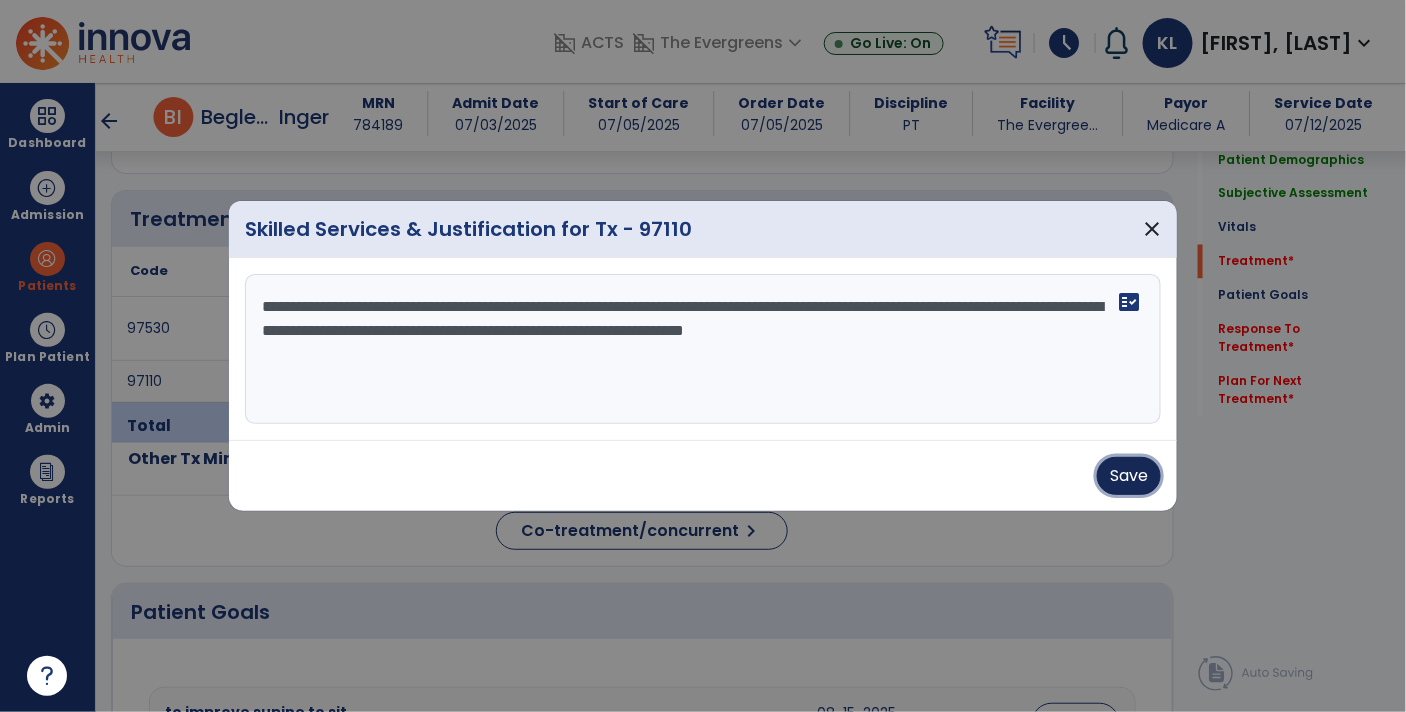 click on "Save" at bounding box center [1129, 476] 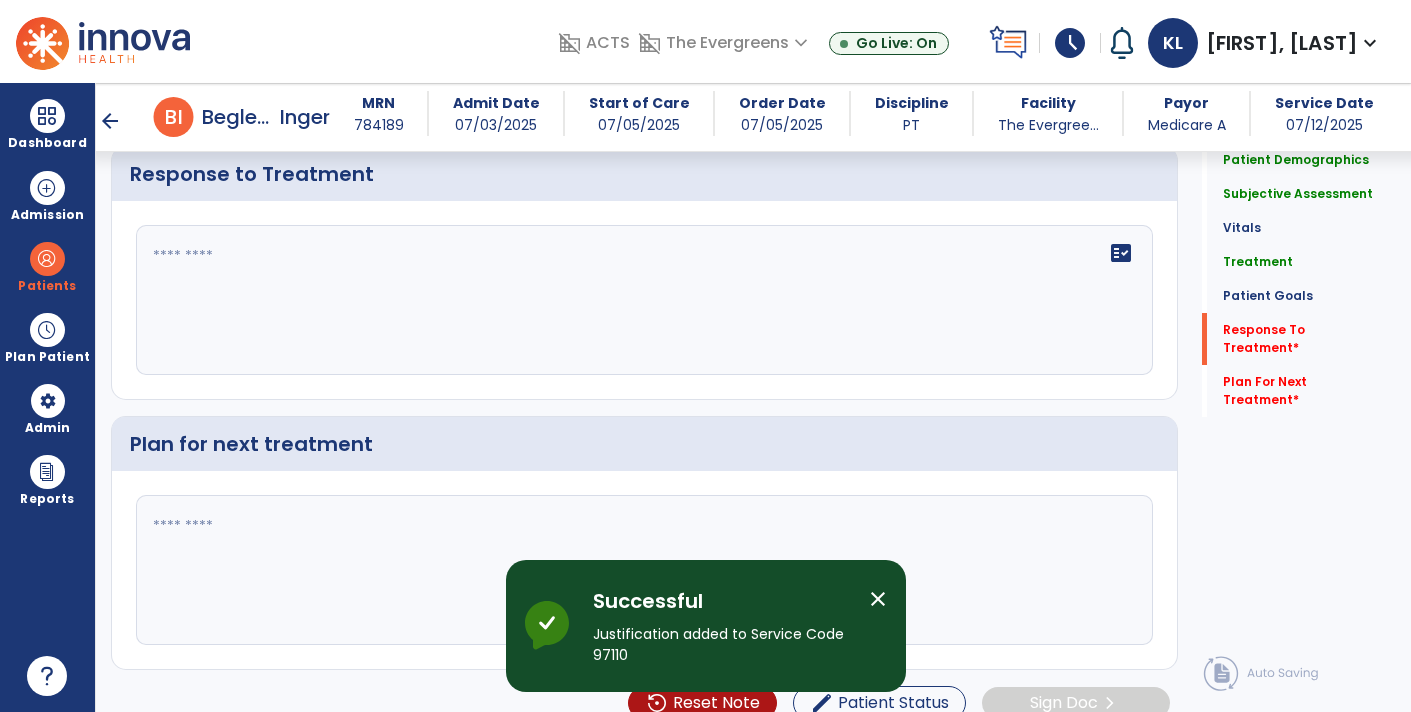 scroll, scrollTop: 2732, scrollLeft: 0, axis: vertical 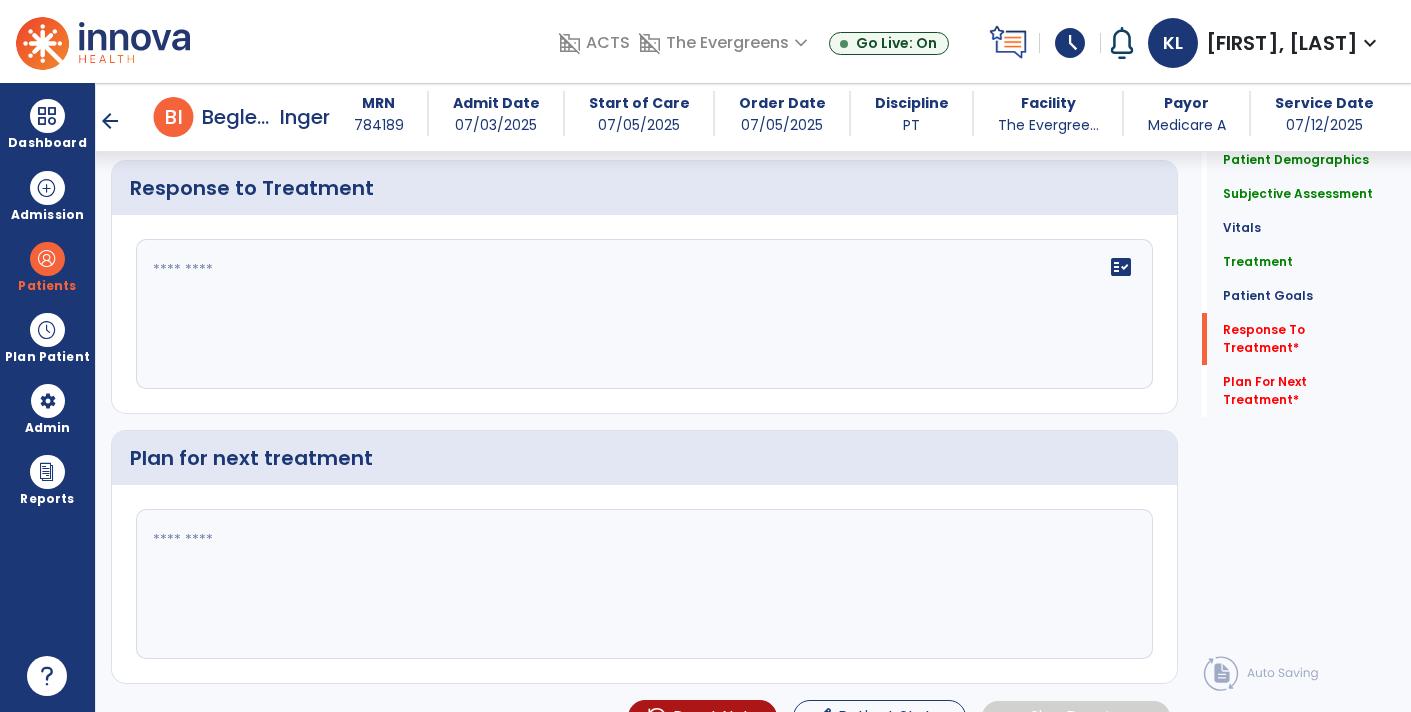 click on "fact_check" 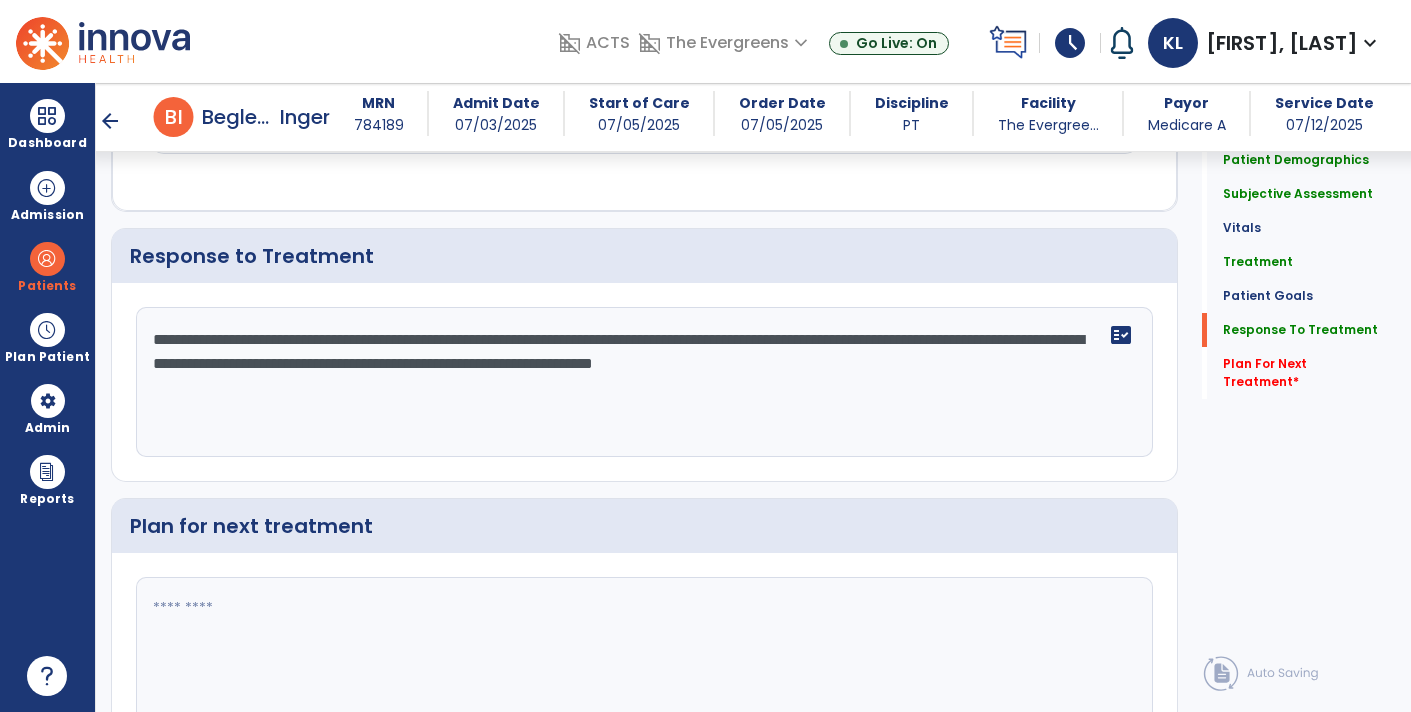scroll, scrollTop: 2732, scrollLeft: 0, axis: vertical 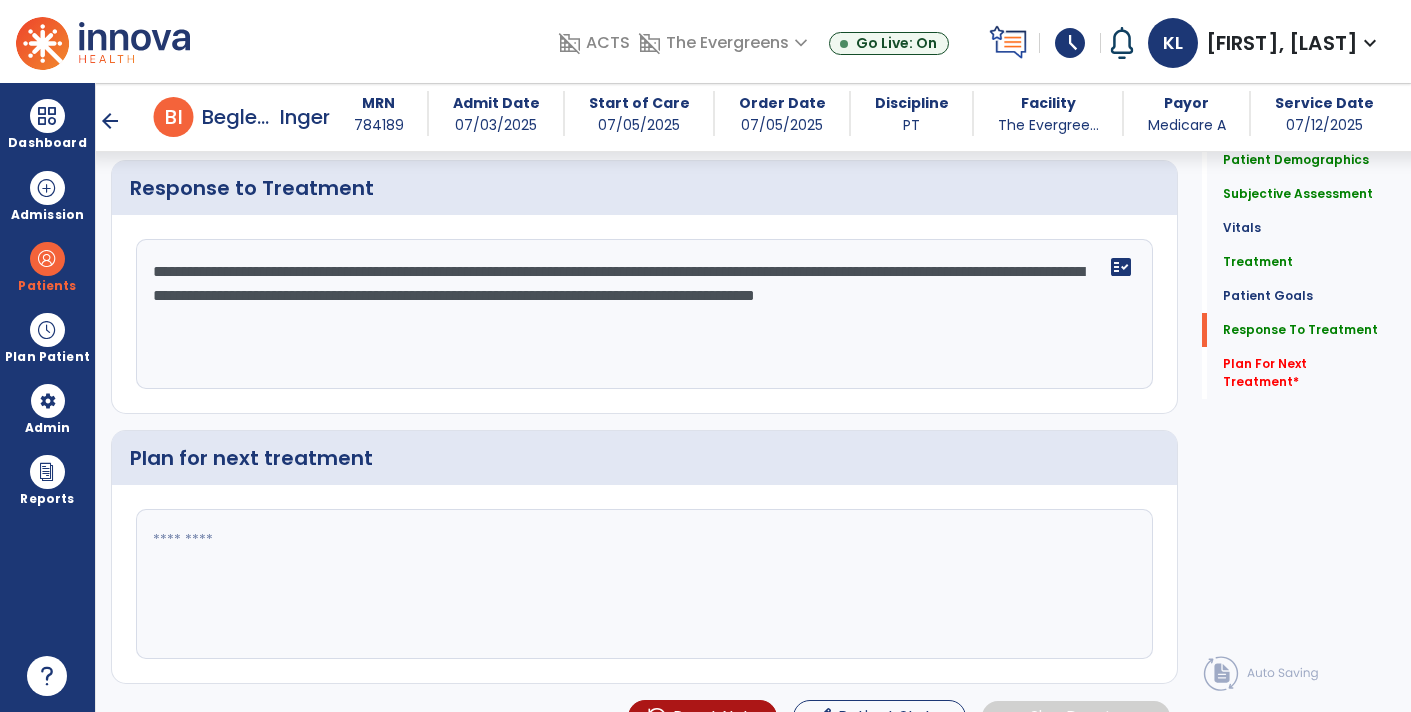 type on "**********" 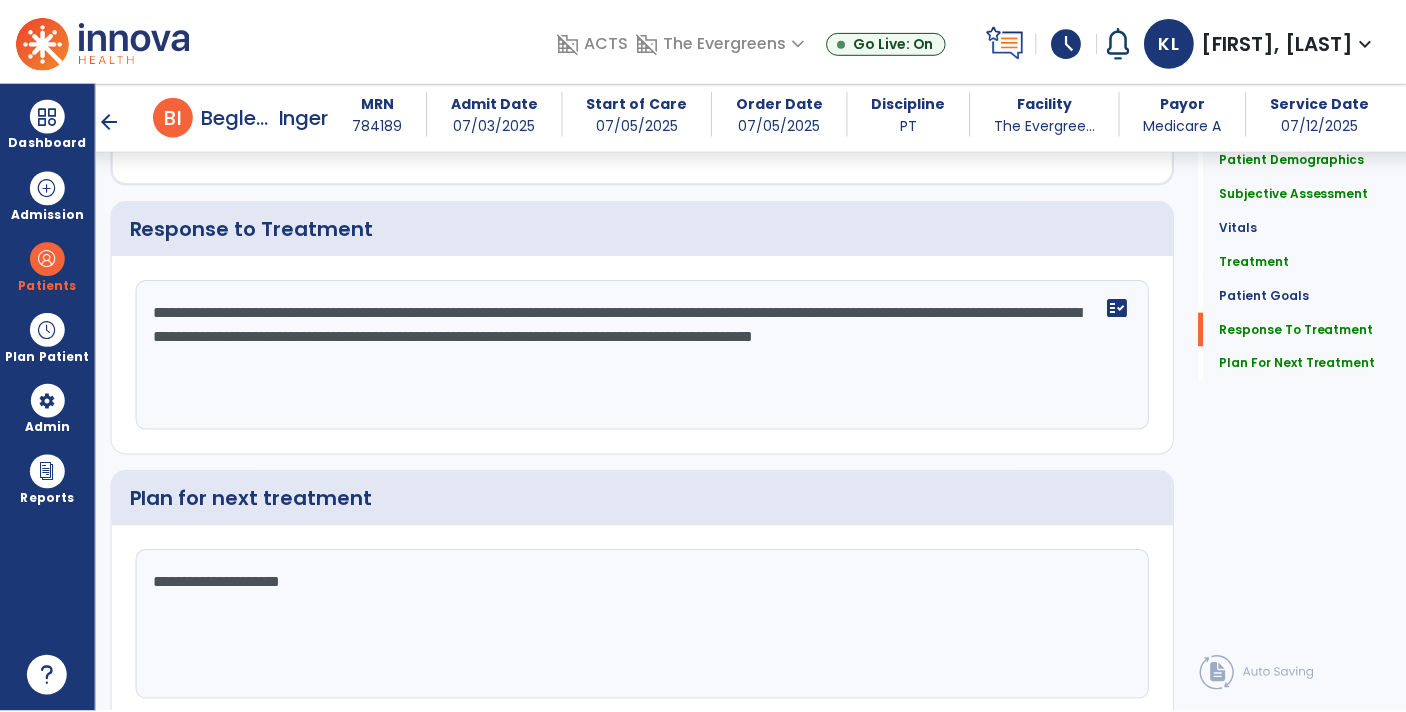 scroll, scrollTop: 2758, scrollLeft: 0, axis: vertical 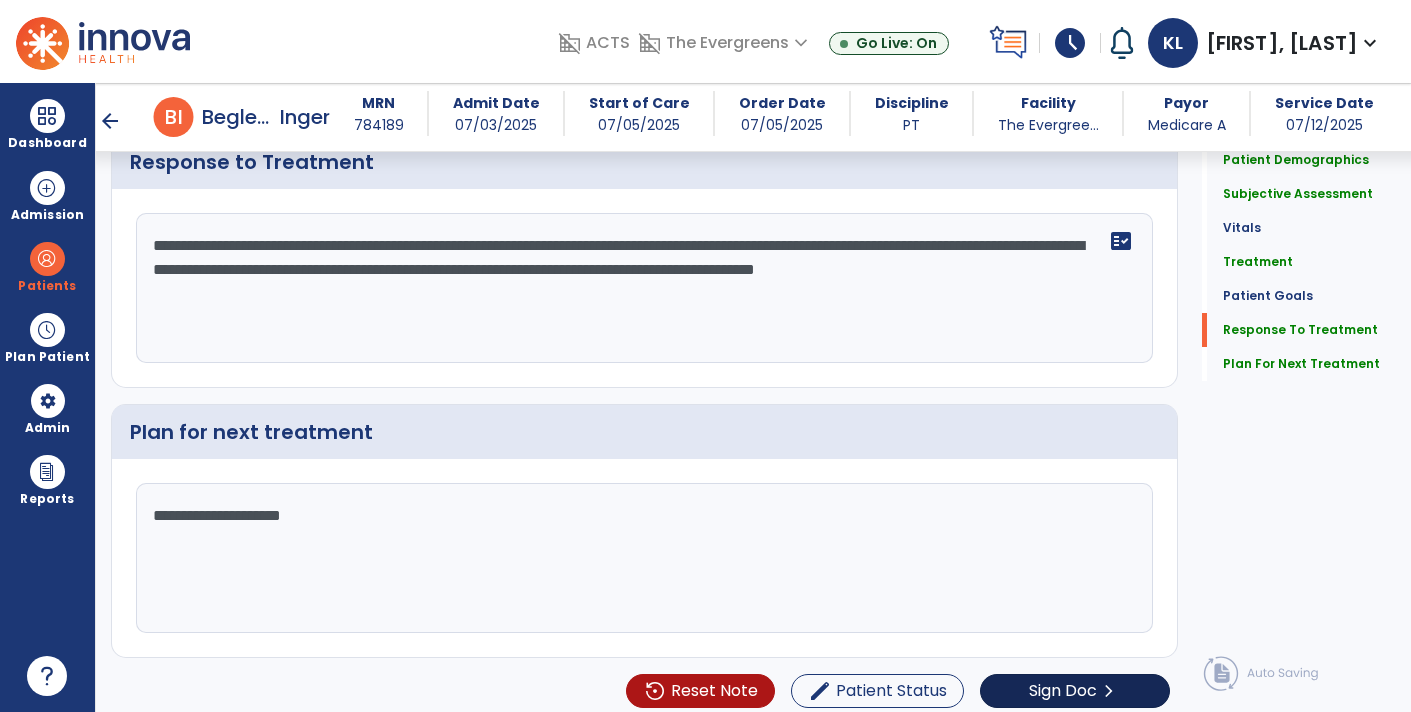 type on "**********" 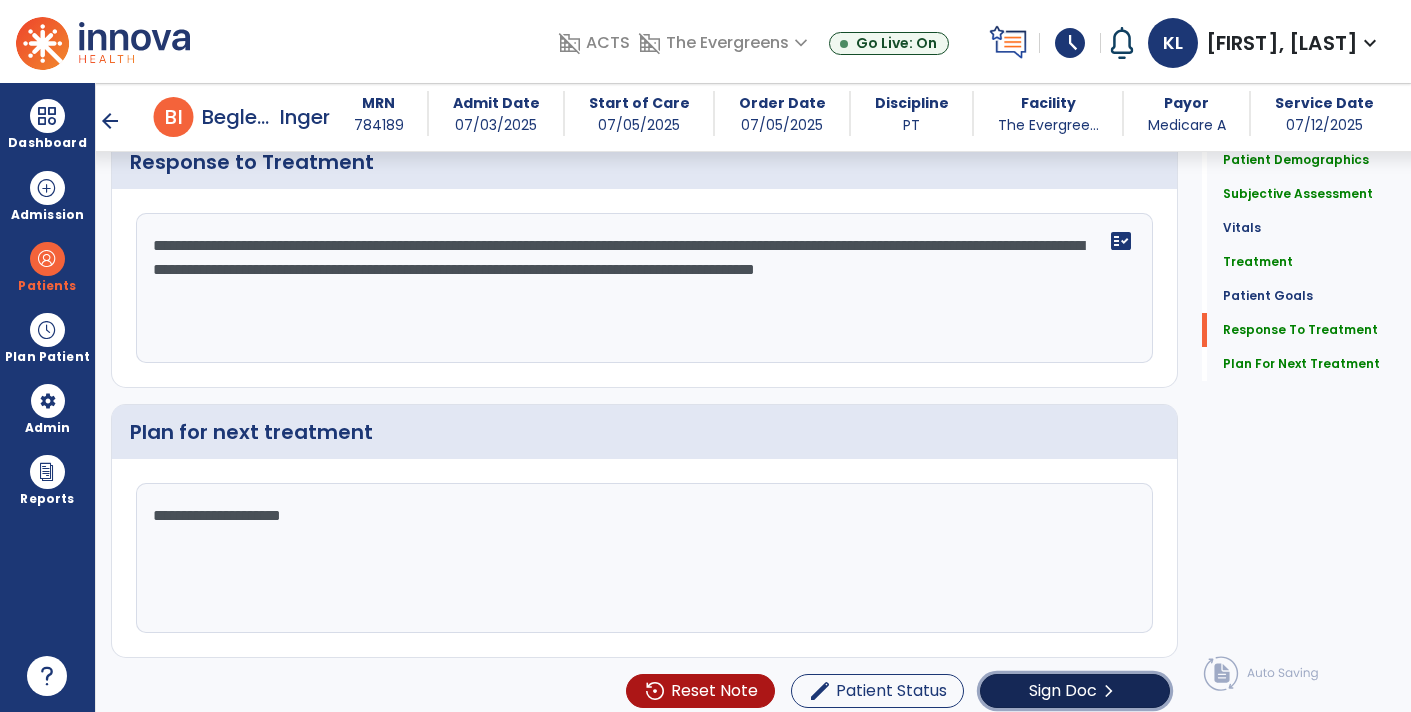 click on "Sign Doc" 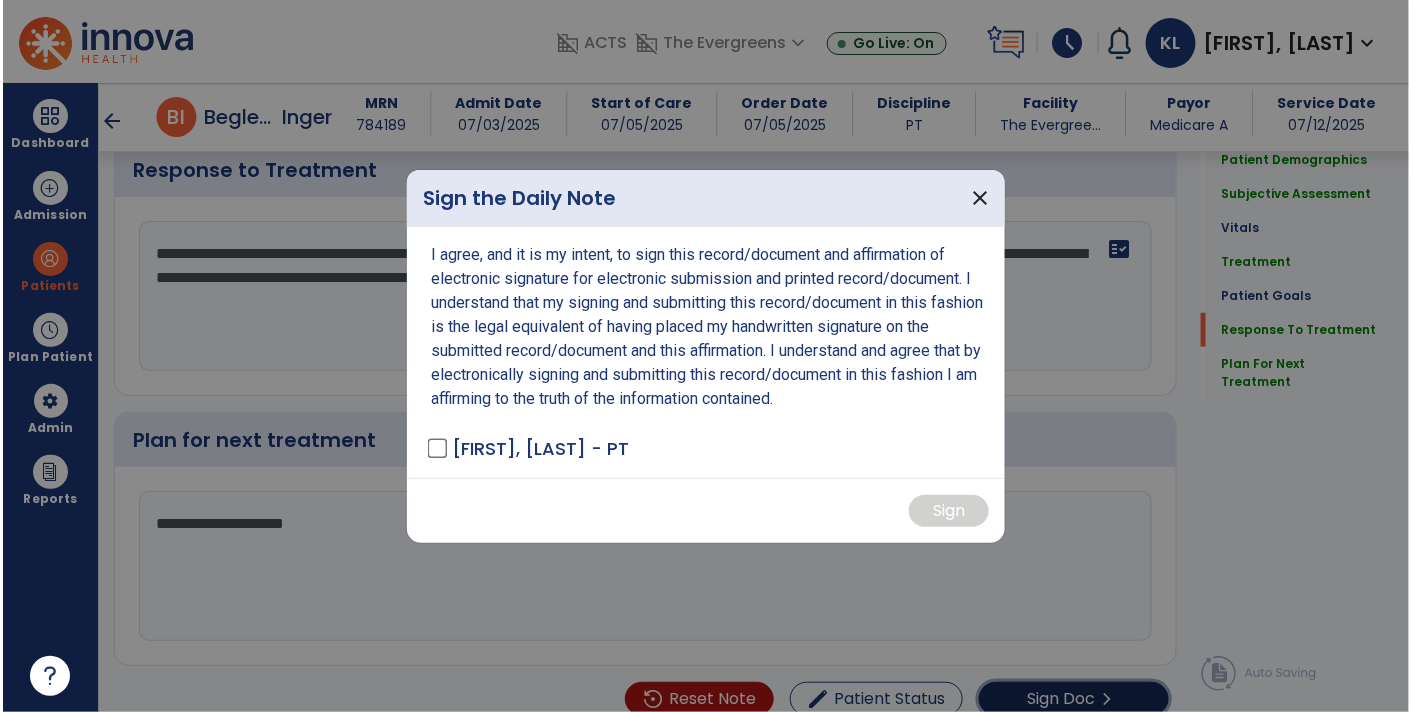scroll, scrollTop: 2758, scrollLeft: 0, axis: vertical 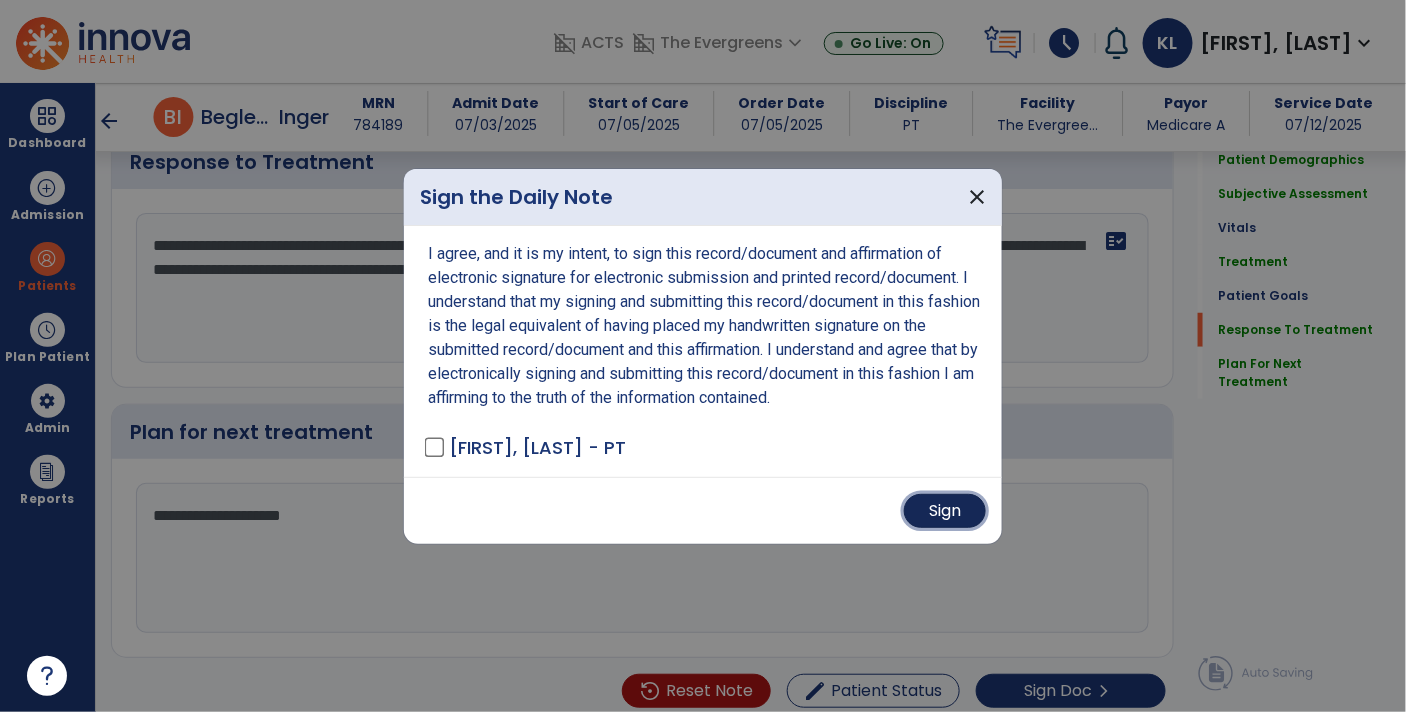 click on "Sign" at bounding box center [945, 511] 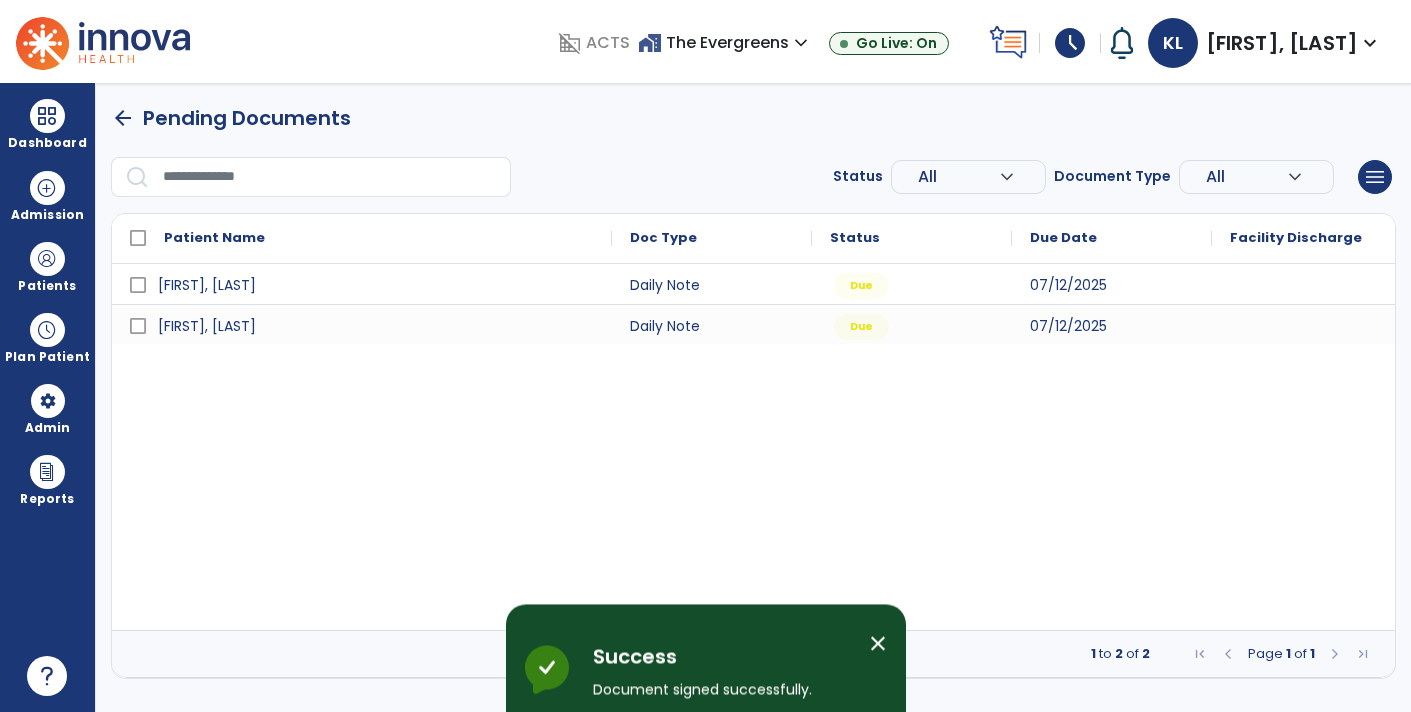 scroll, scrollTop: 0, scrollLeft: 0, axis: both 